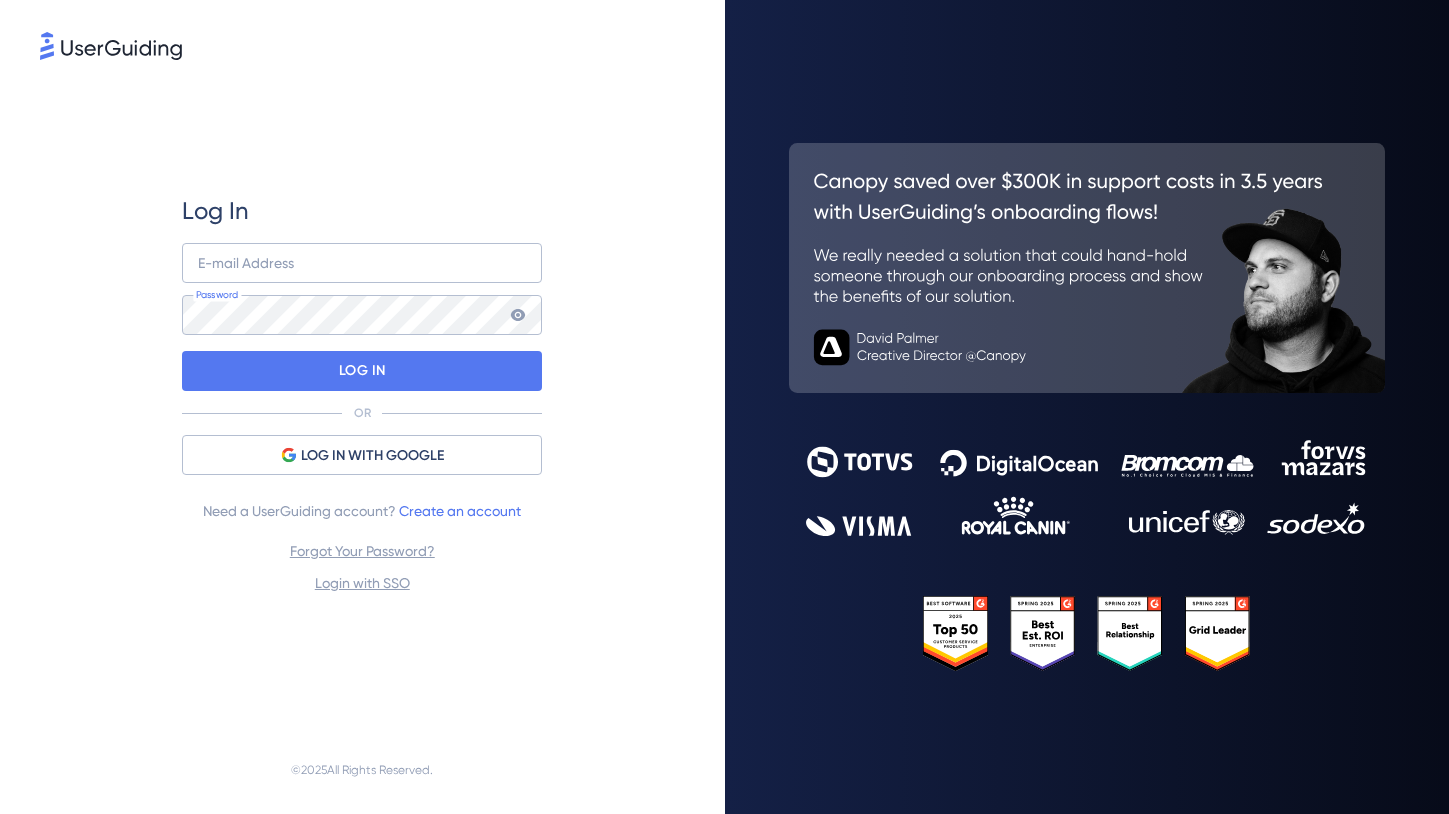 scroll, scrollTop: 0, scrollLeft: 0, axis: both 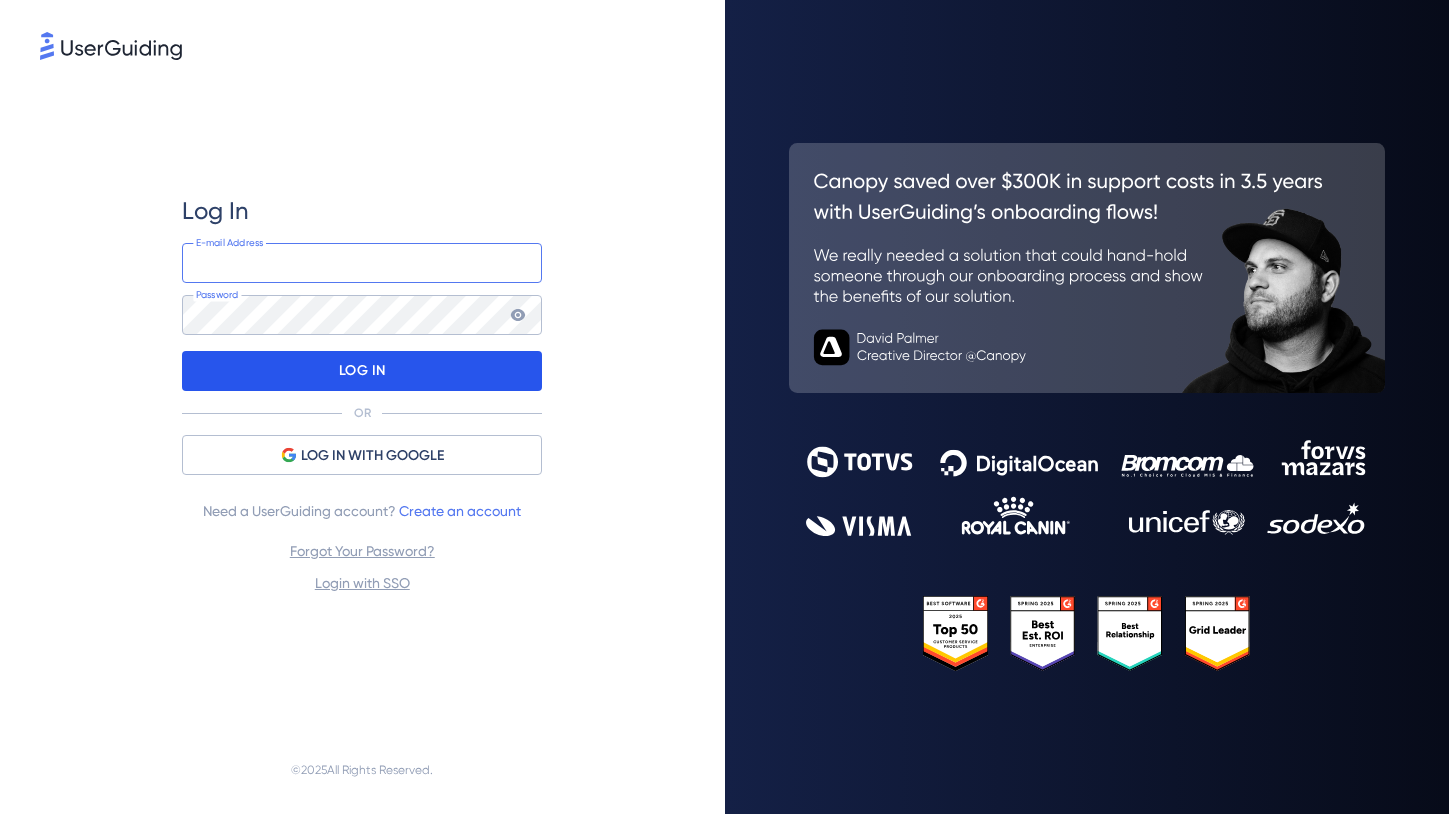 type on "[EMAIL_ADDRESS]" 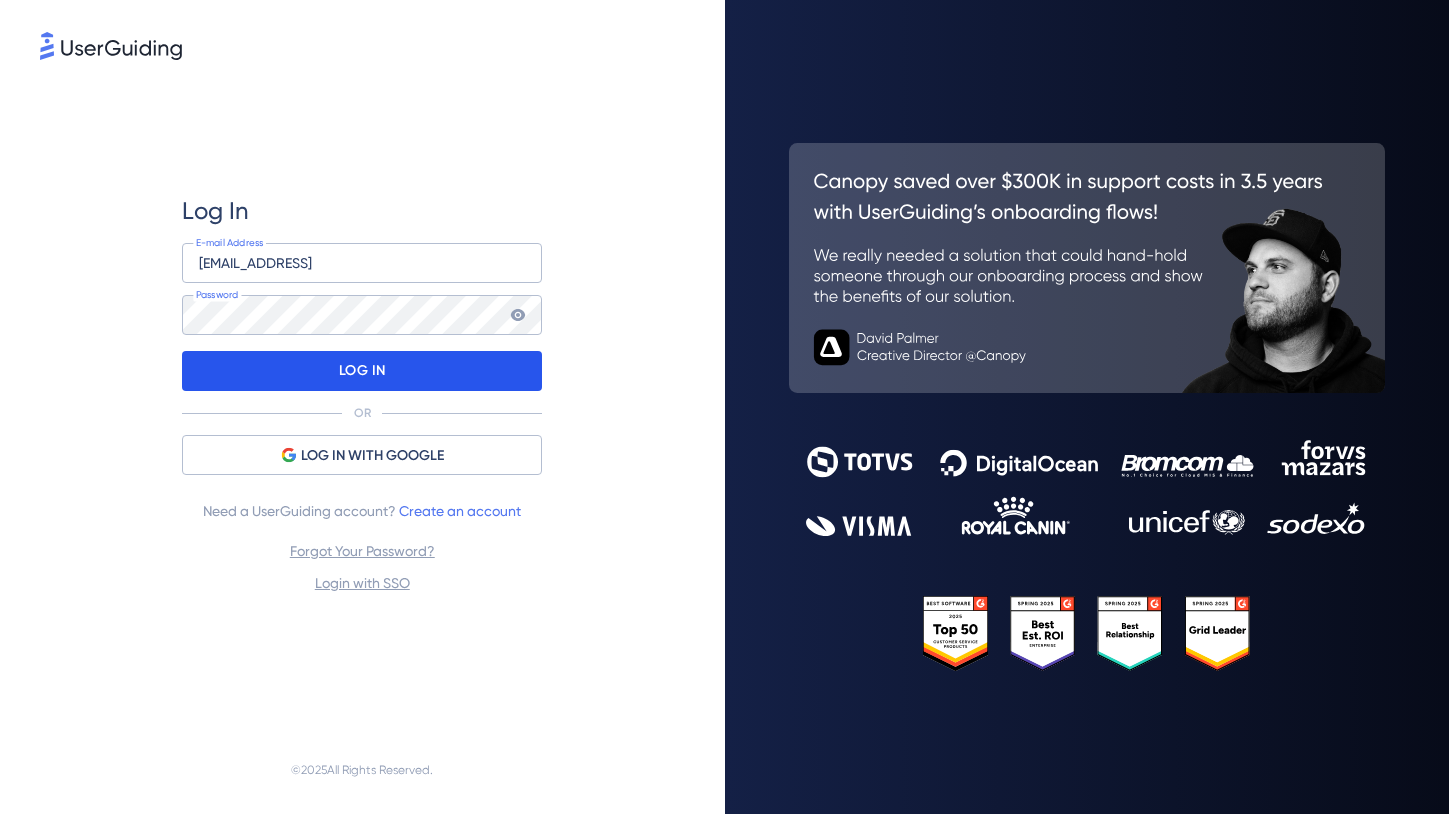 click on "LOG IN" at bounding box center (362, 371) 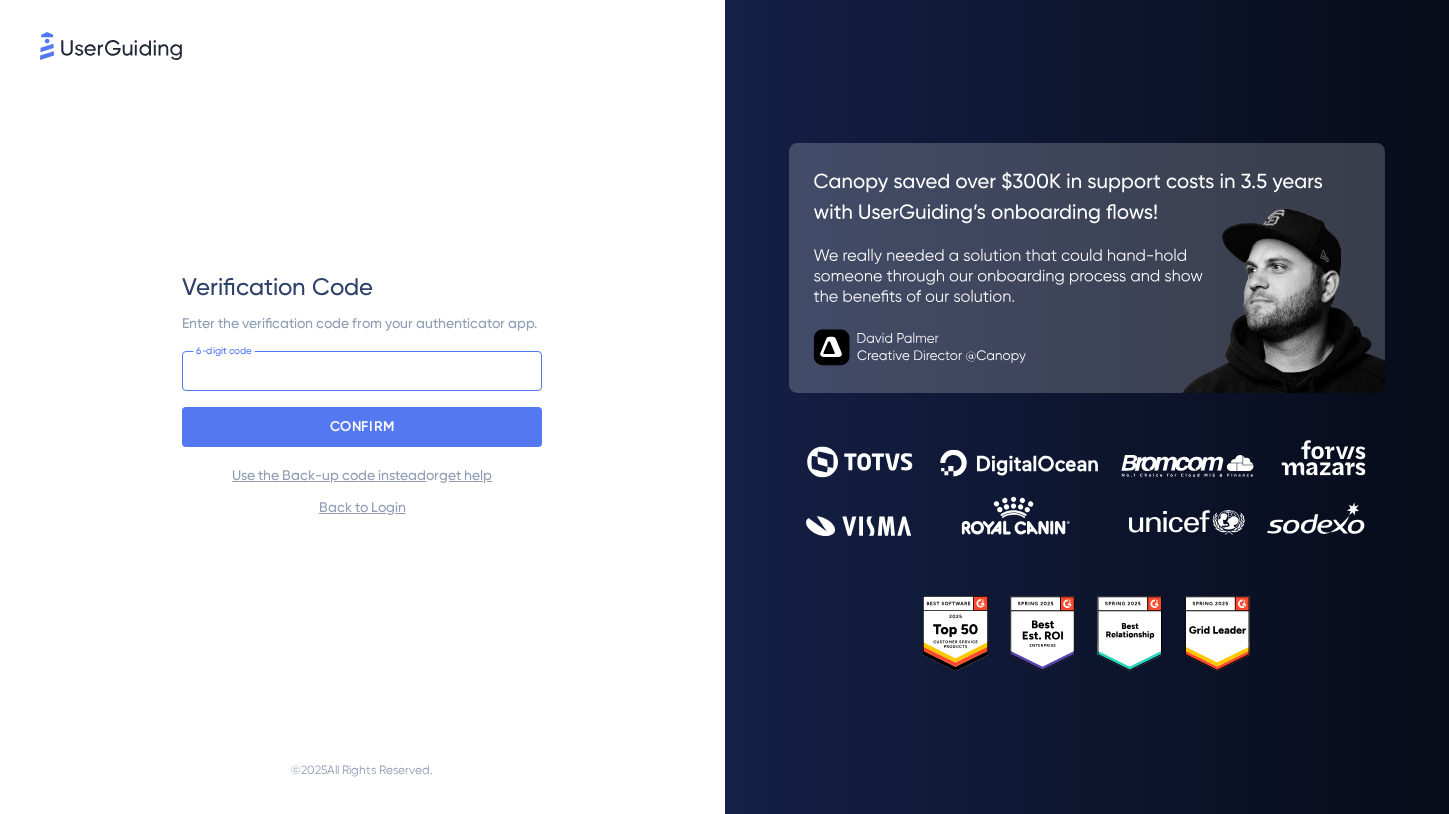 click at bounding box center [362, 371] 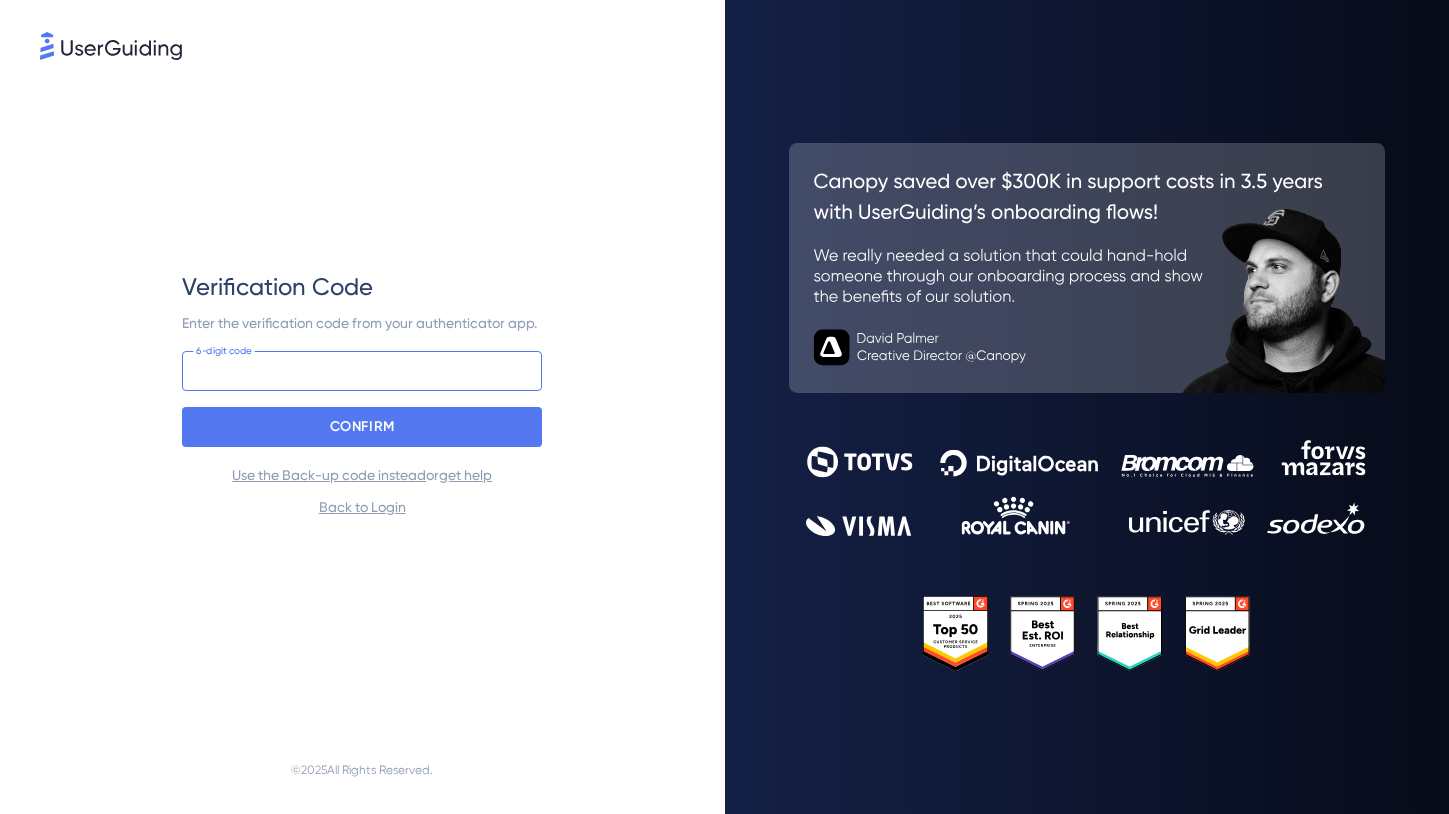 click at bounding box center (362, 371) 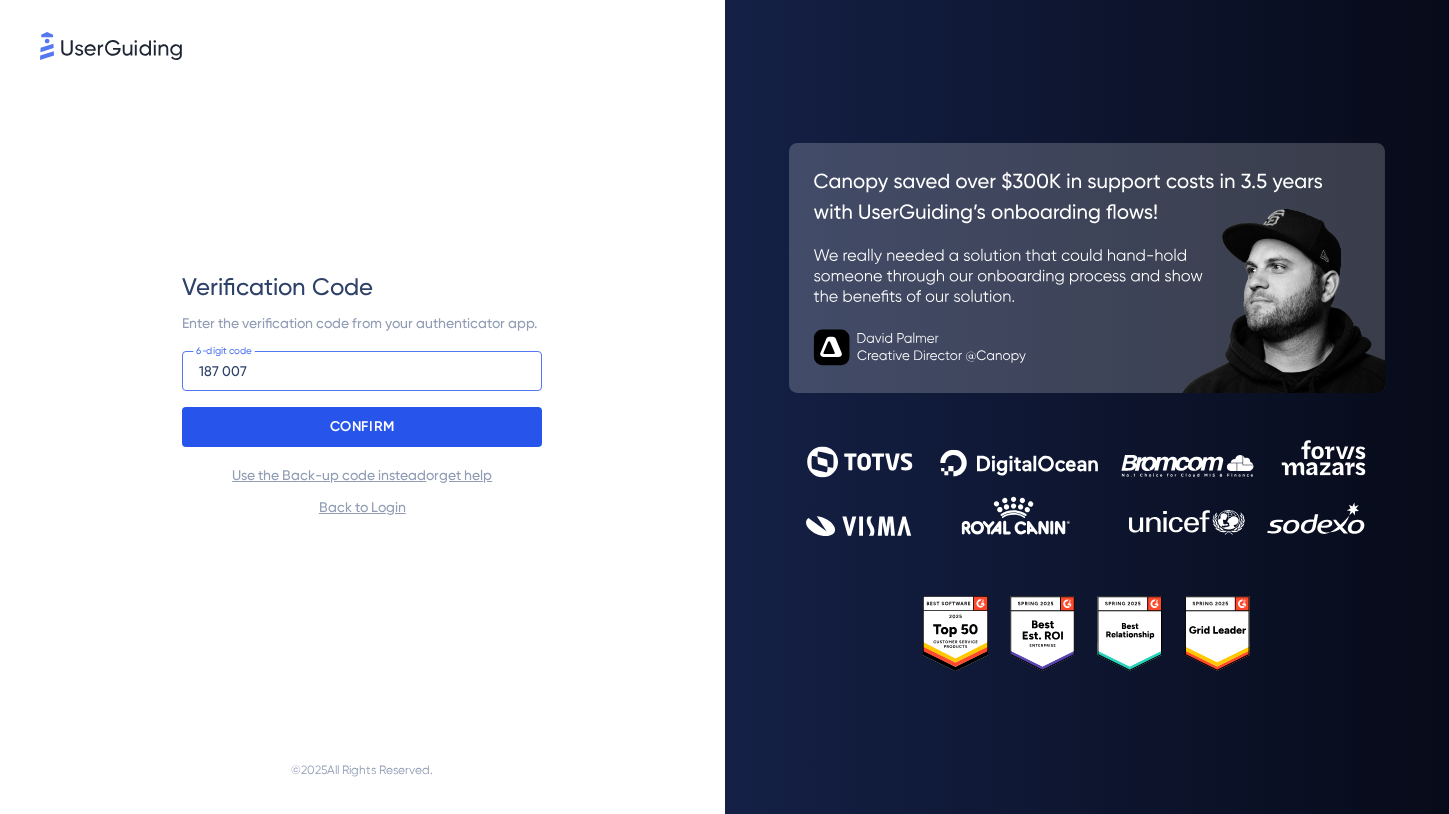 type on "187 007" 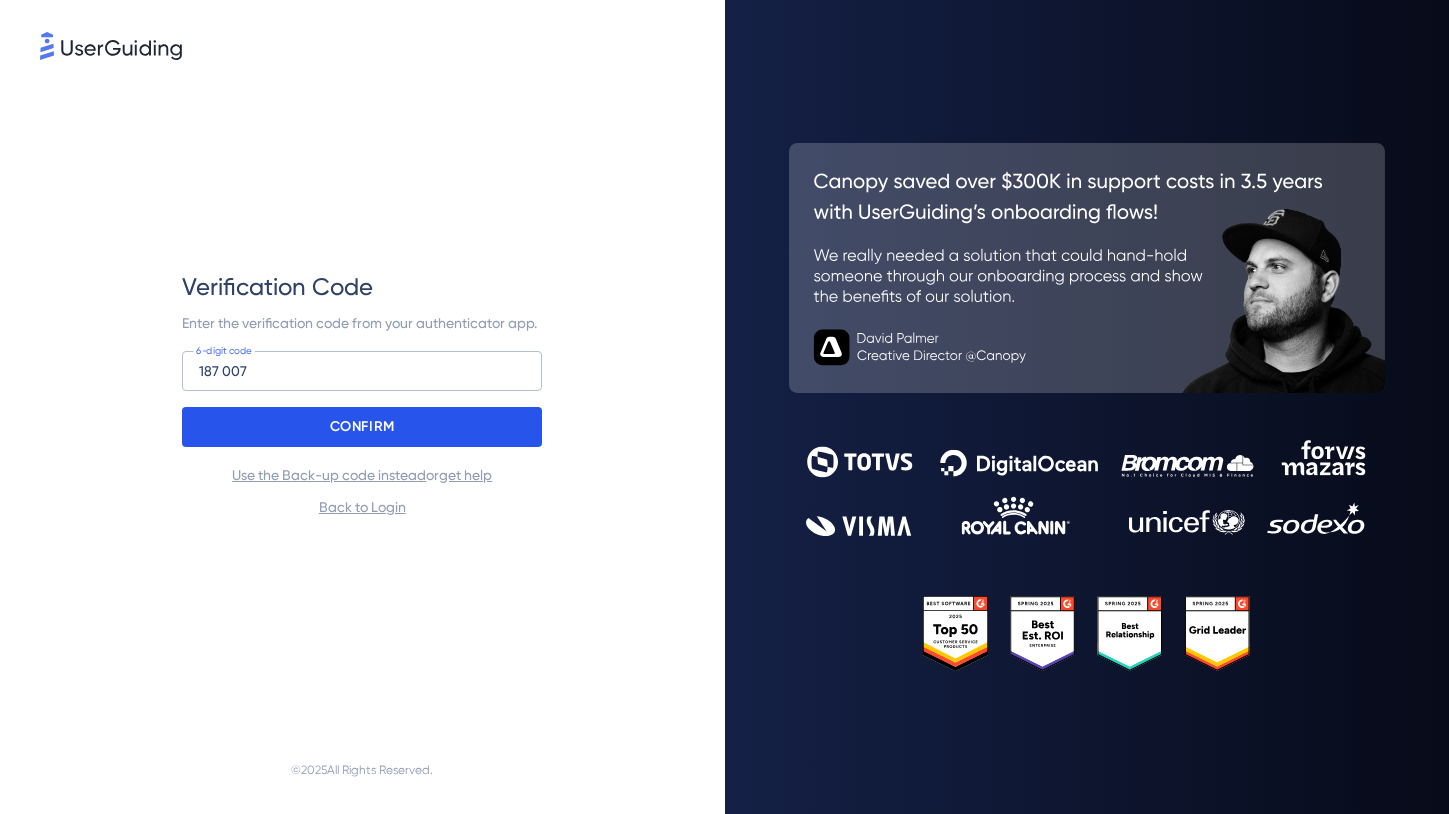 click on "CONFIRM" at bounding box center (362, 427) 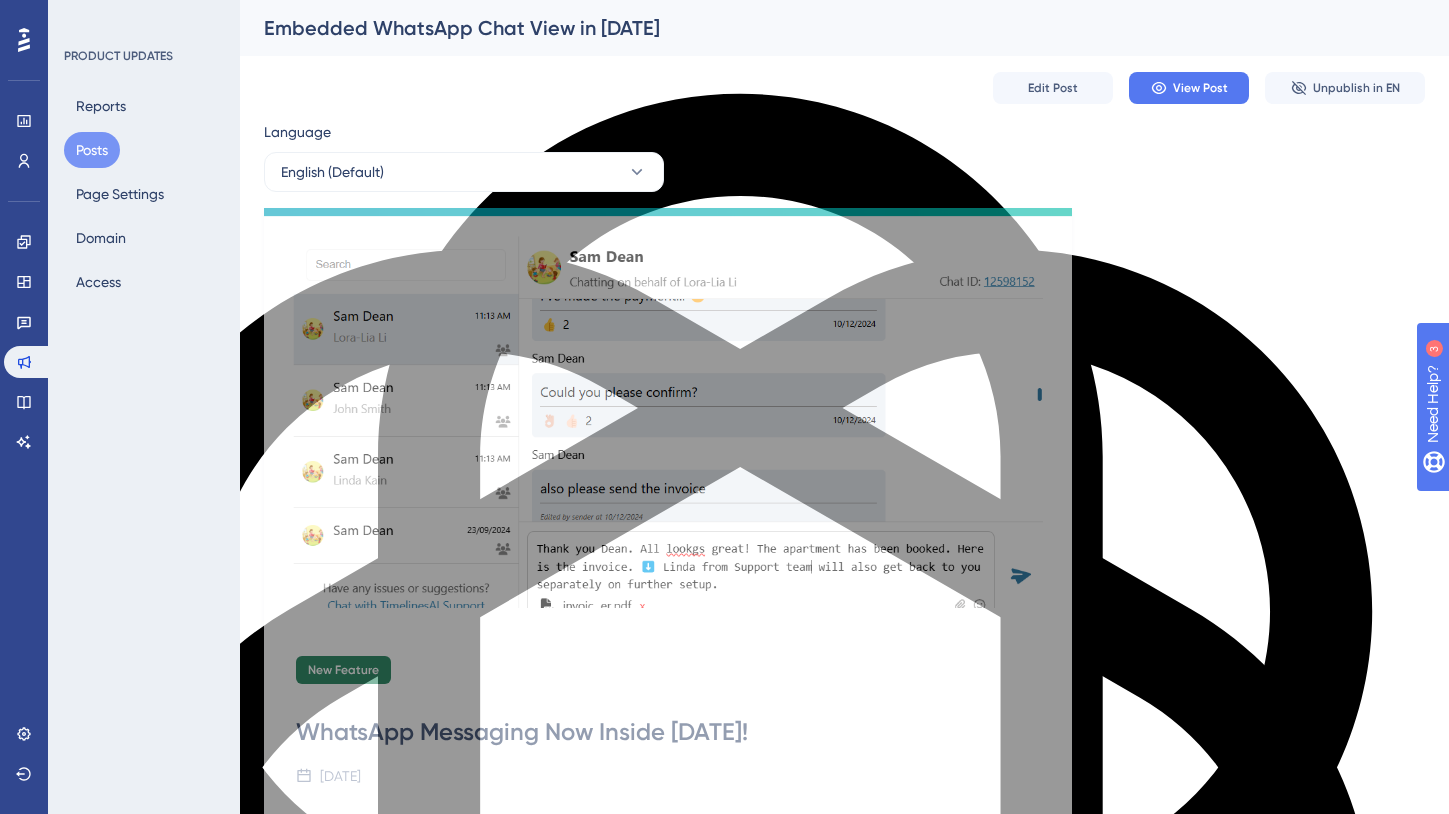 scroll, scrollTop: 0, scrollLeft: 0, axis: both 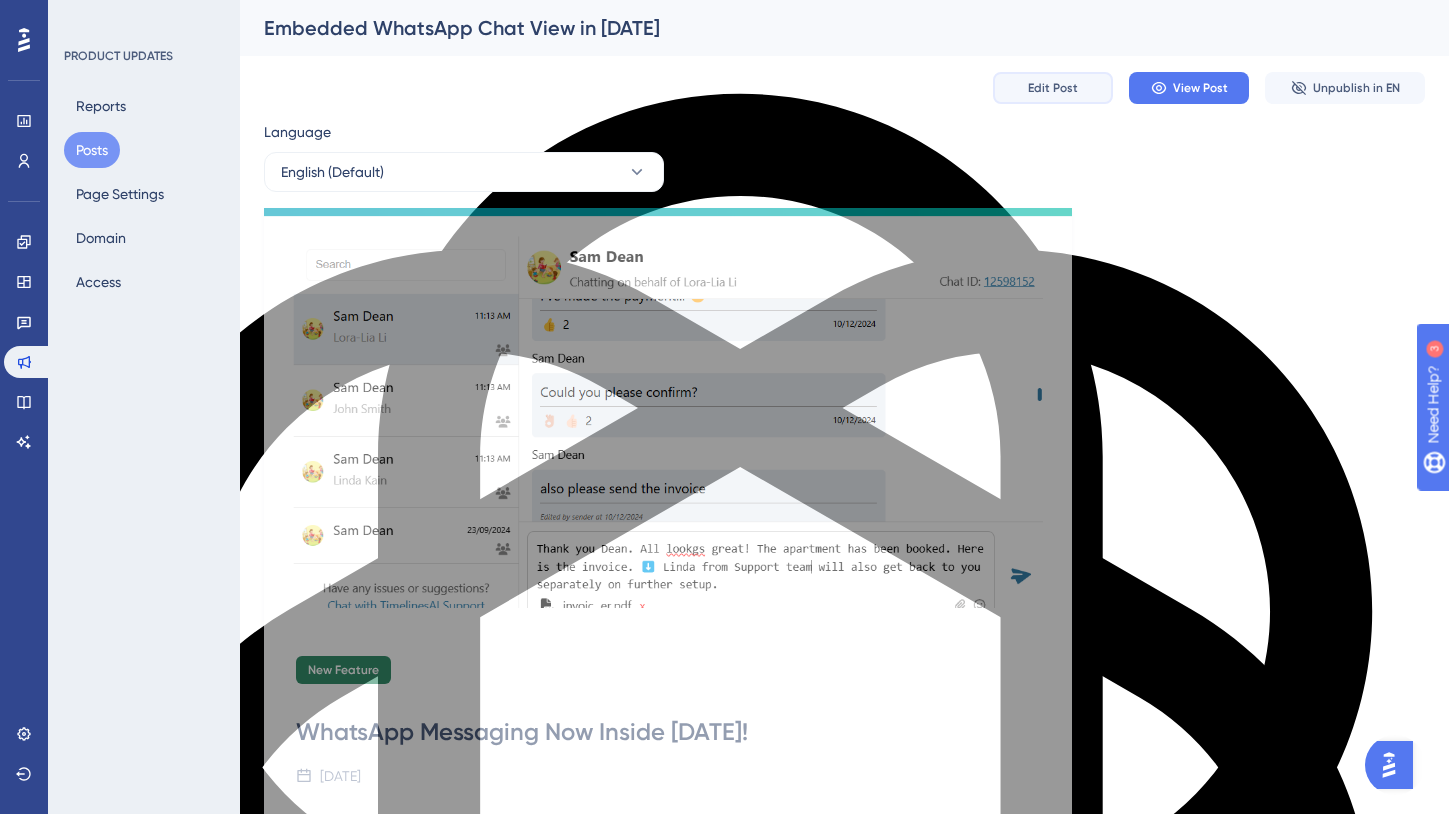 click on "Edit Post" at bounding box center (1053, 88) 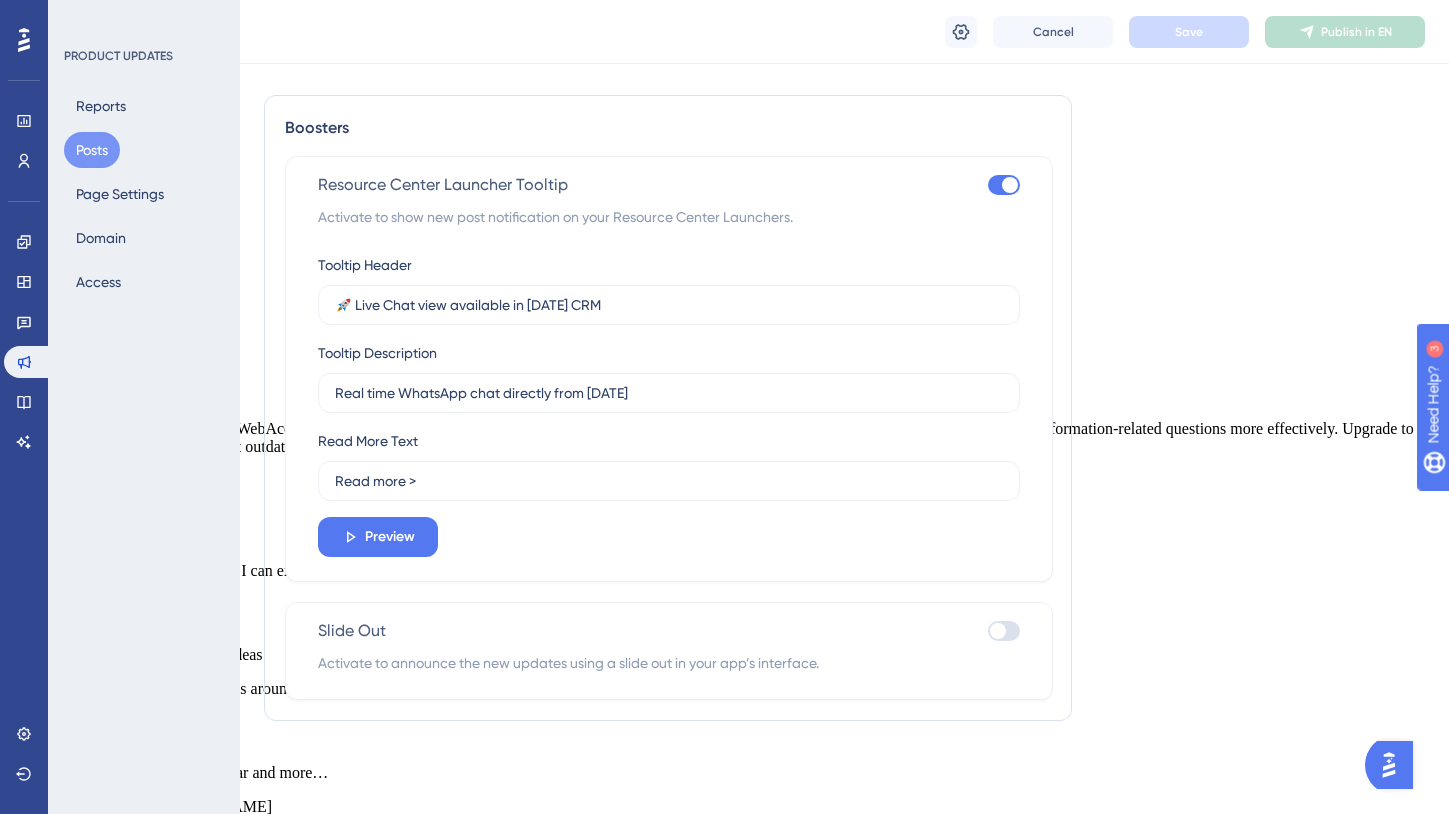 scroll, scrollTop: 1446, scrollLeft: 0, axis: vertical 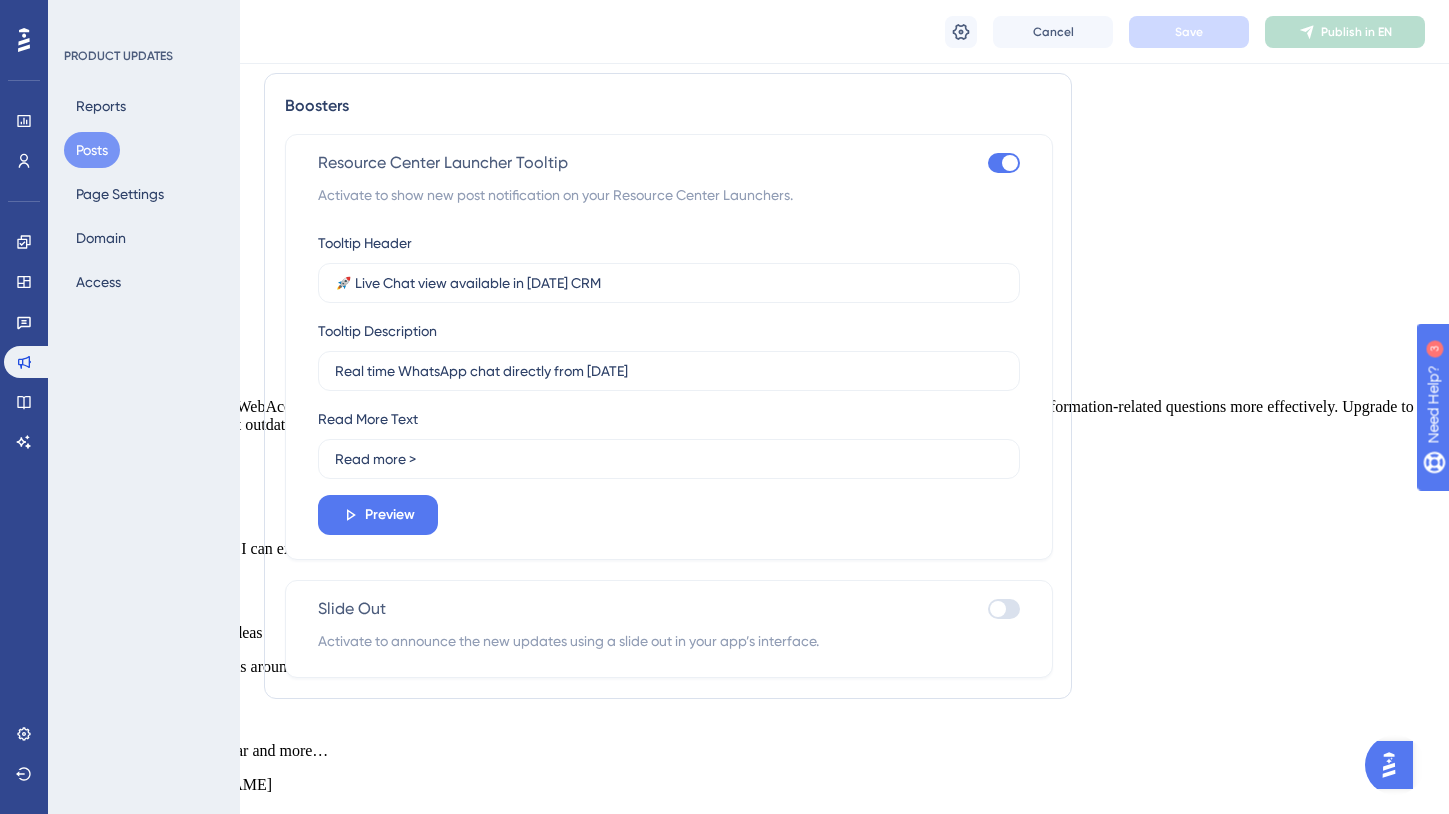 click at bounding box center [1004, 609] 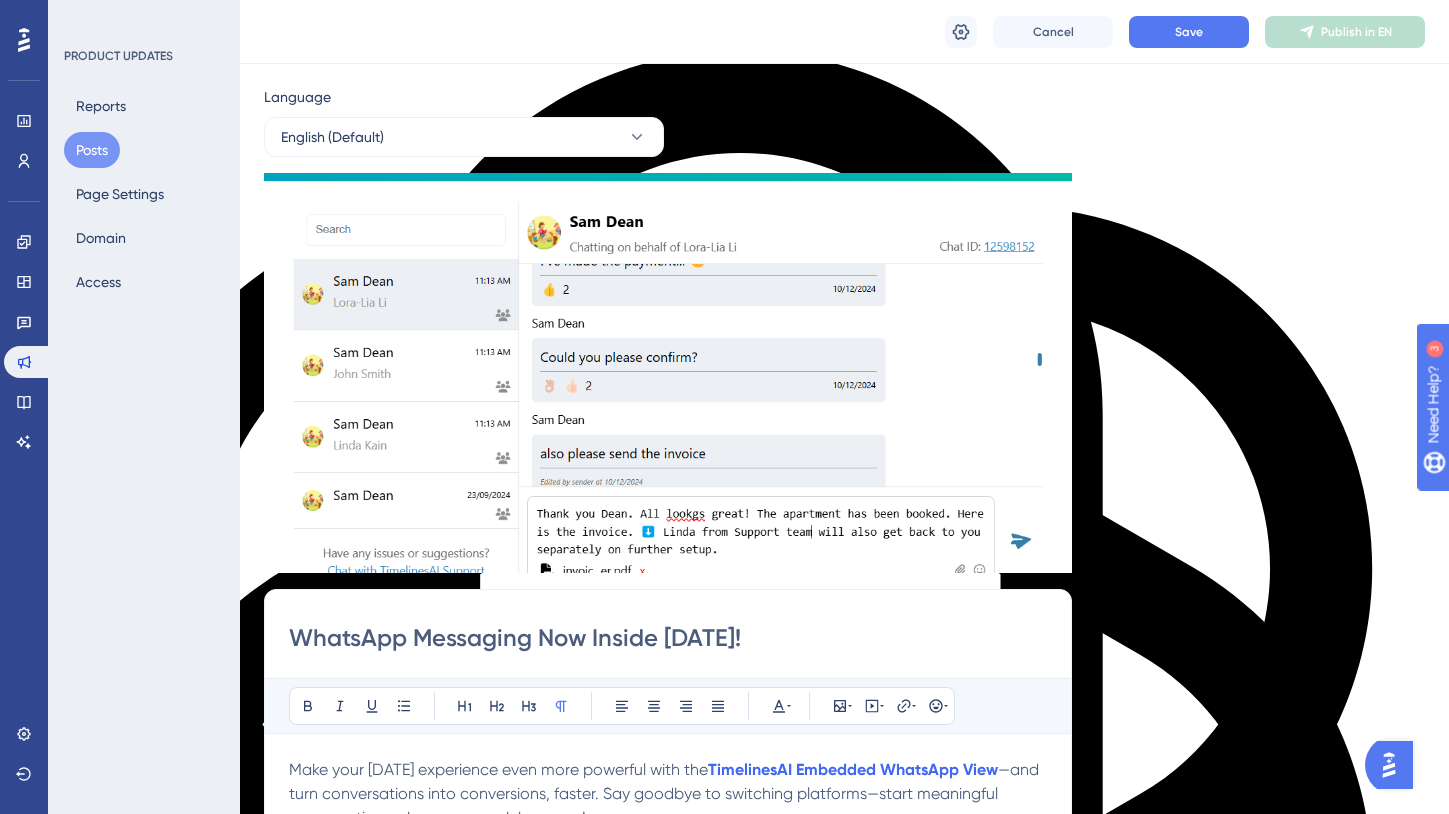 scroll, scrollTop: 0, scrollLeft: 0, axis: both 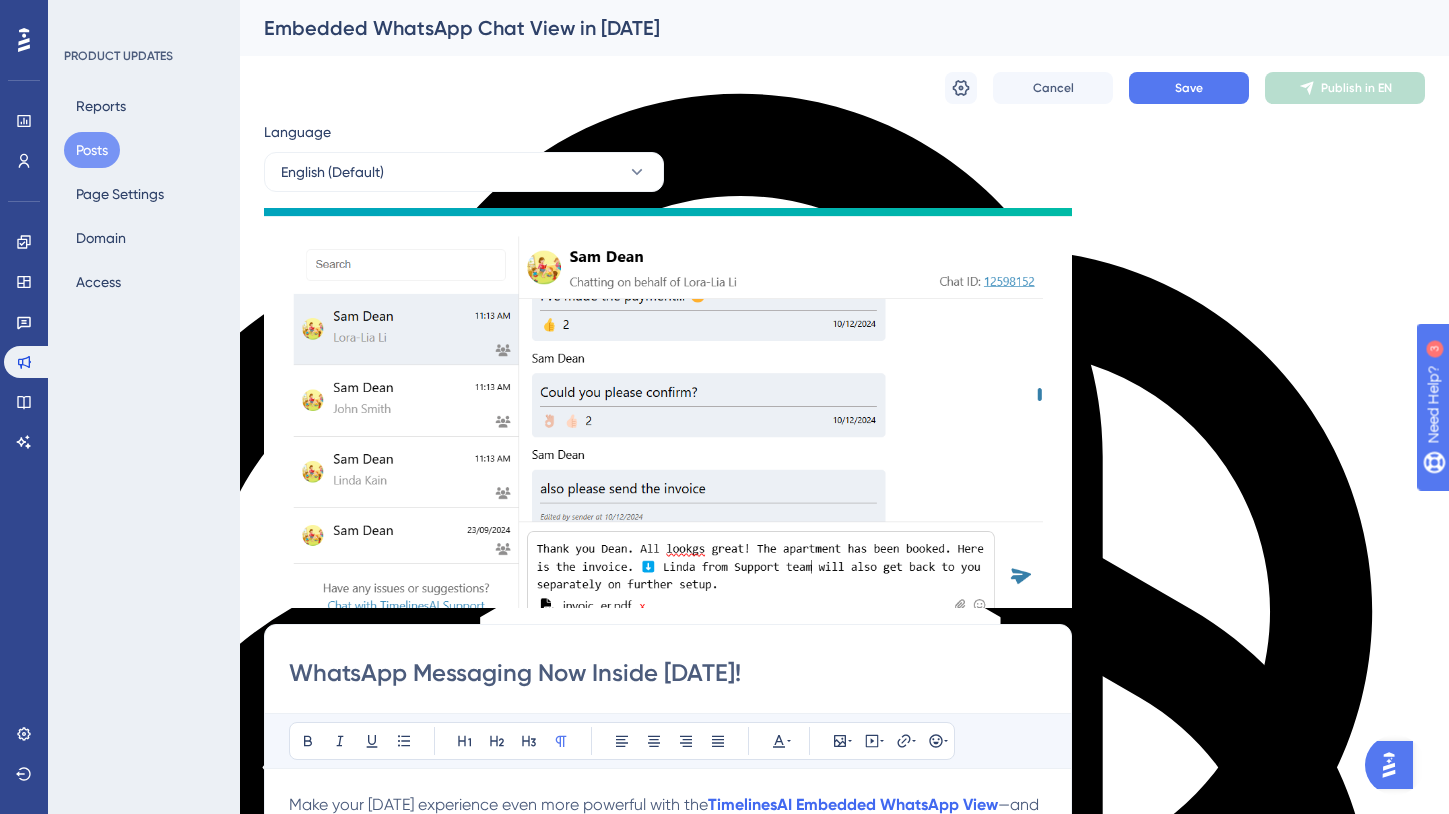 click on "Posts" at bounding box center (92, 150) 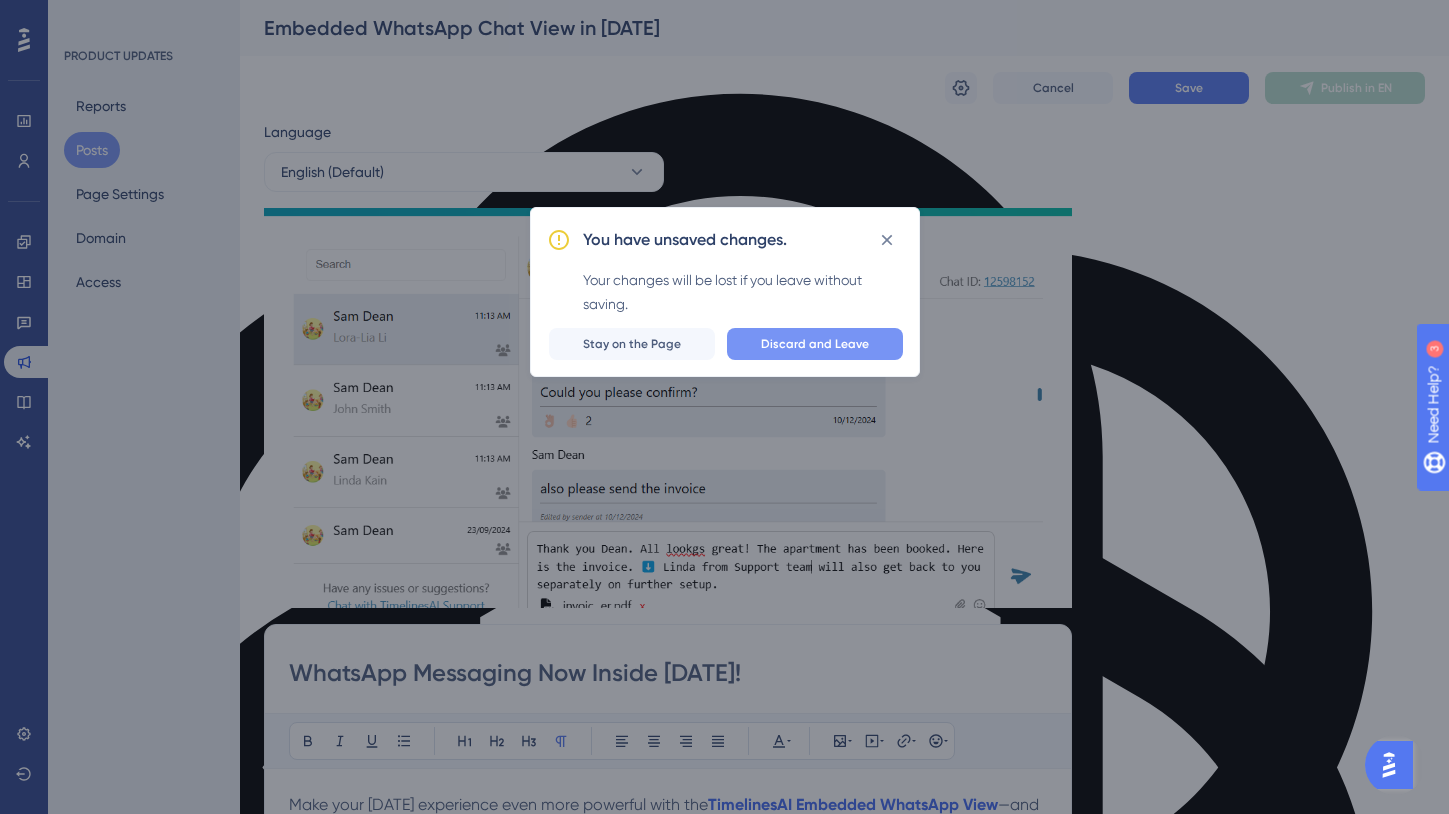 click on "Discard and Leave" at bounding box center [815, 344] 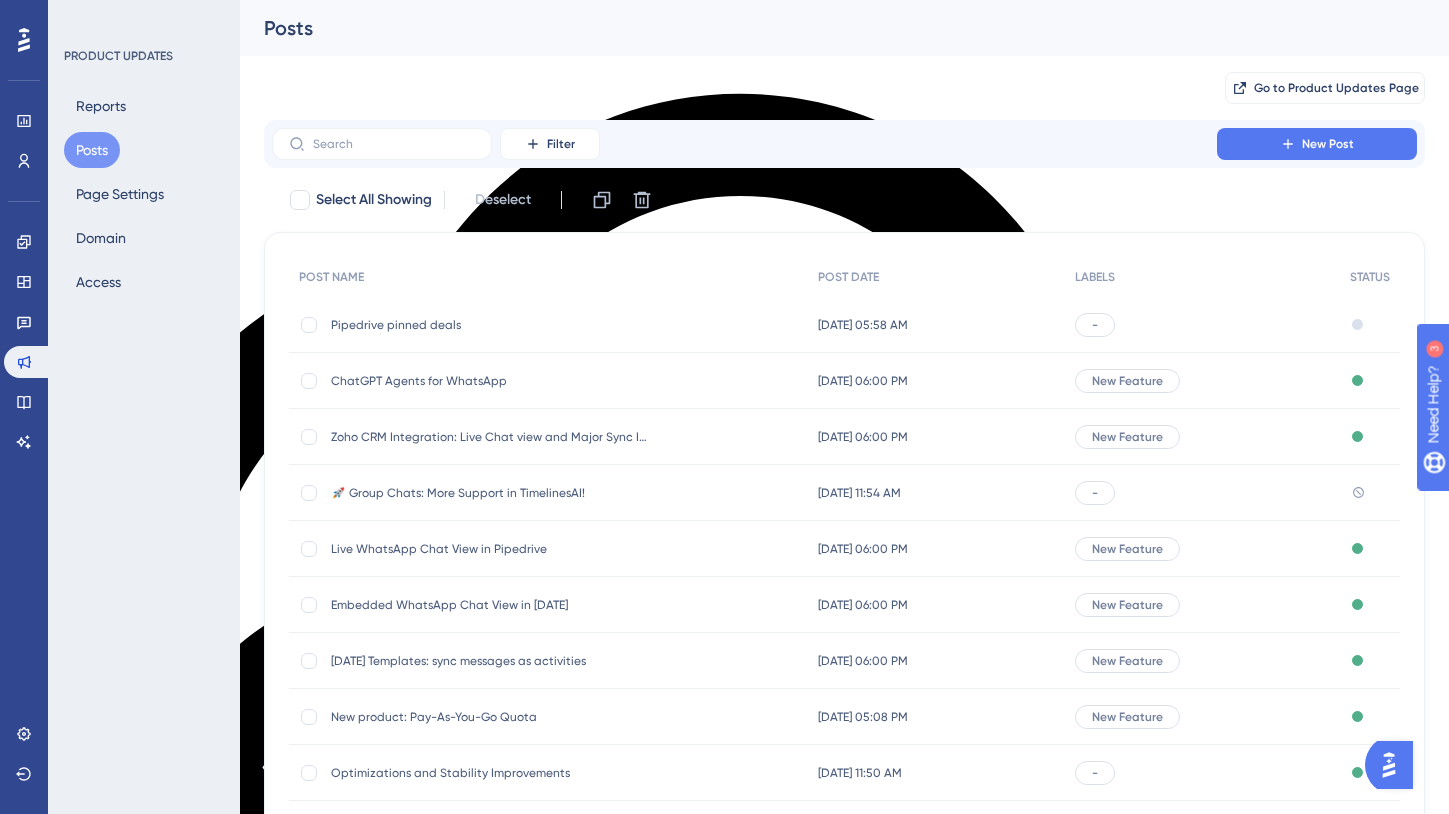 click on "Pipedrive pinned deals" at bounding box center (491, 325) 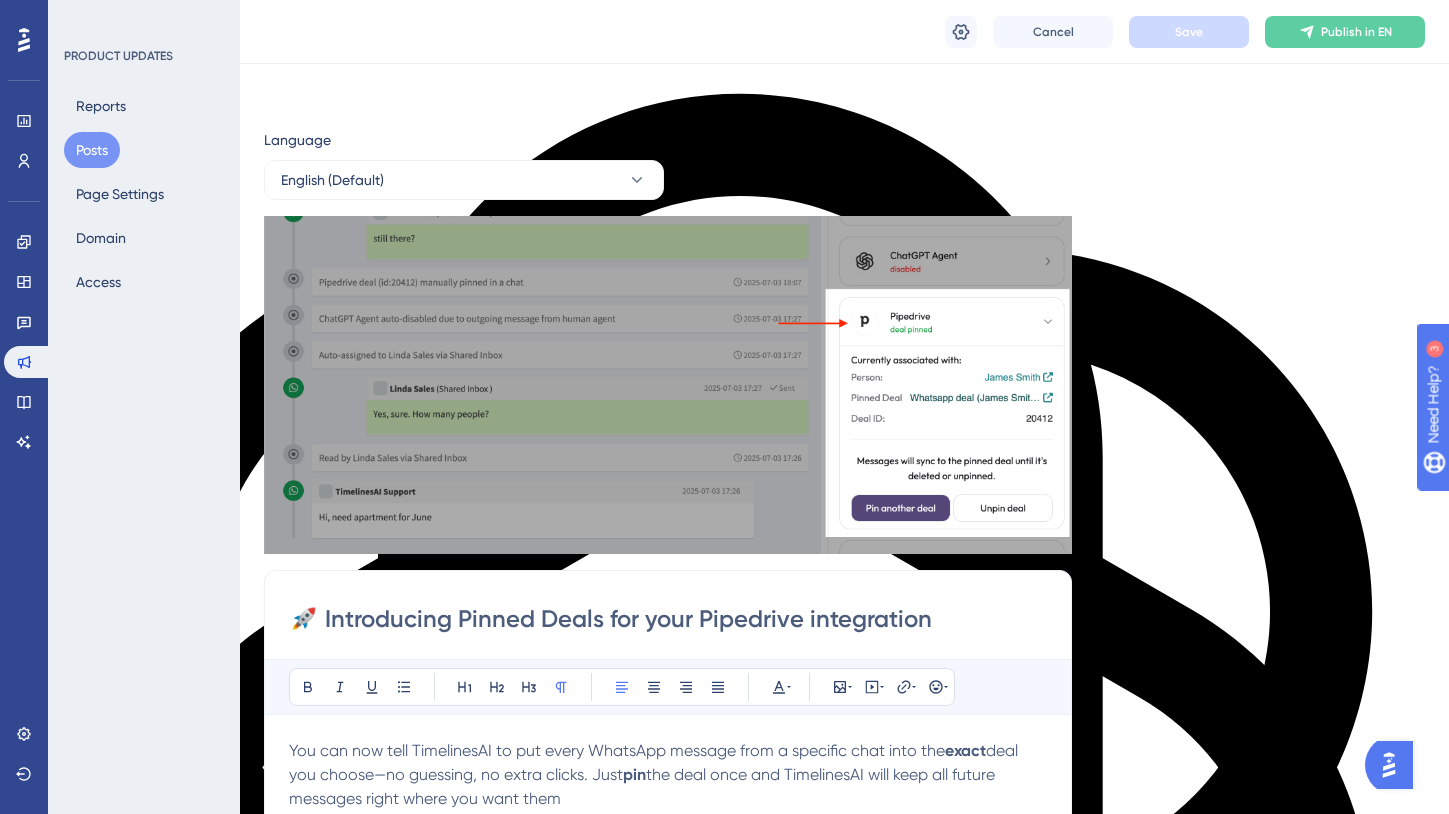 scroll, scrollTop: 293, scrollLeft: 0, axis: vertical 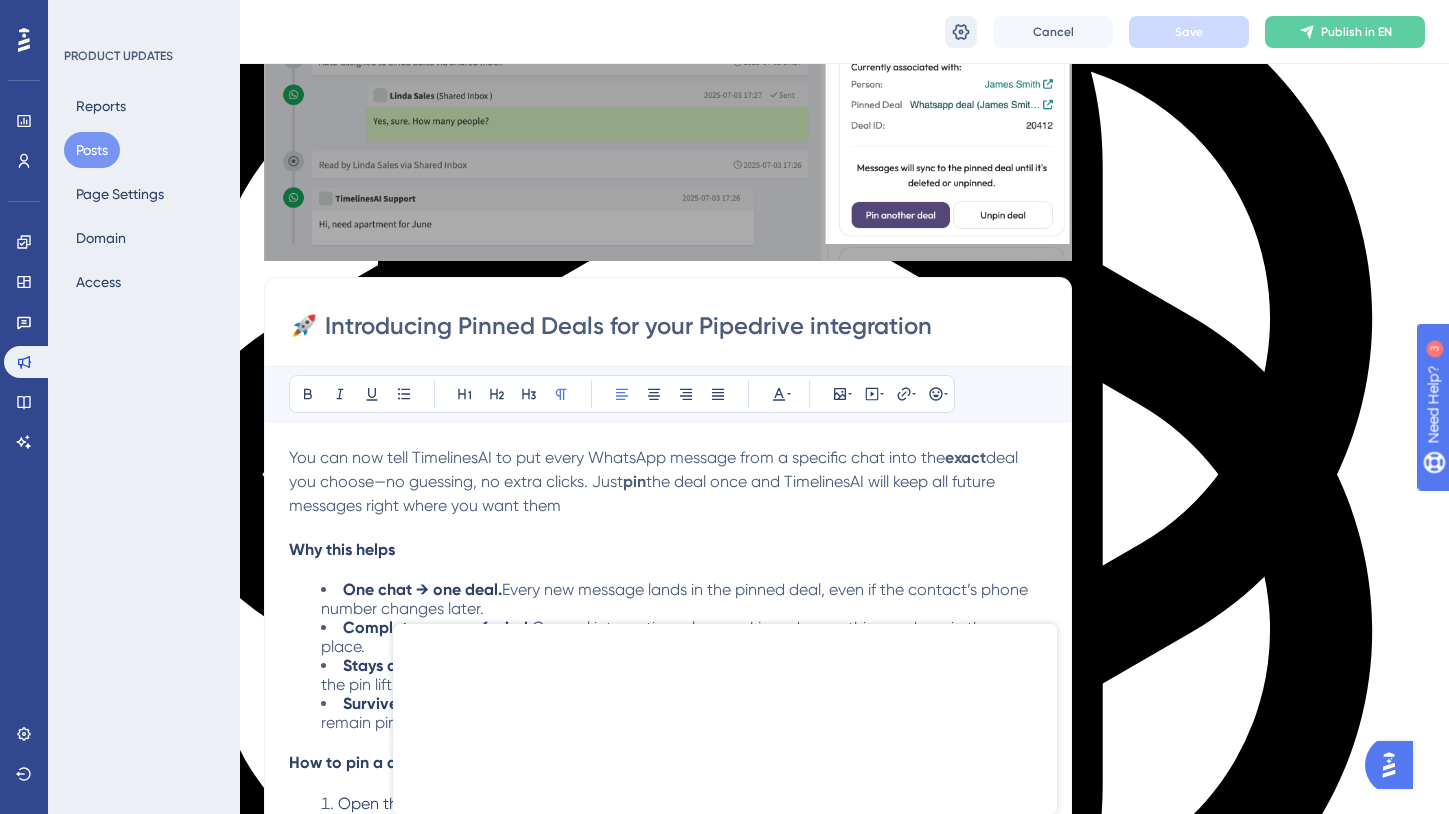 click 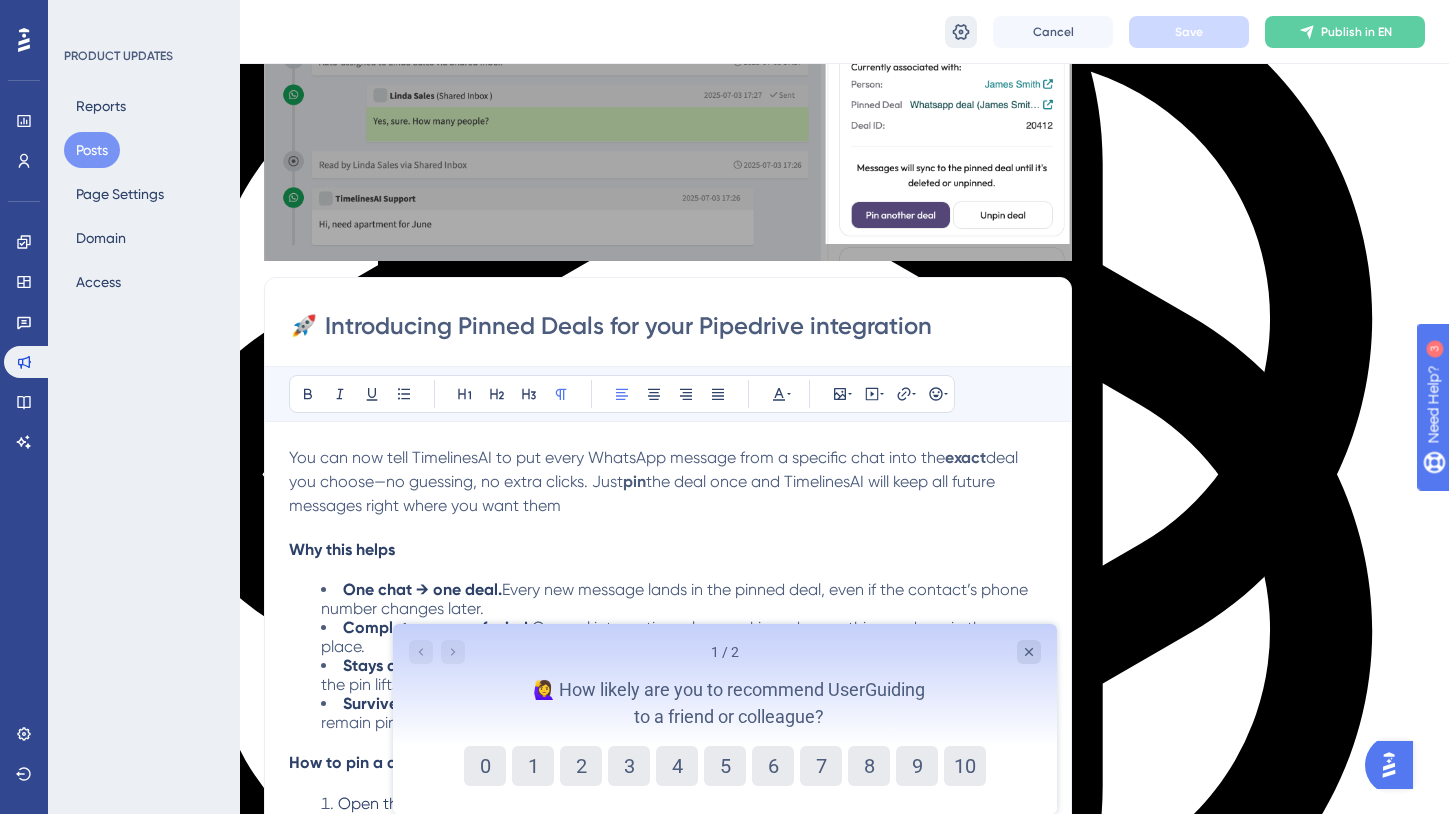 scroll, scrollTop: 0, scrollLeft: 0, axis: both 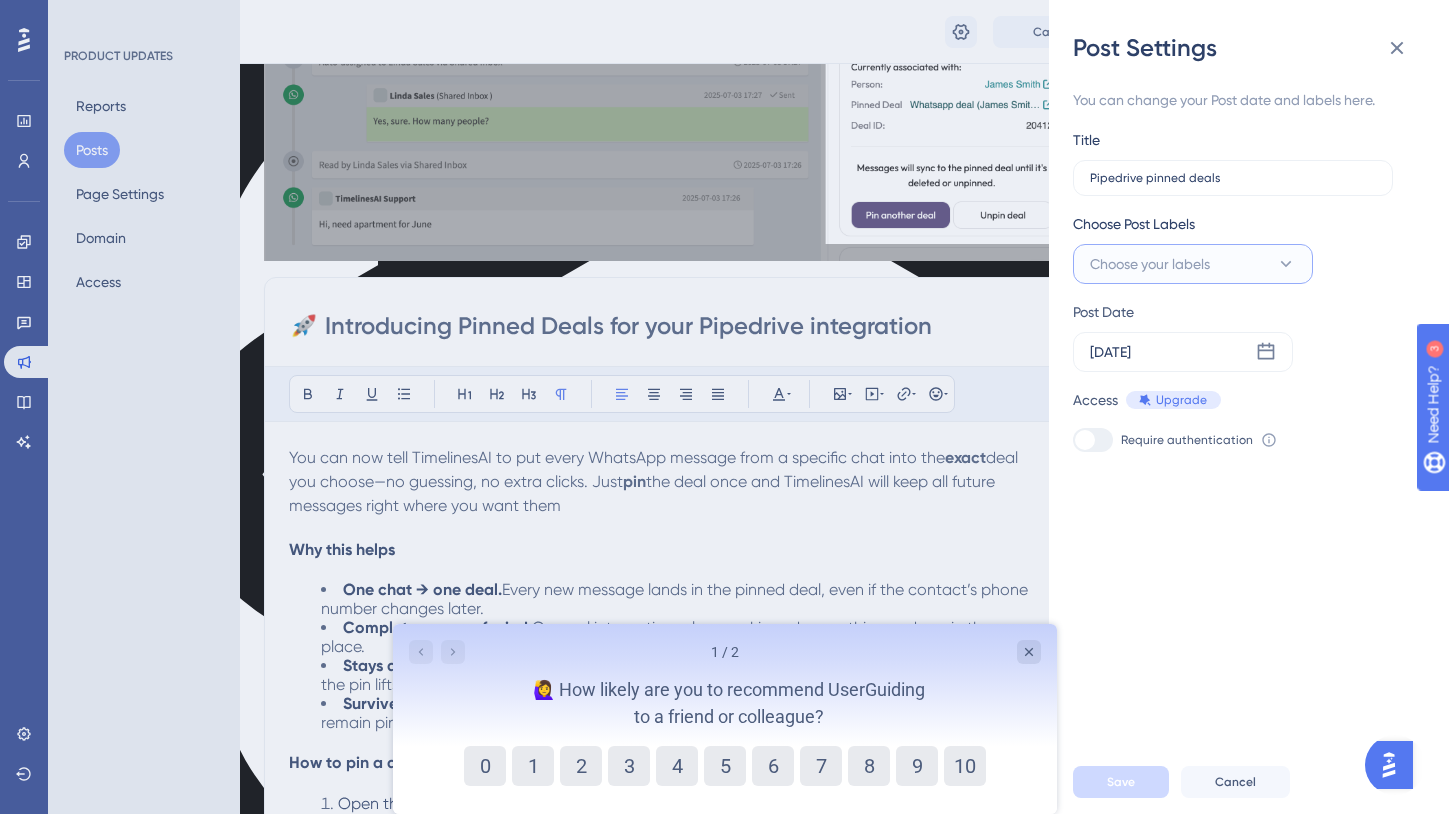 click on "Choose your labels" at bounding box center [1193, 264] 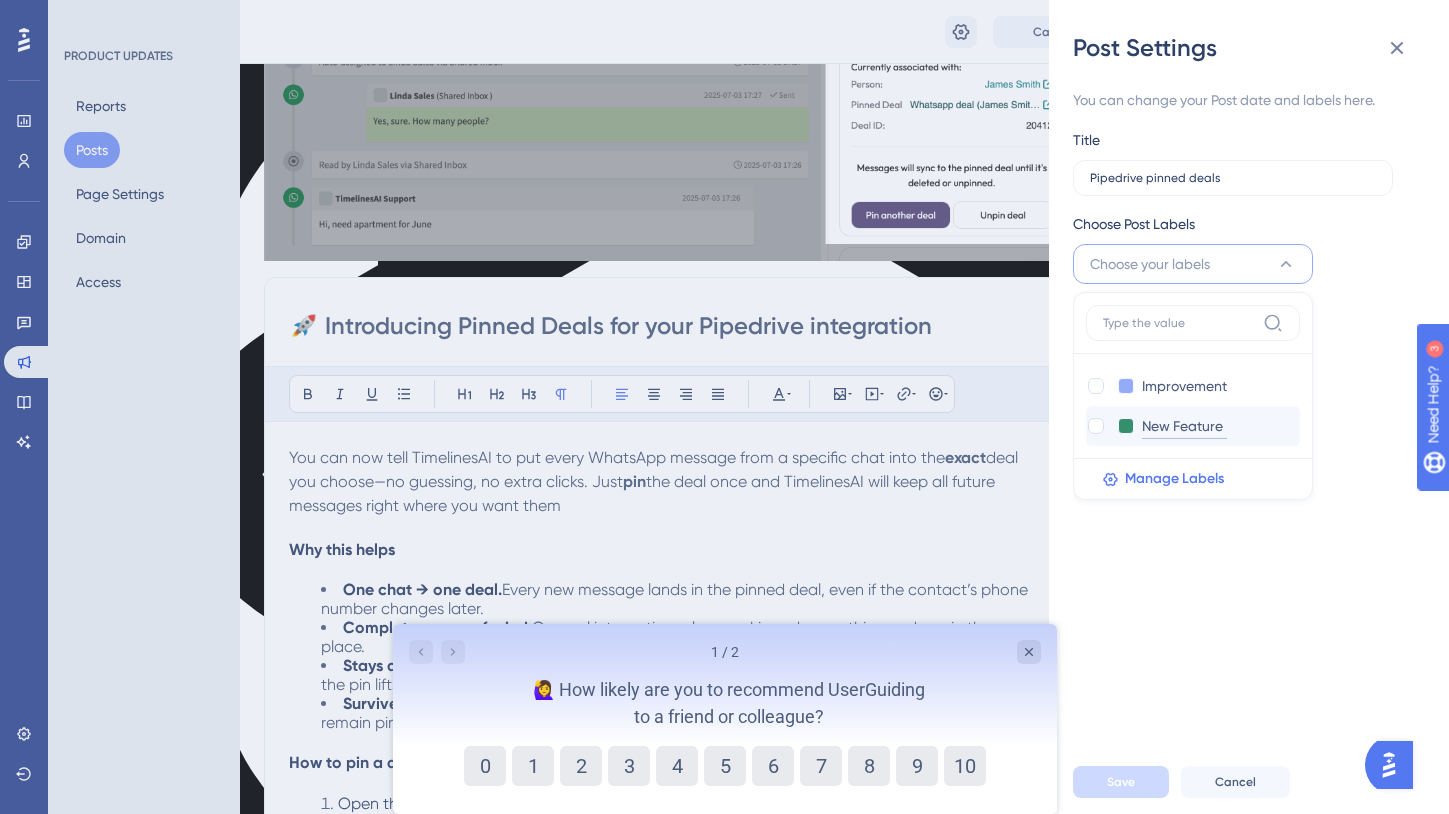 click on "New Feature" at bounding box center [1184, 426] 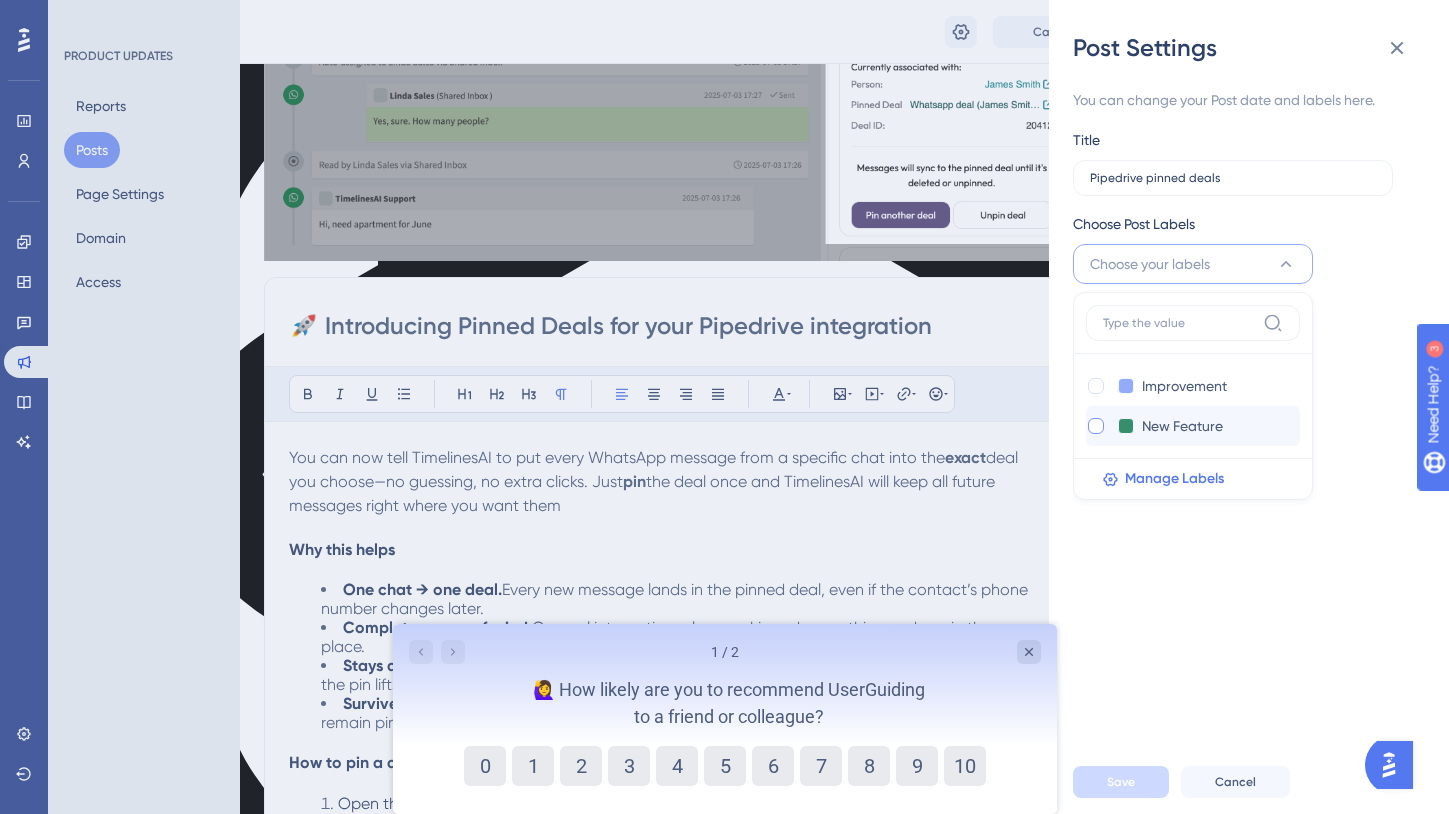 click at bounding box center [1096, 426] 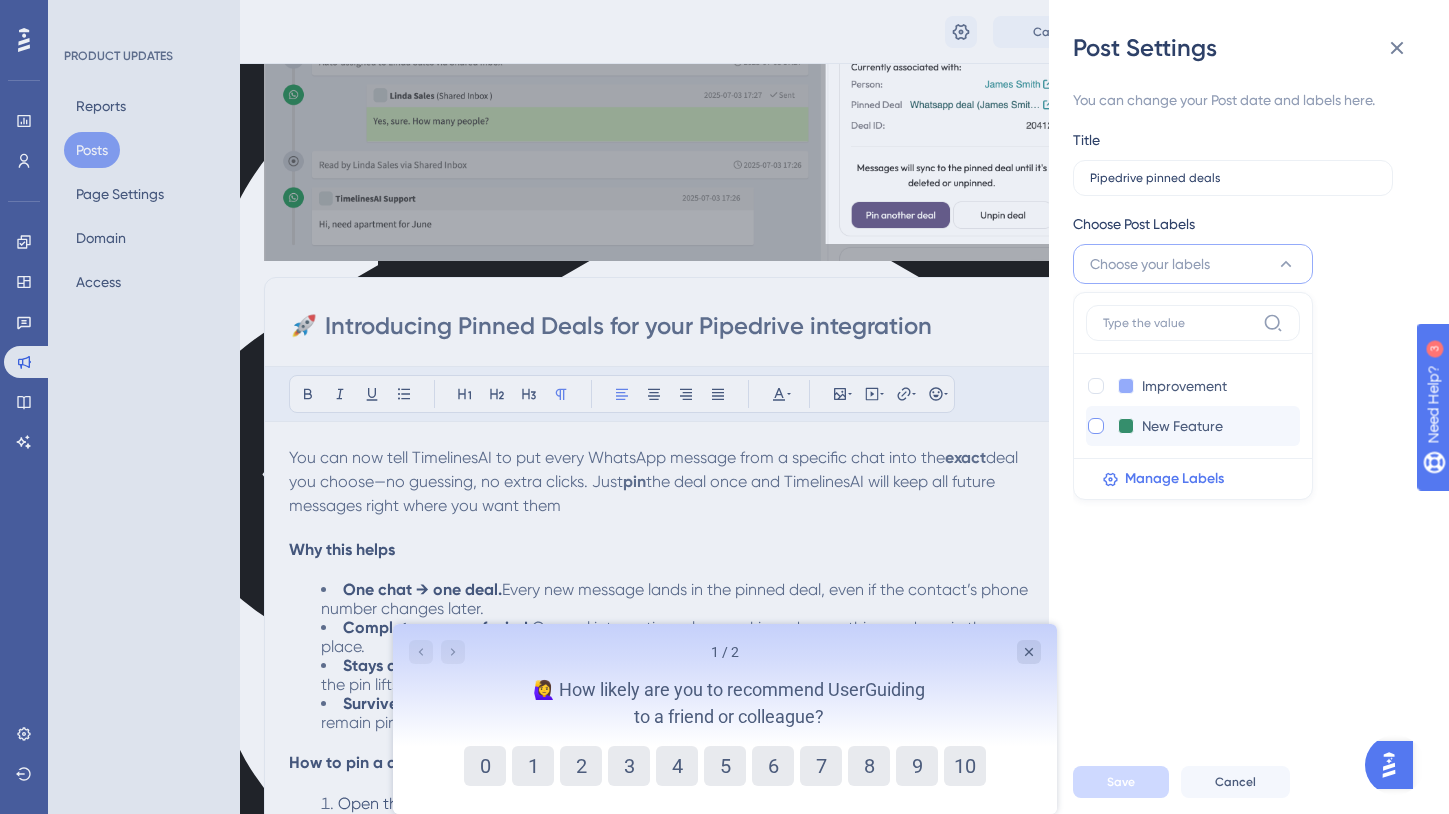 checkbox on "true" 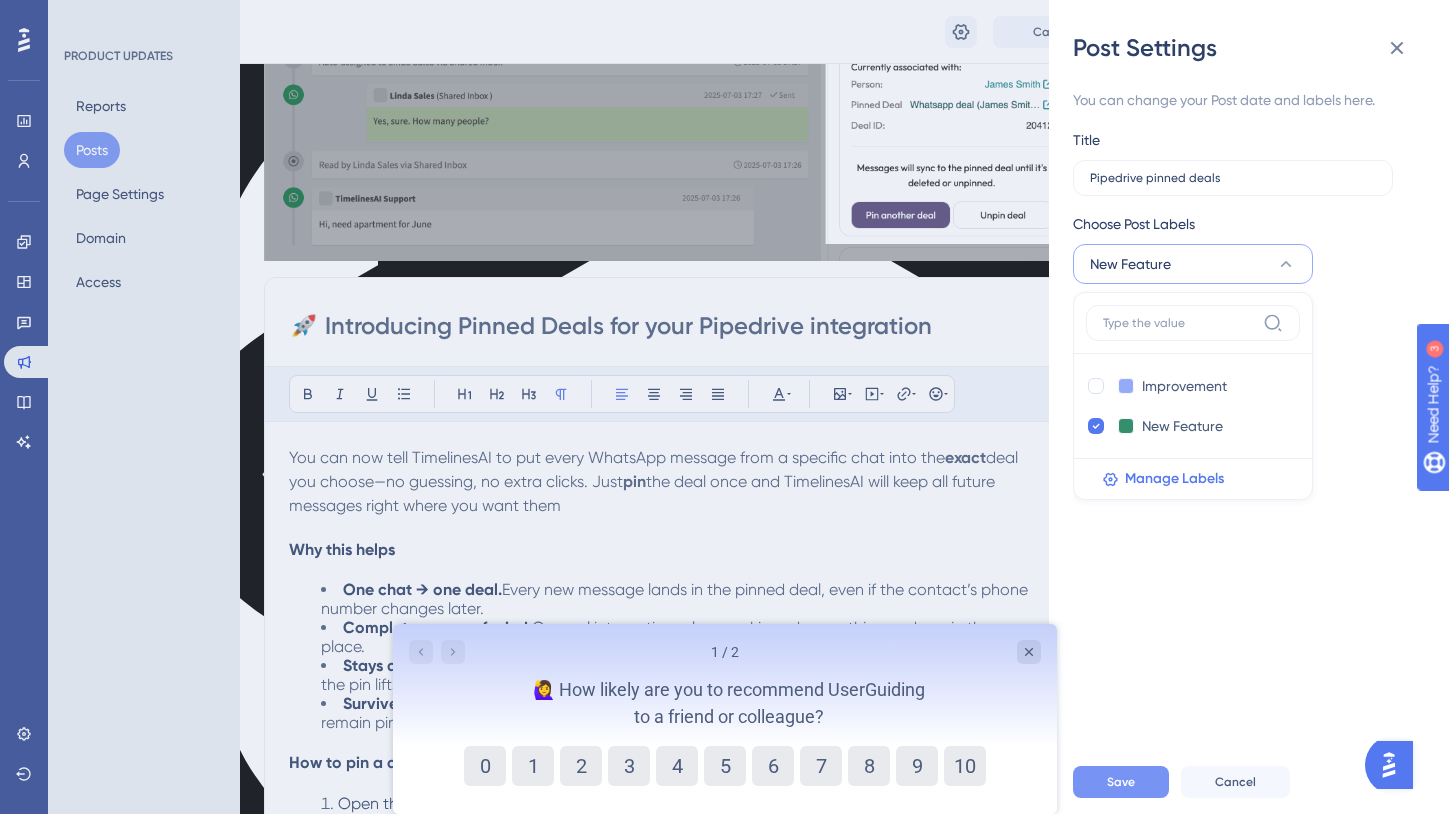 click on "Save" at bounding box center [1121, 782] 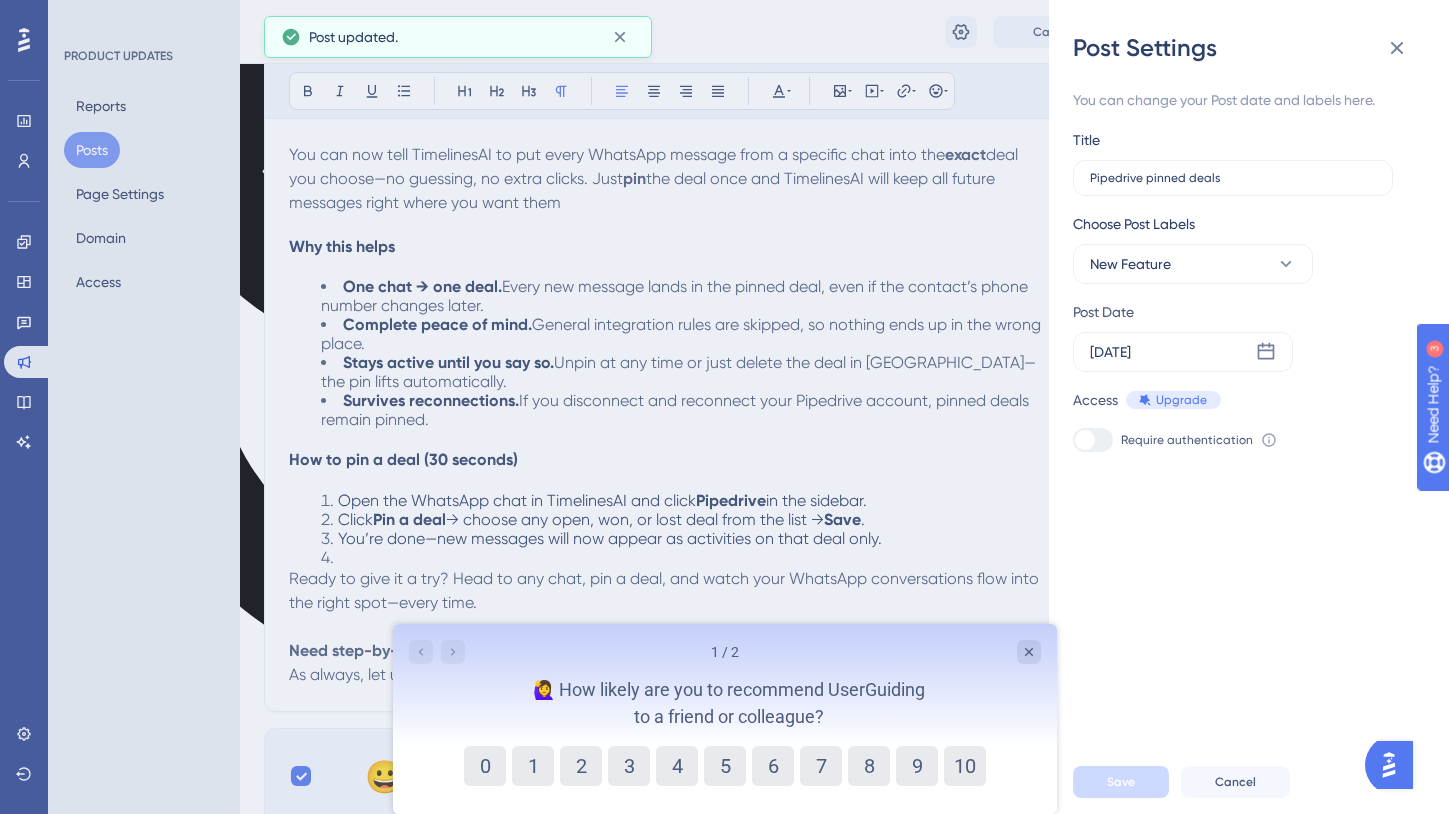 scroll, scrollTop: 623, scrollLeft: 0, axis: vertical 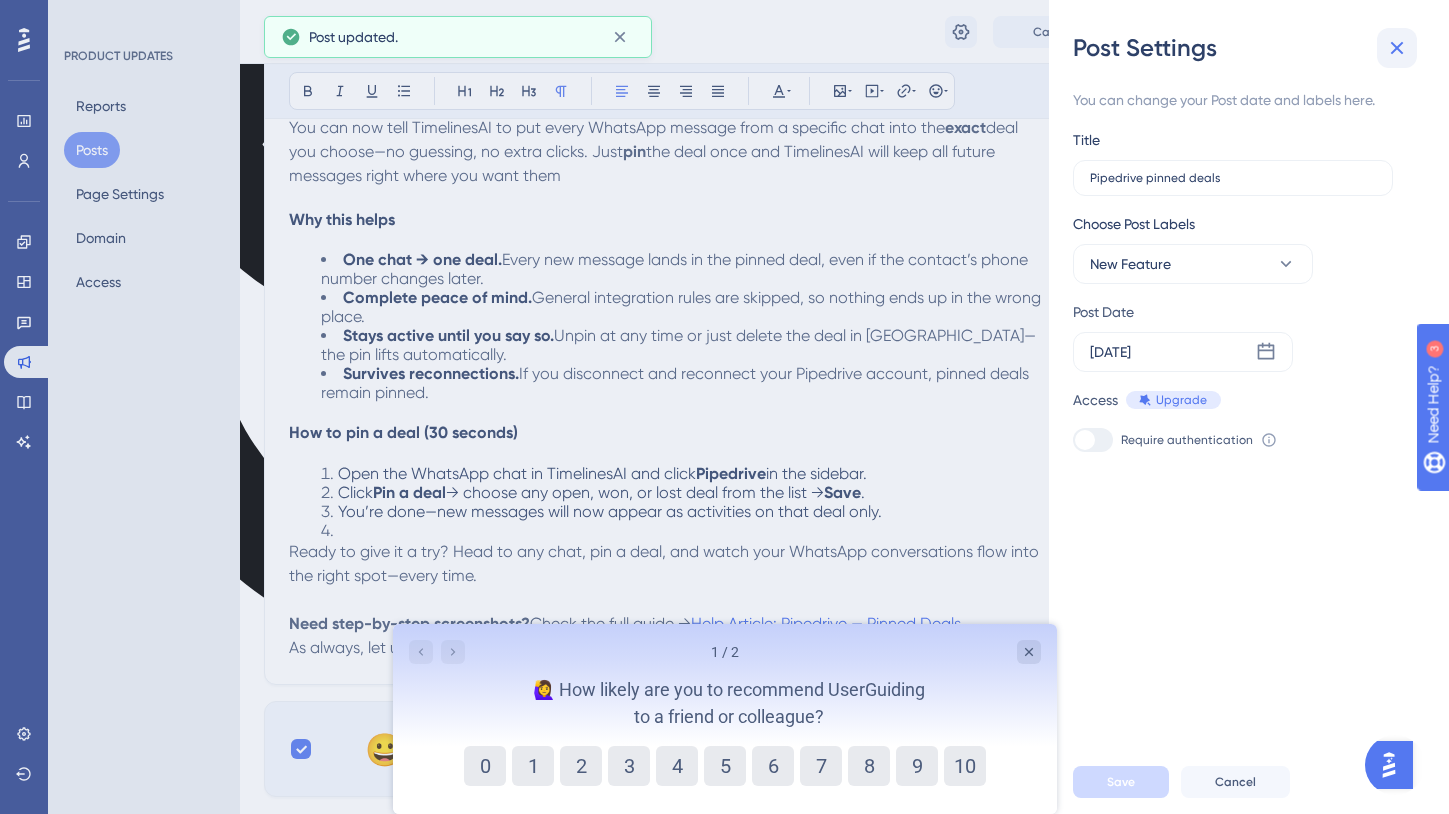 click 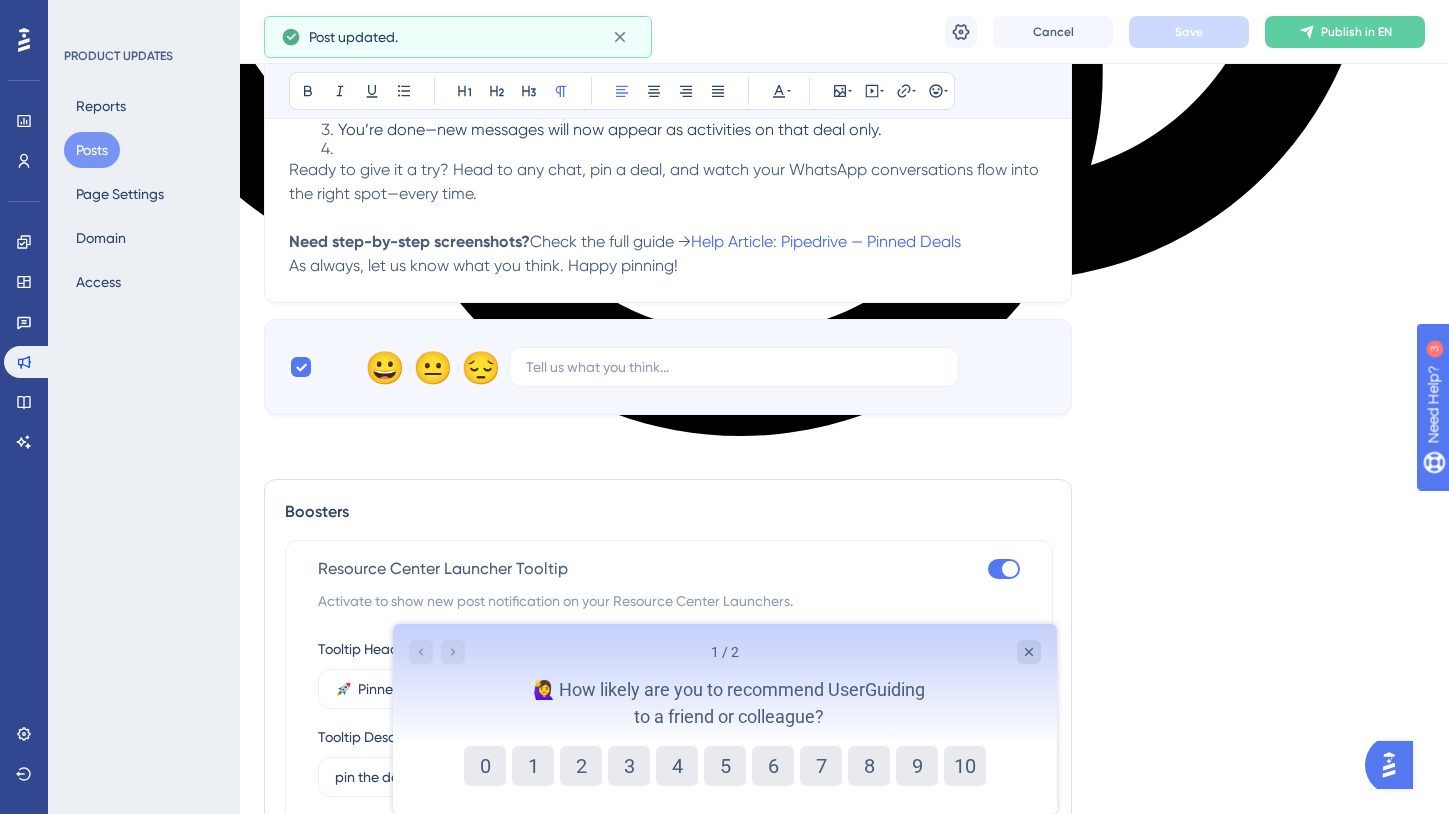 scroll, scrollTop: 1052, scrollLeft: 0, axis: vertical 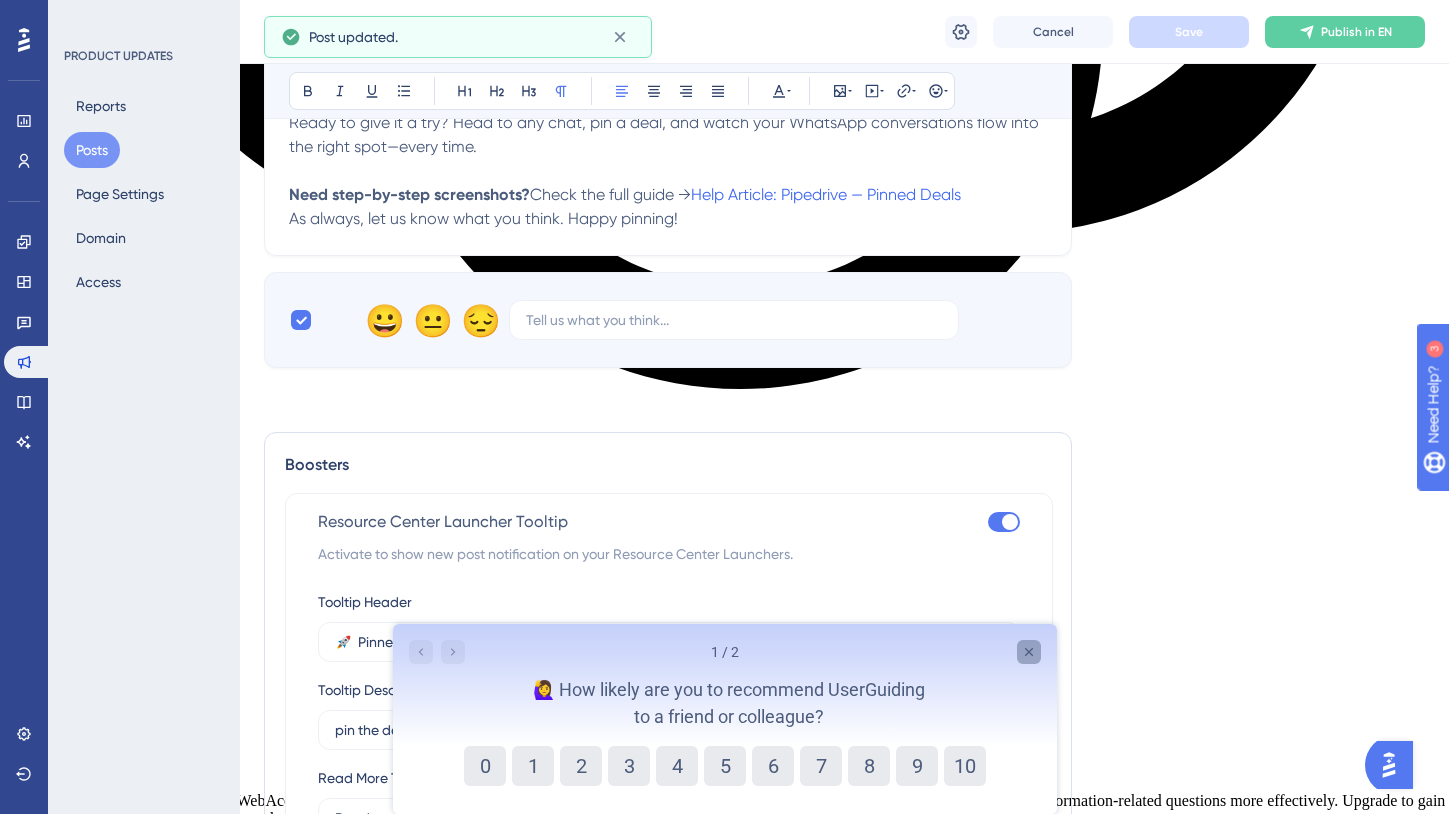 click 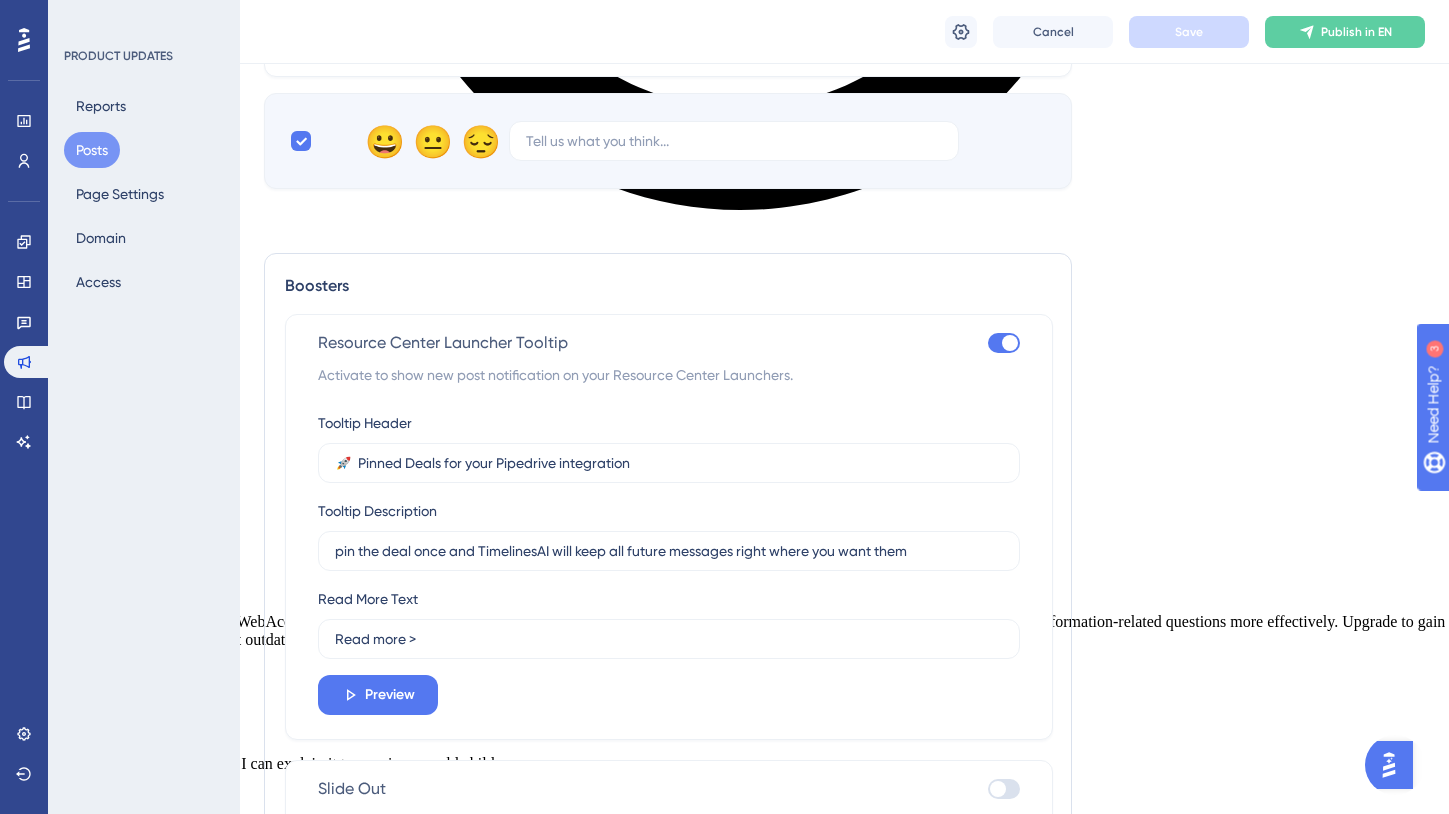 scroll, scrollTop: 1450, scrollLeft: 0, axis: vertical 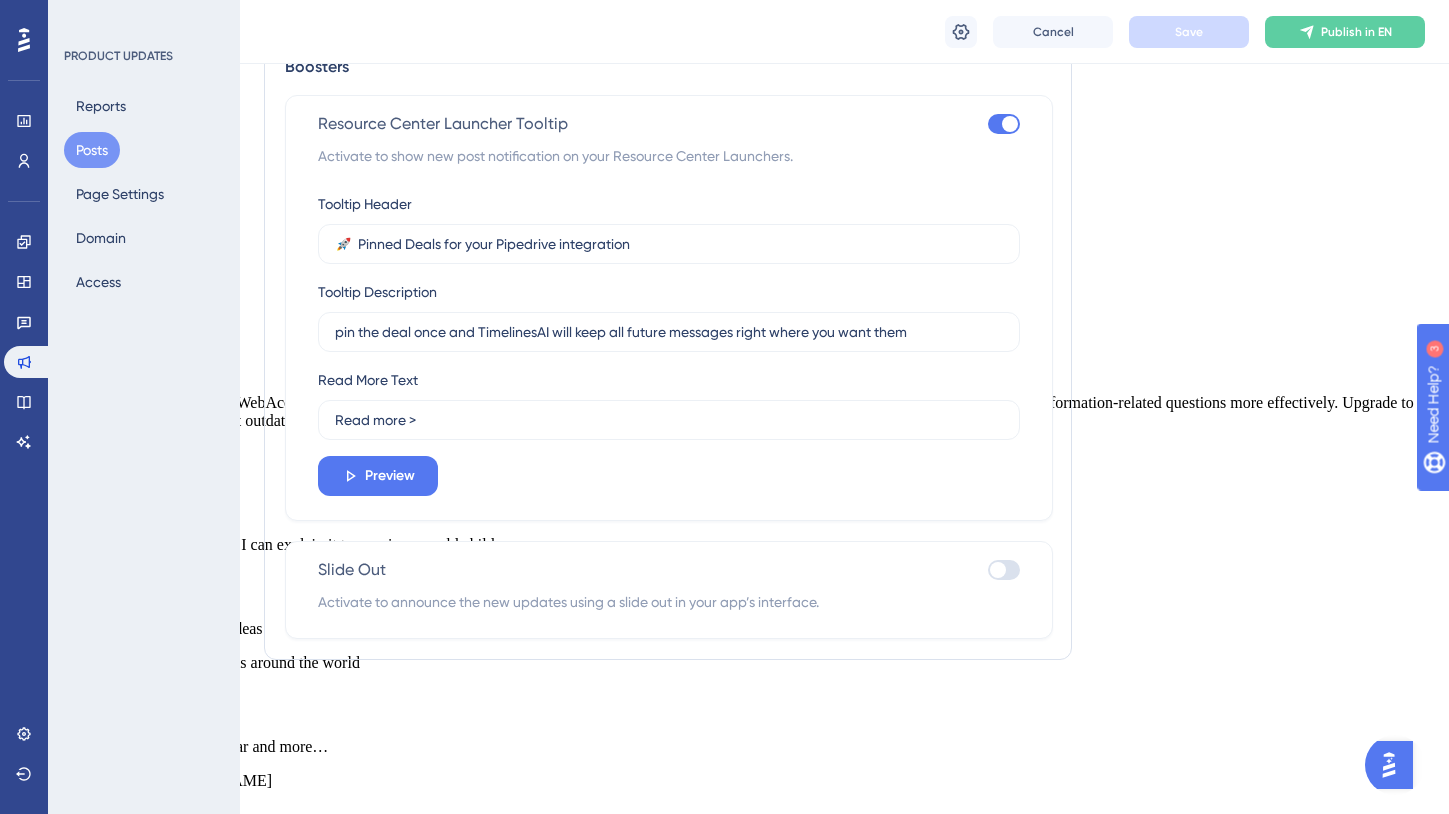 click at bounding box center (1004, 570) 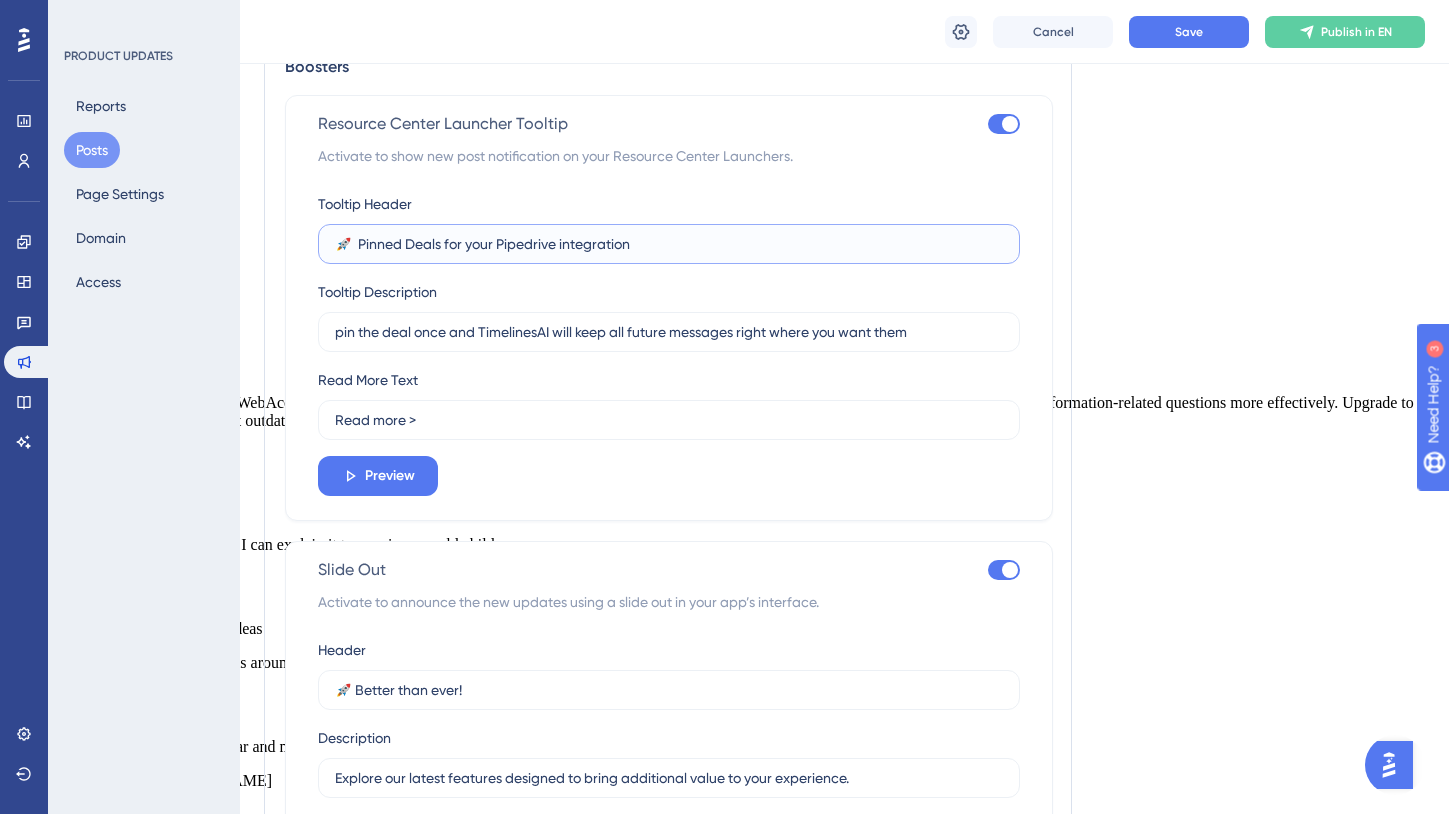 drag, startPoint x: 699, startPoint y: 326, endPoint x: 309, endPoint y: 315, distance: 390.1551 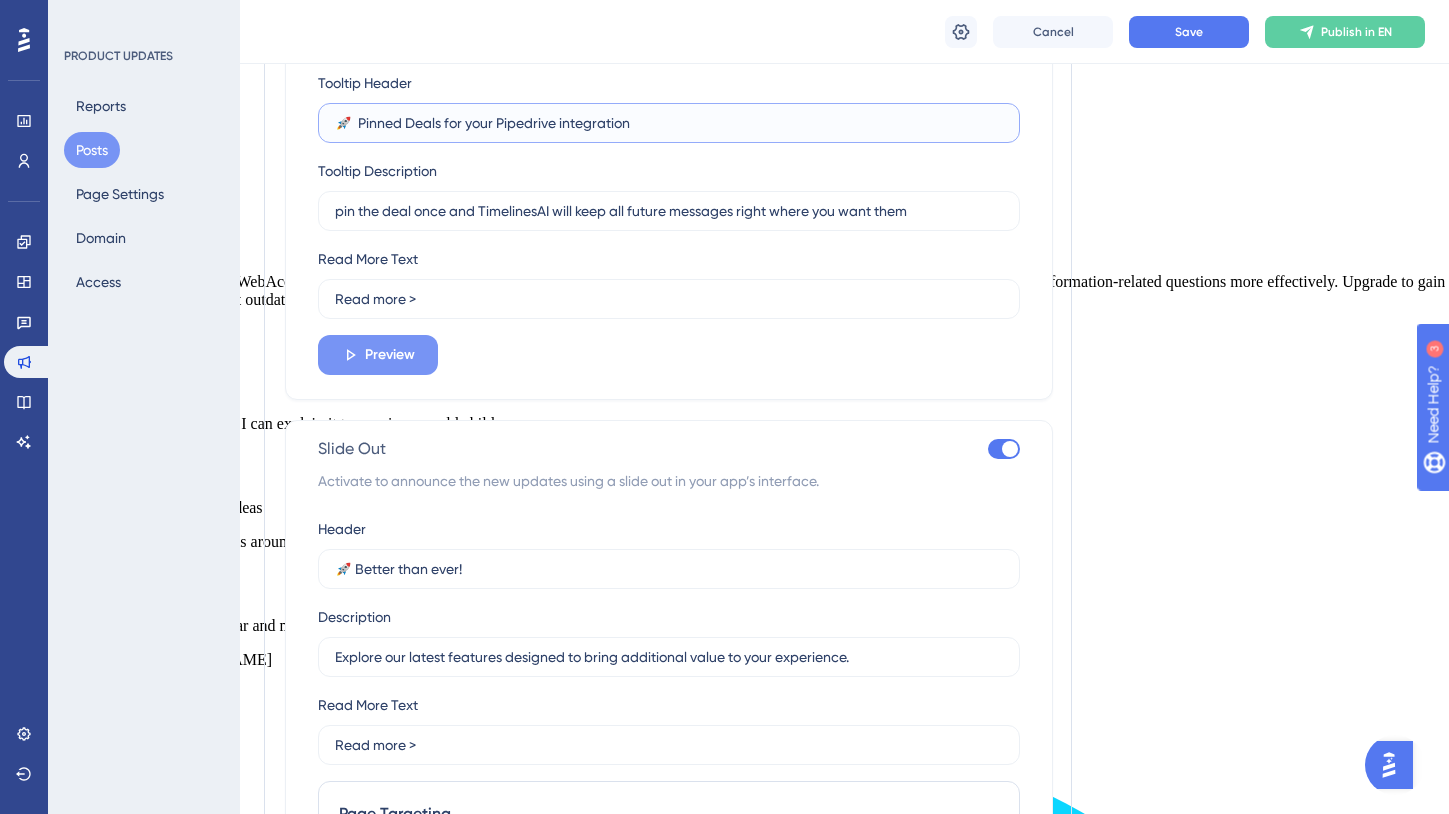 scroll, scrollTop: 1590, scrollLeft: 0, axis: vertical 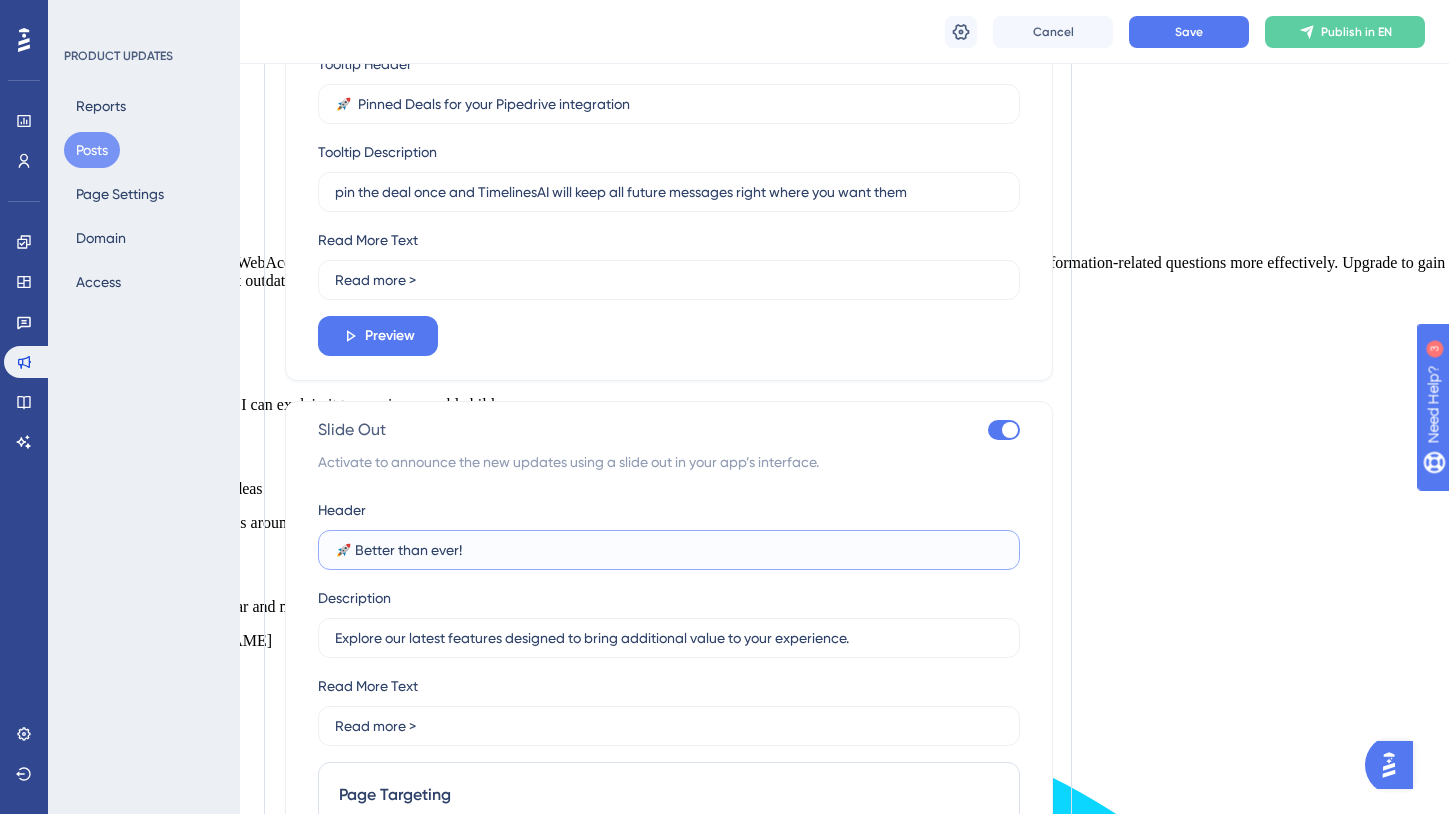 drag, startPoint x: 512, startPoint y: 620, endPoint x: 275, endPoint y: 619, distance: 237.0021 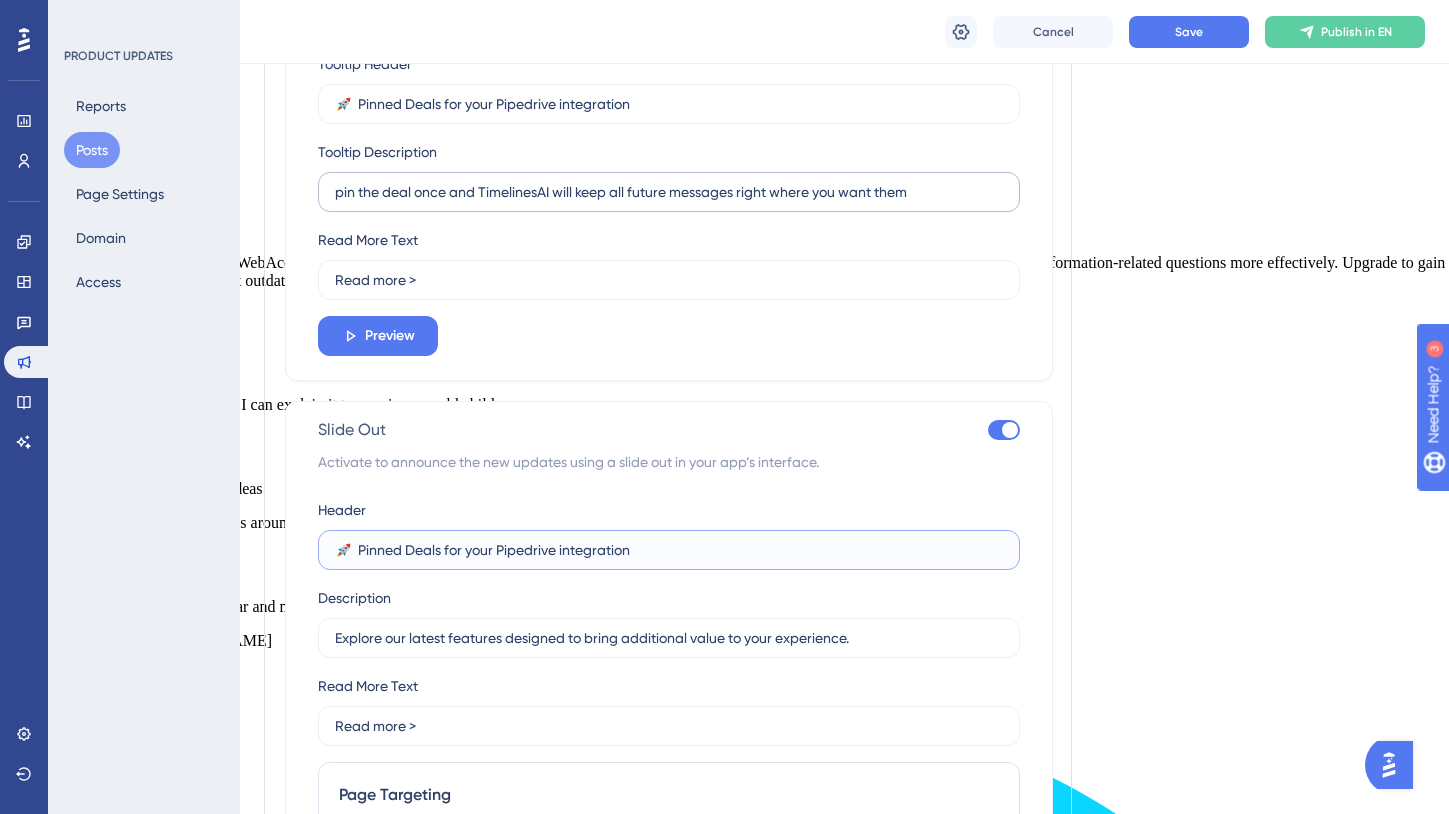 type on "🚀  Pinned Deals for your Pipedrive integration" 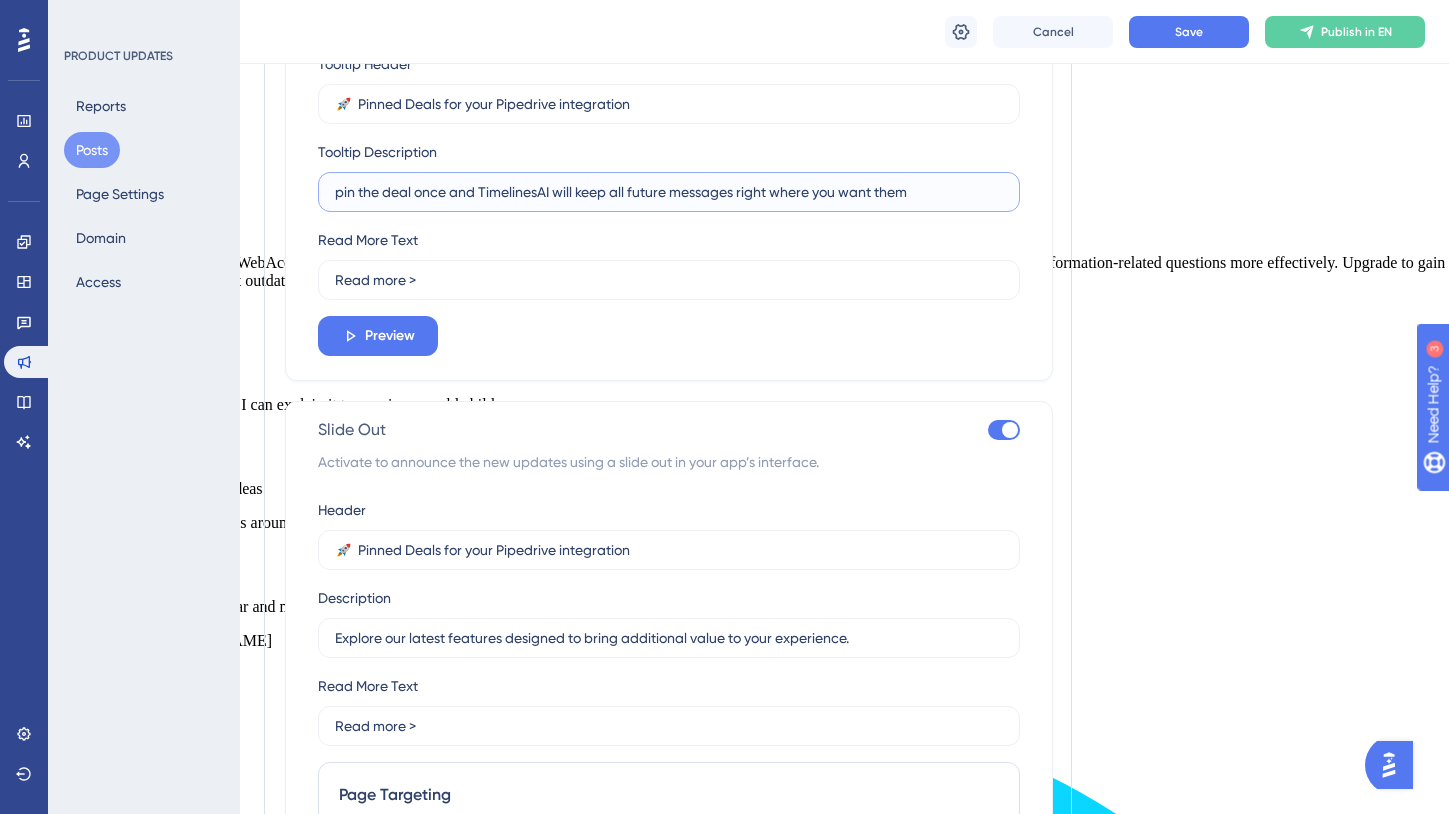 click on "pin the deal once and TimelinesAI will keep all future messages right where you want them" at bounding box center (669, 192) 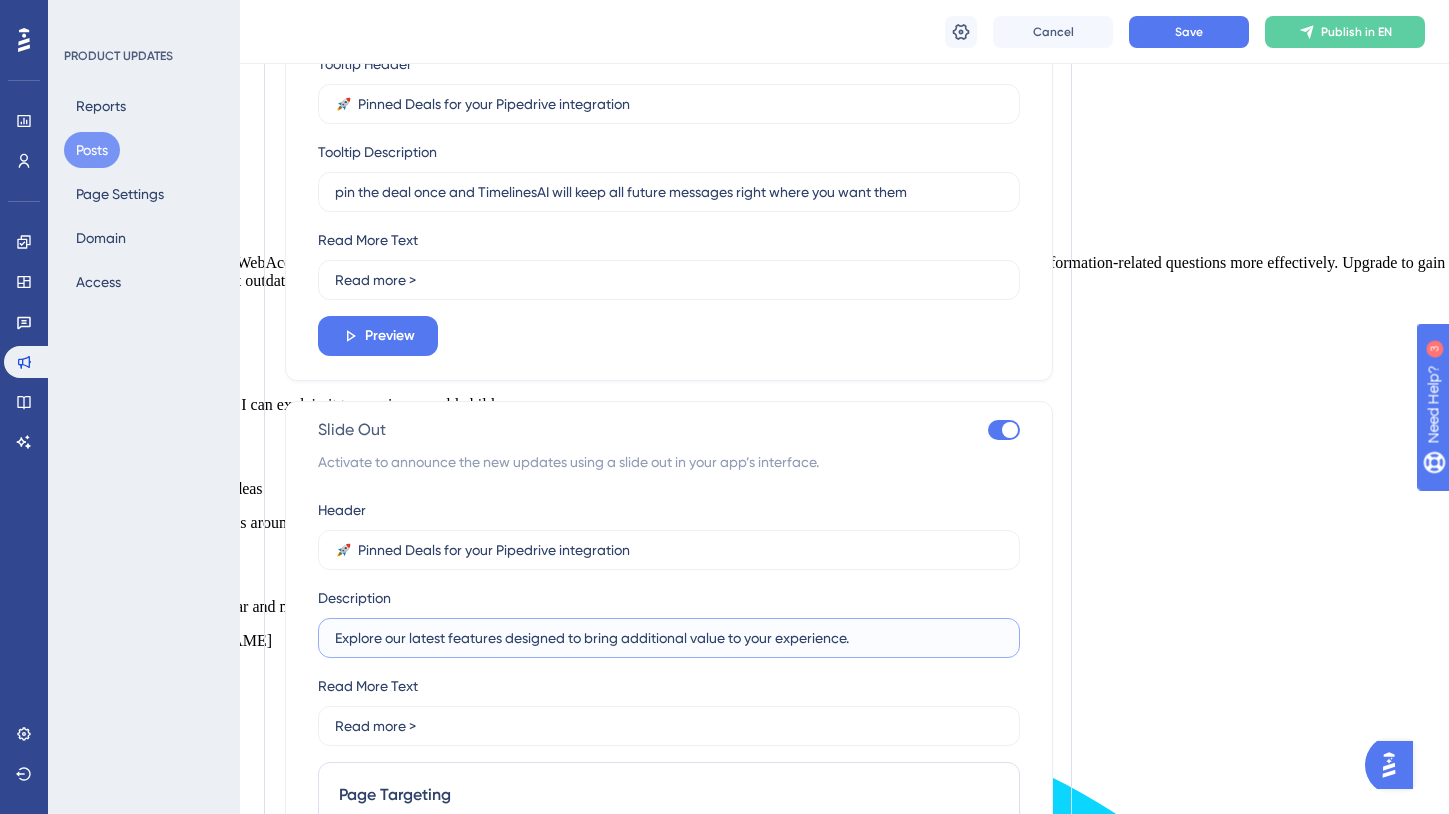 click on "Explore our latest features designed to bring additional value to your experience." at bounding box center [669, 638] 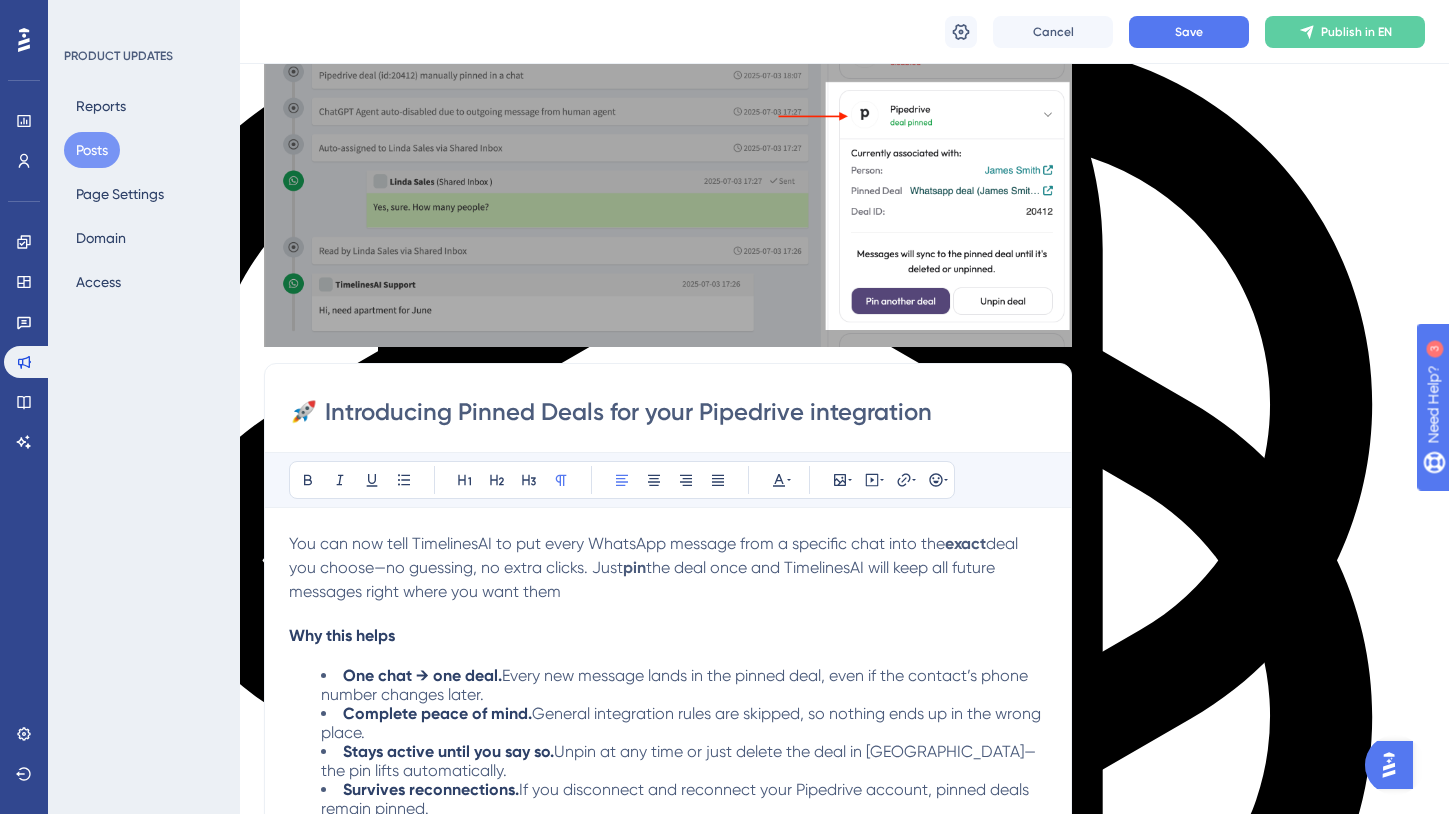 scroll, scrollTop: 0, scrollLeft: 0, axis: both 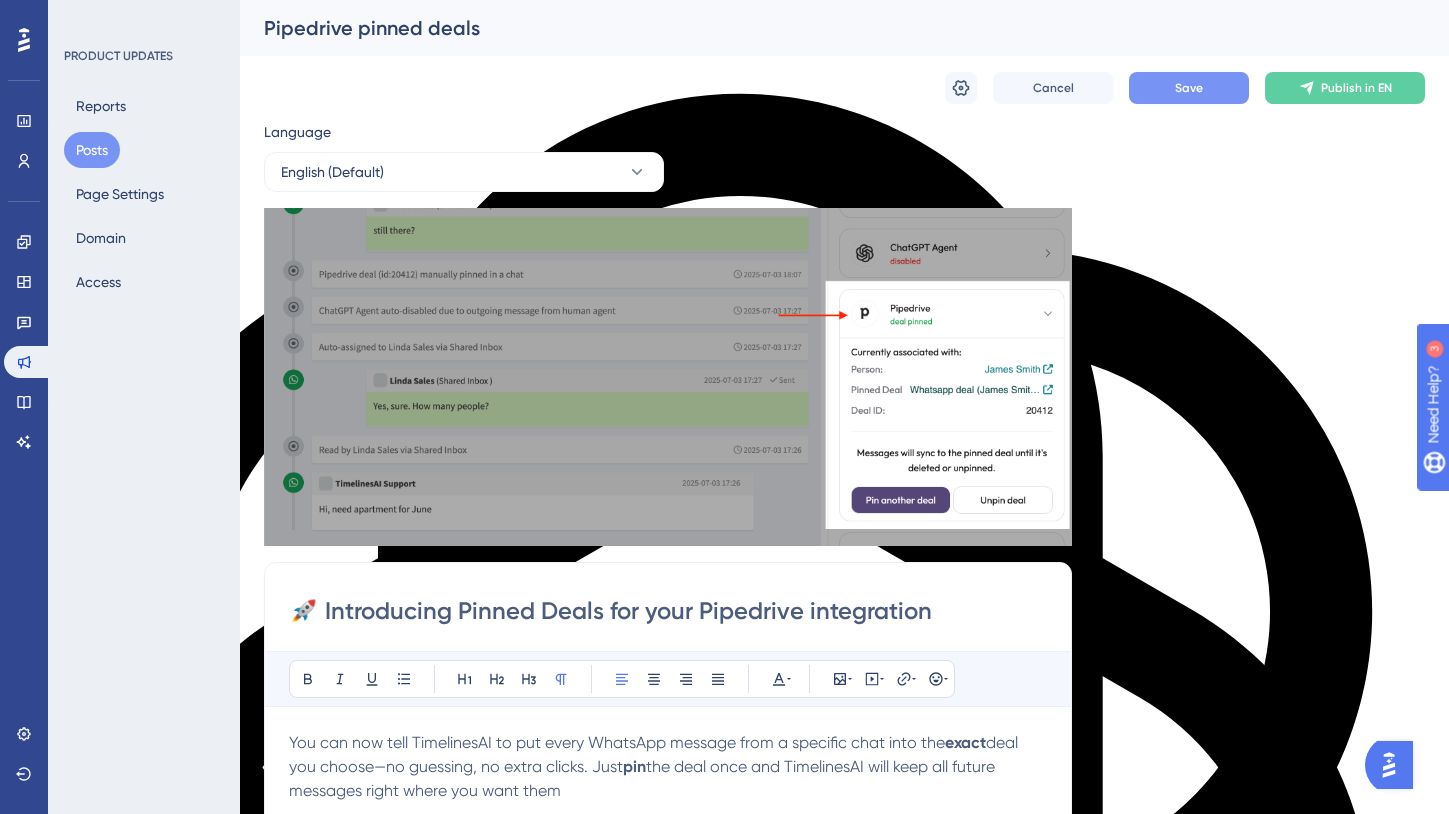type on "pin the deal once and TimelinesAI will keep all future messages right where you want them" 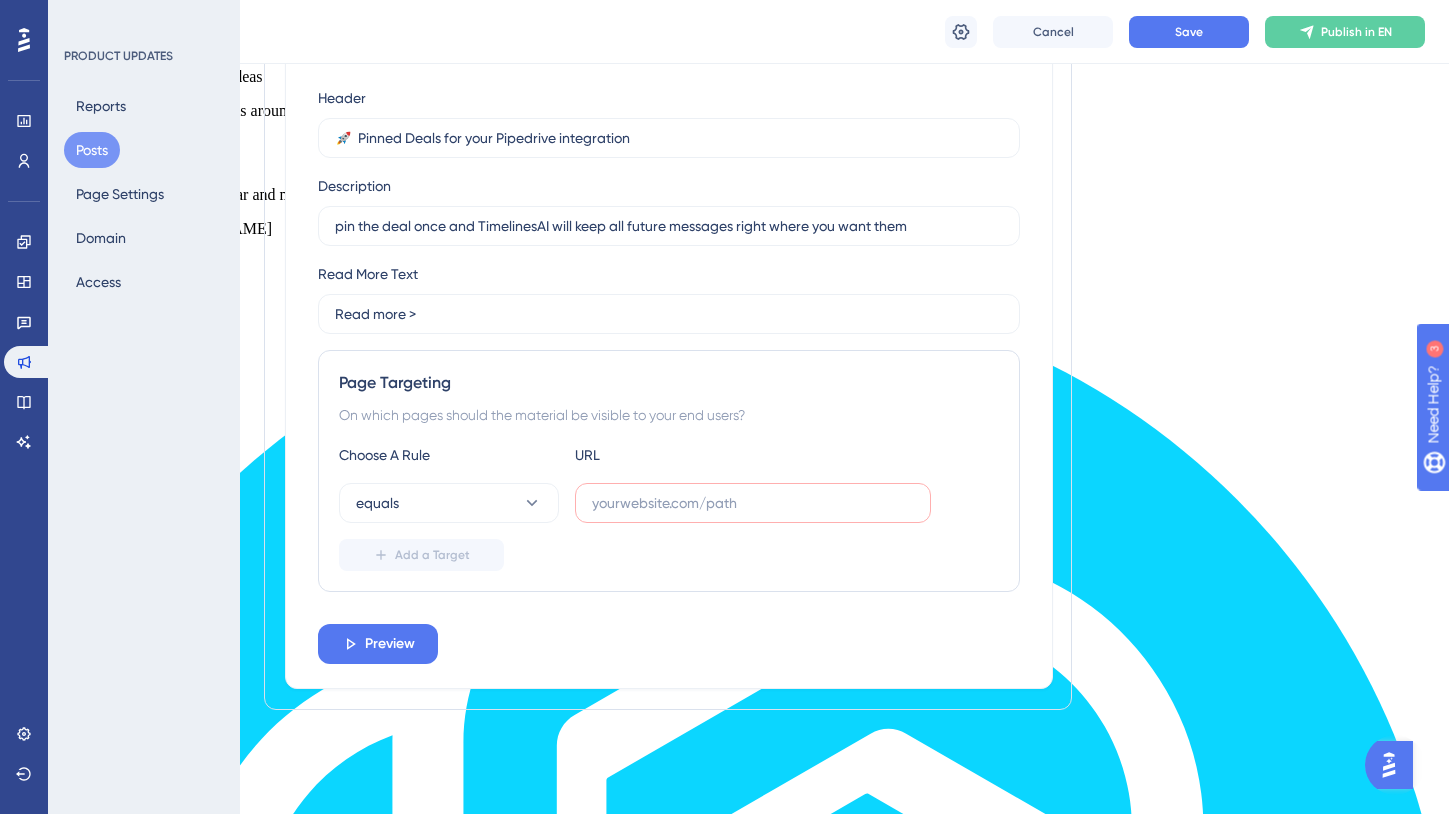 scroll, scrollTop: 1992, scrollLeft: 0, axis: vertical 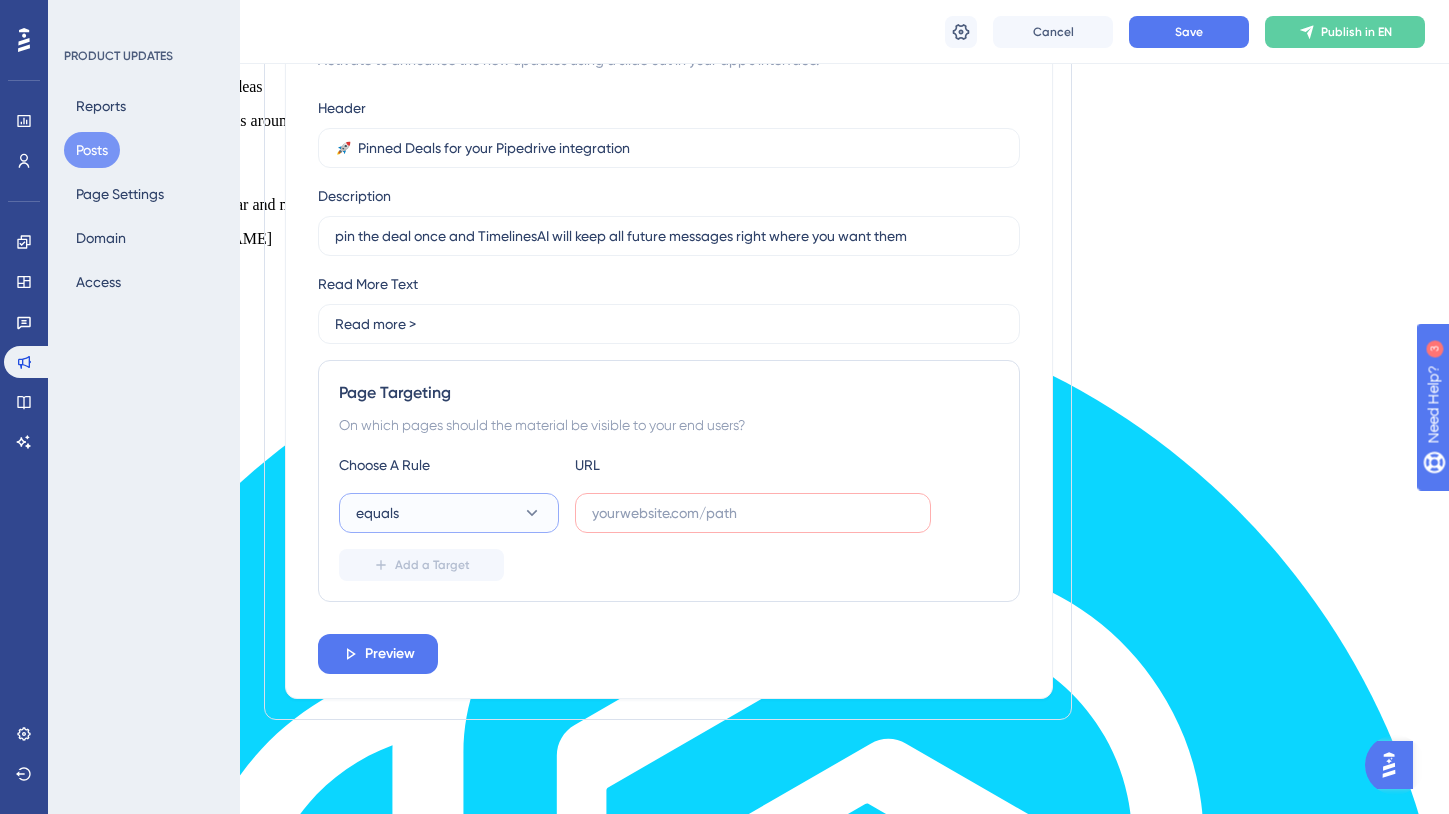 click on "equals" at bounding box center (449, 513) 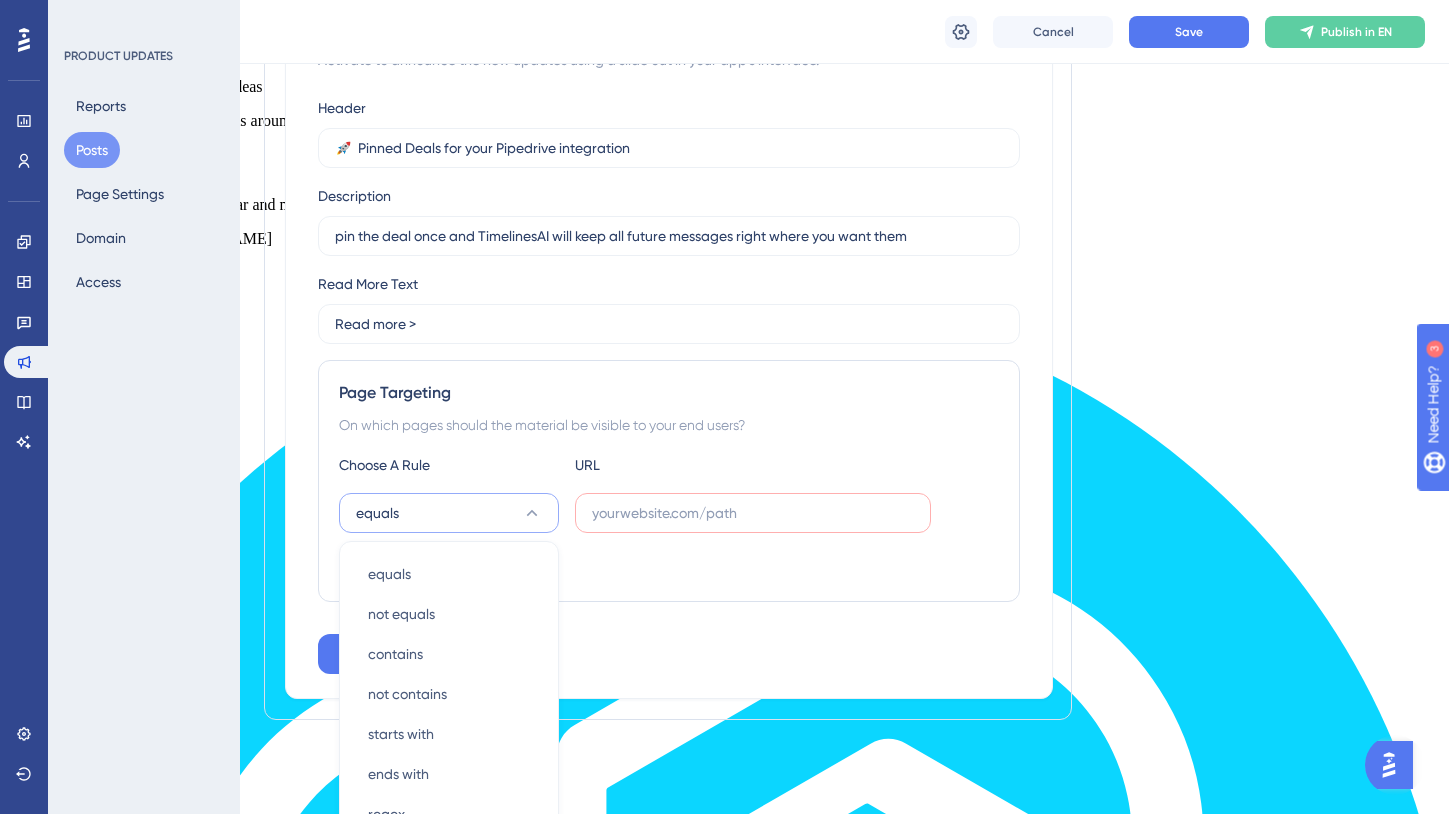 scroll, scrollTop: 2114, scrollLeft: 0, axis: vertical 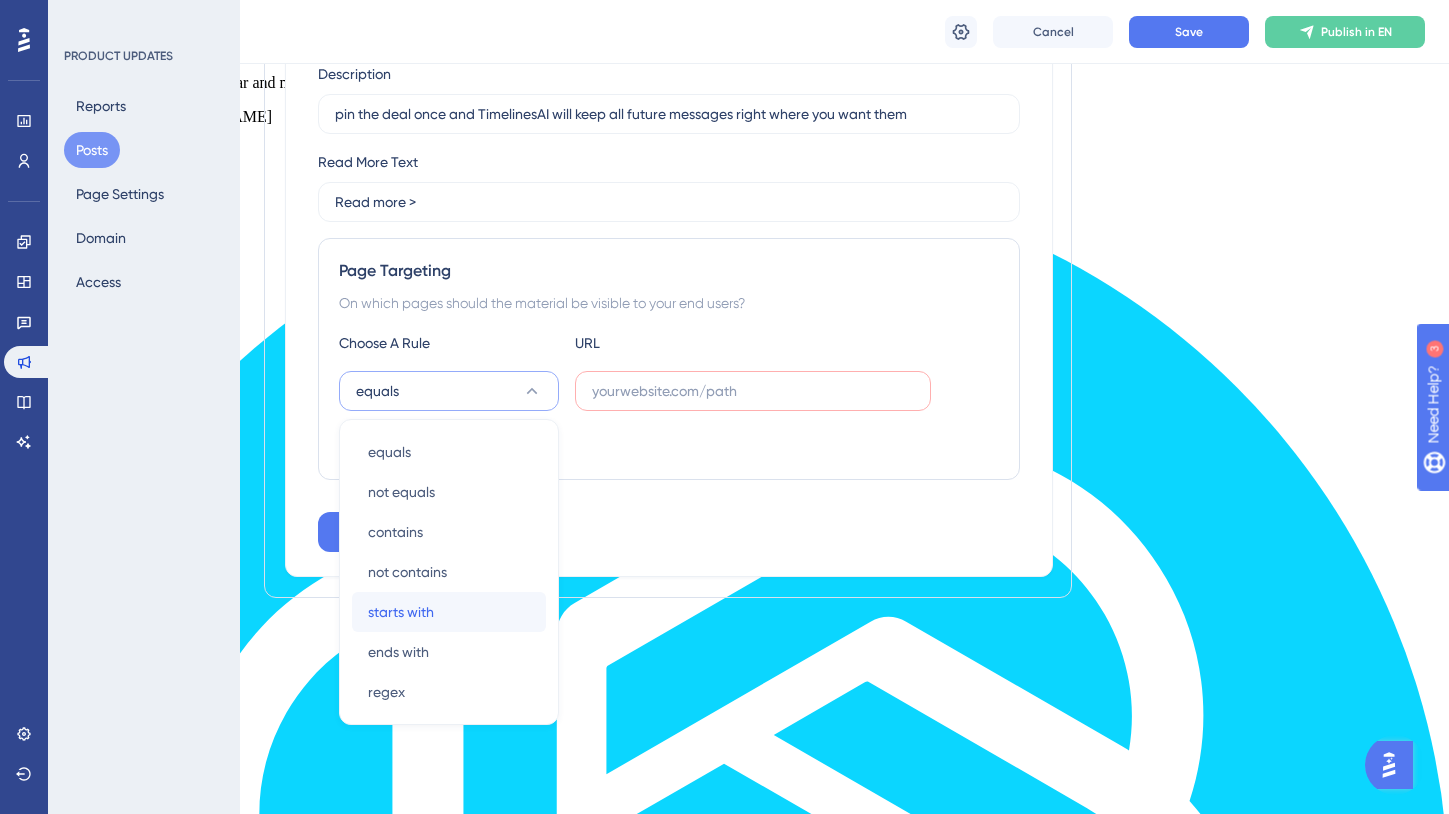 click on "starts with starts with" at bounding box center (449, 612) 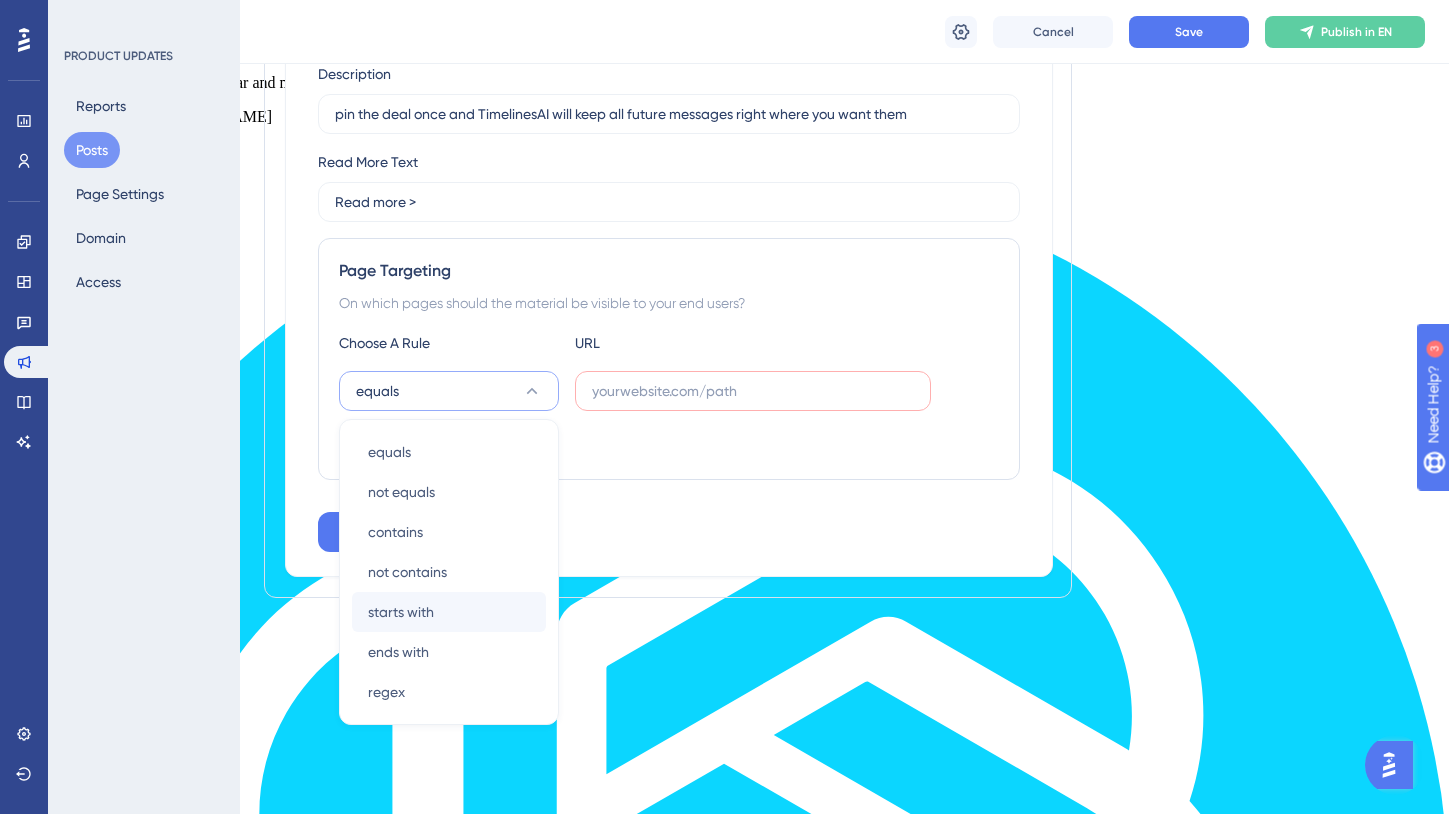 scroll, scrollTop: 2052, scrollLeft: 0, axis: vertical 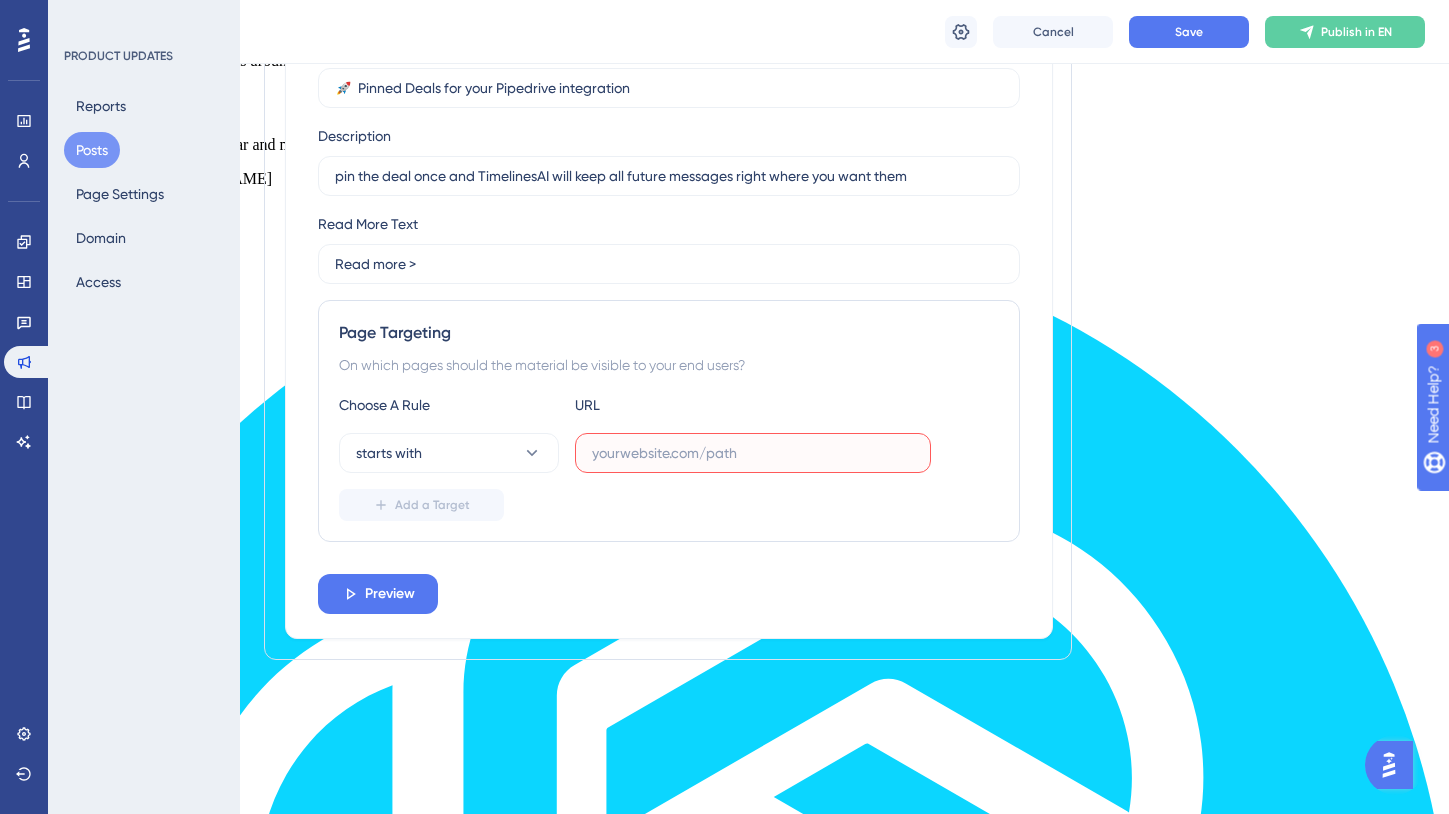 click at bounding box center (753, 453) 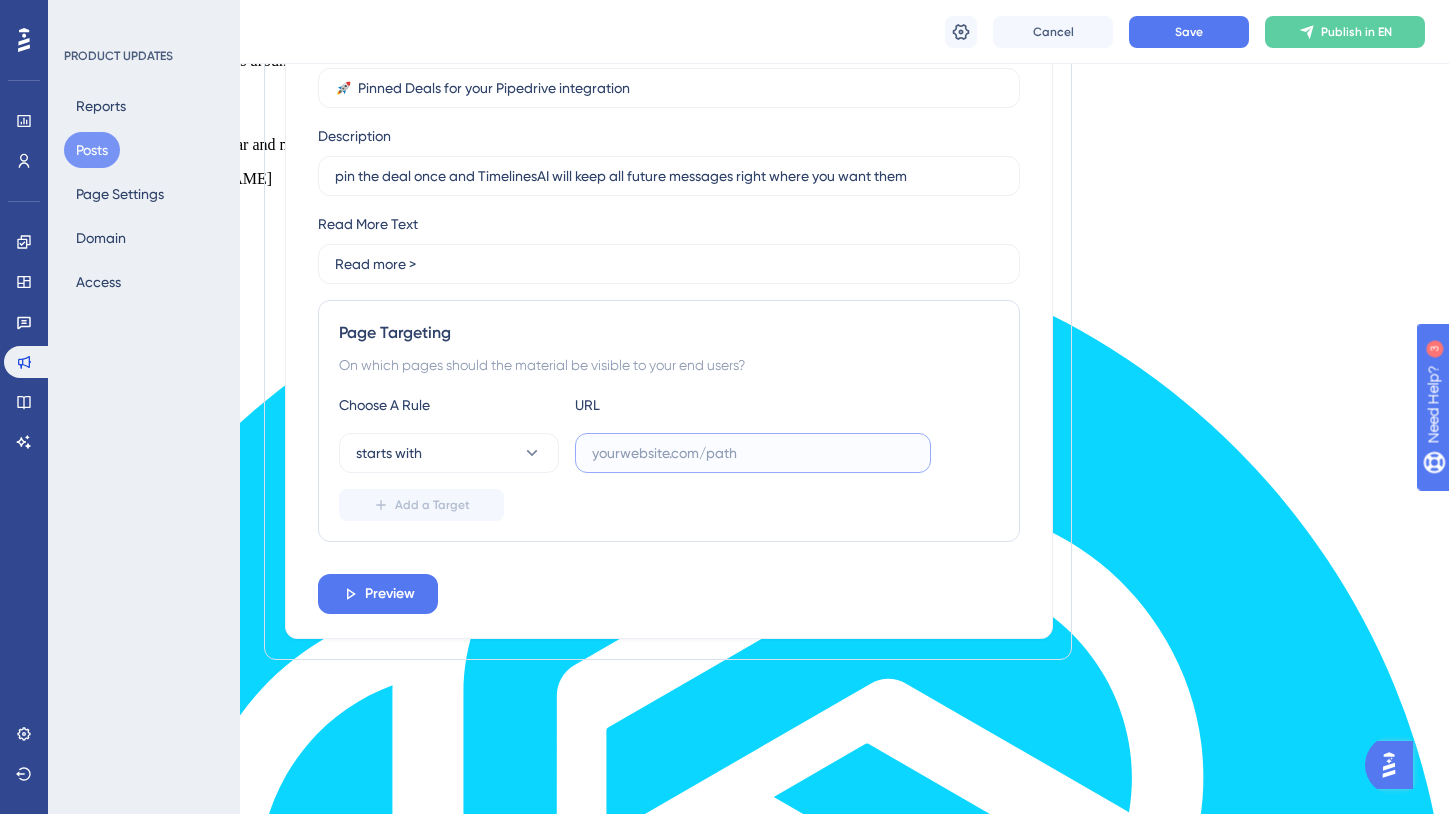 paste on "[URL]" 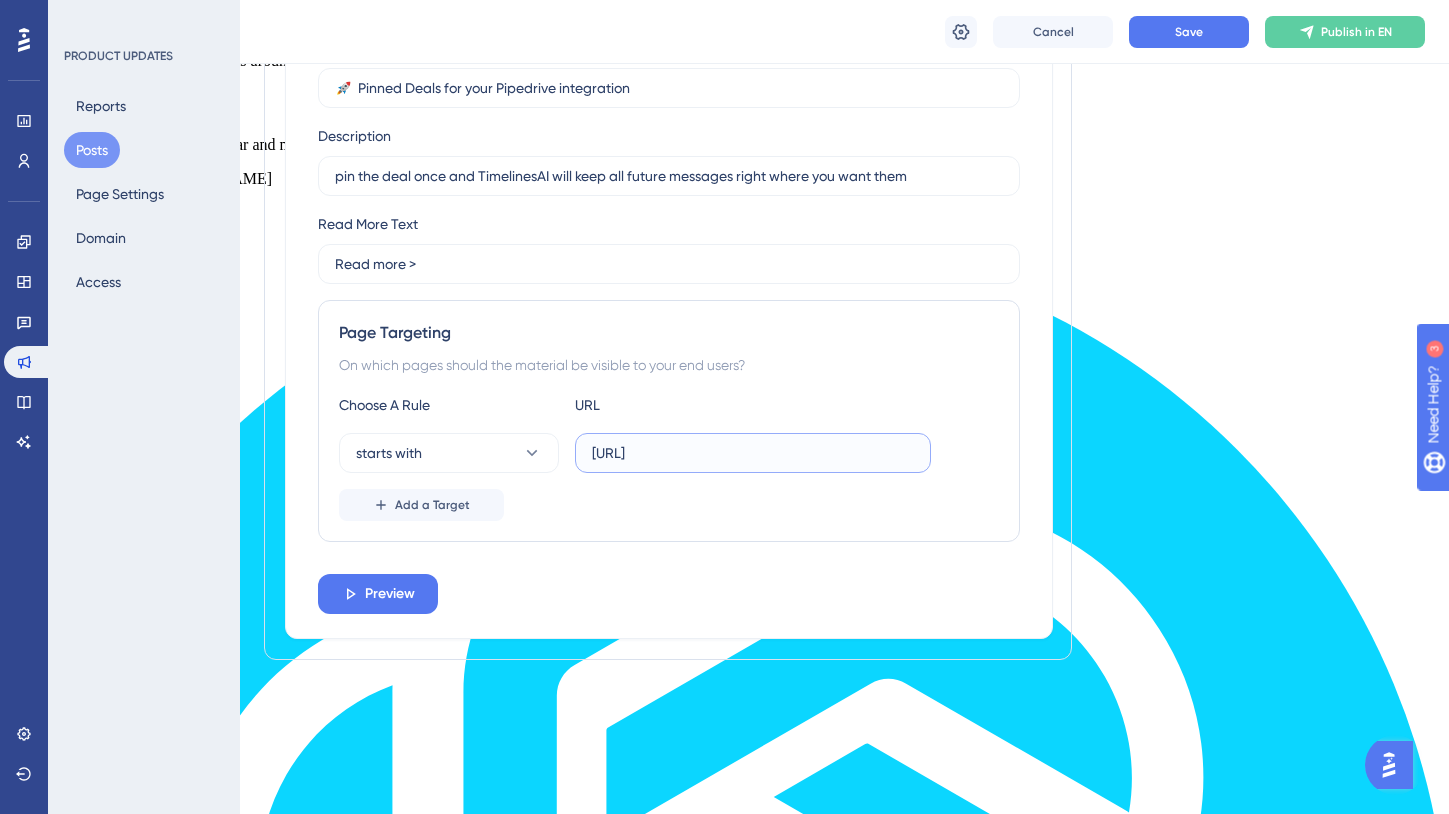 type on "[URL]" 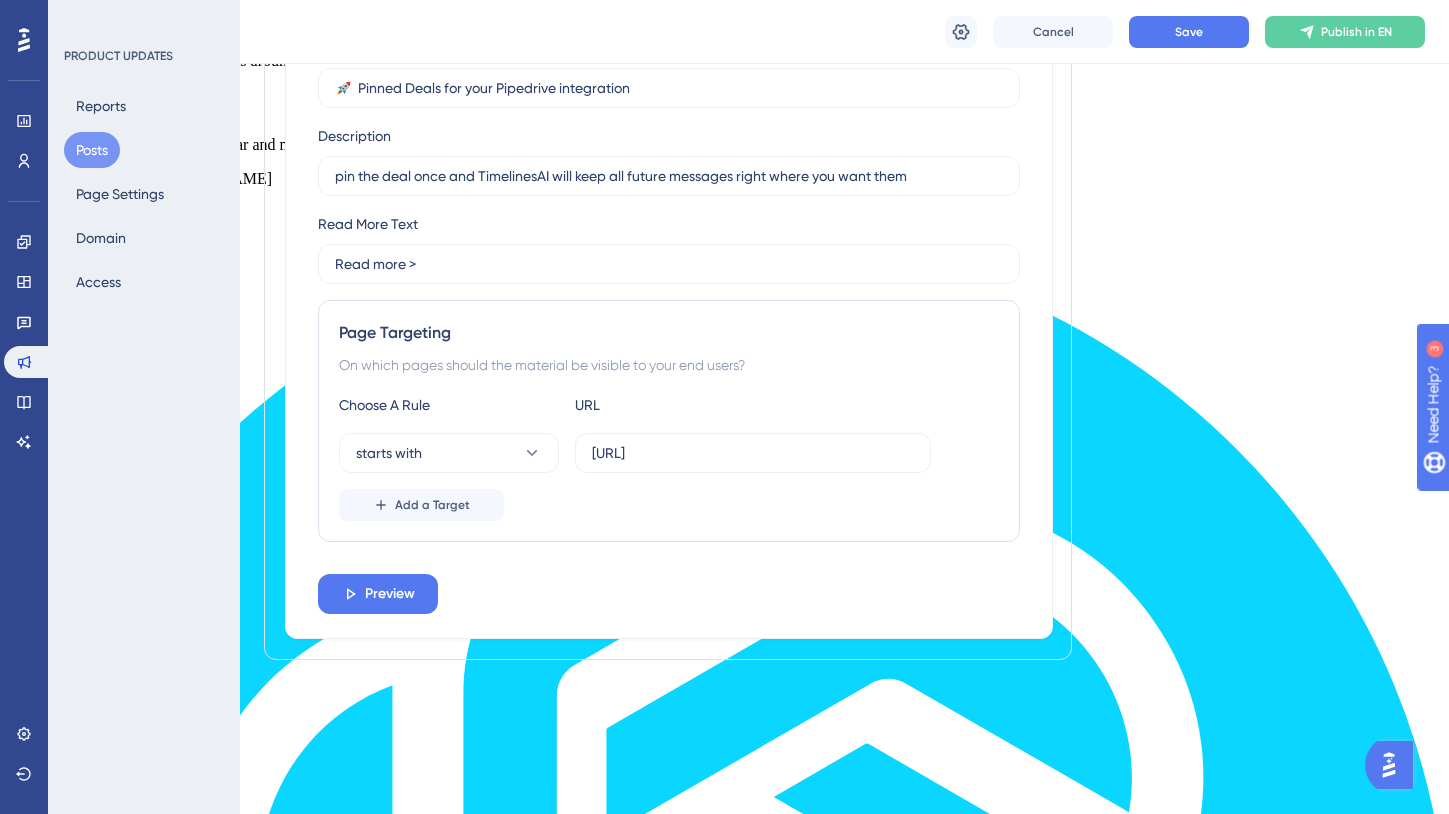 click on "Page Targeting
On which pages should the material be visible to your end users?
Choose A Rule URL starts with [URL] Add a Target" at bounding box center [669, 421] 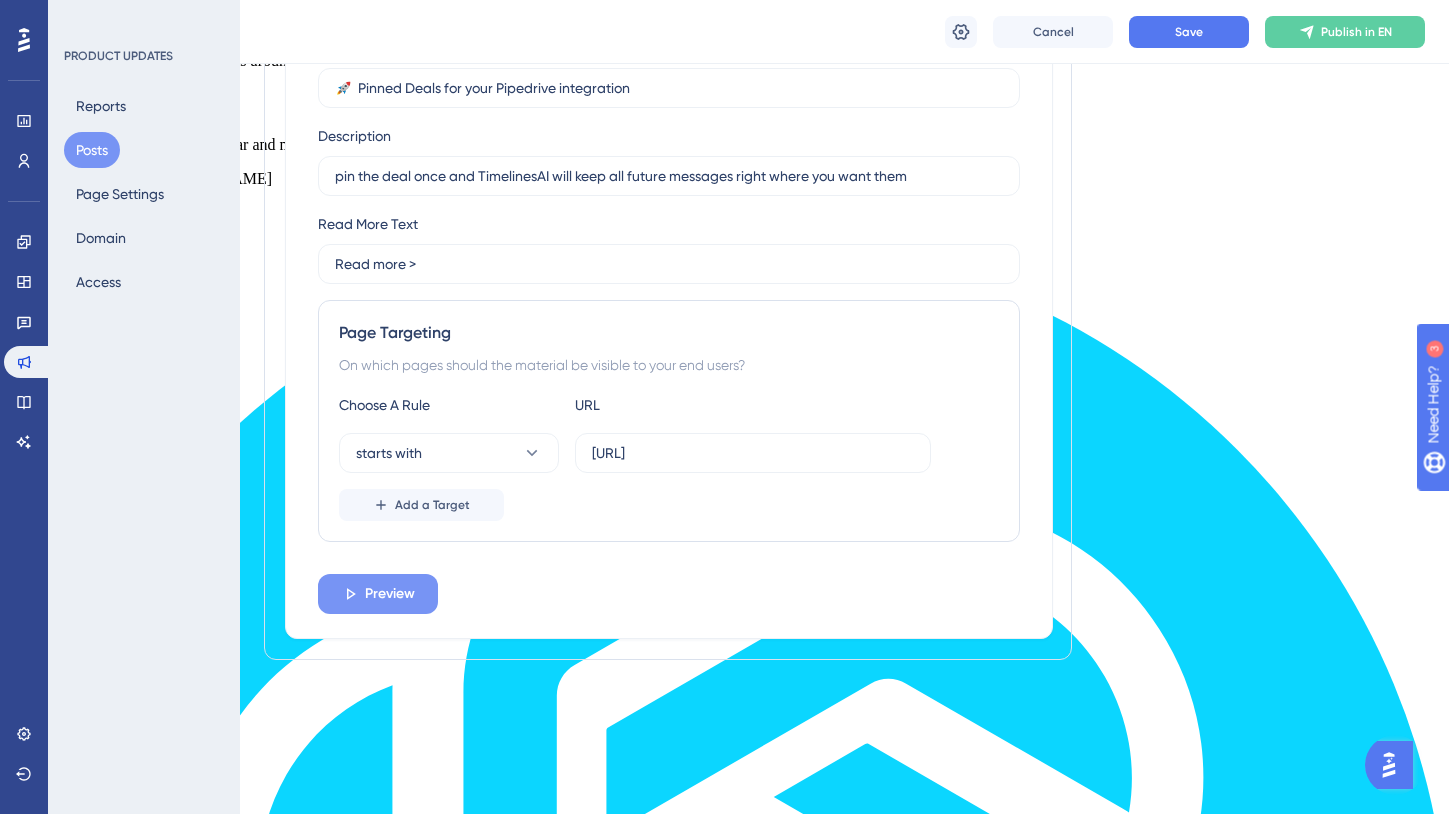 click on "Preview" at bounding box center [378, 594] 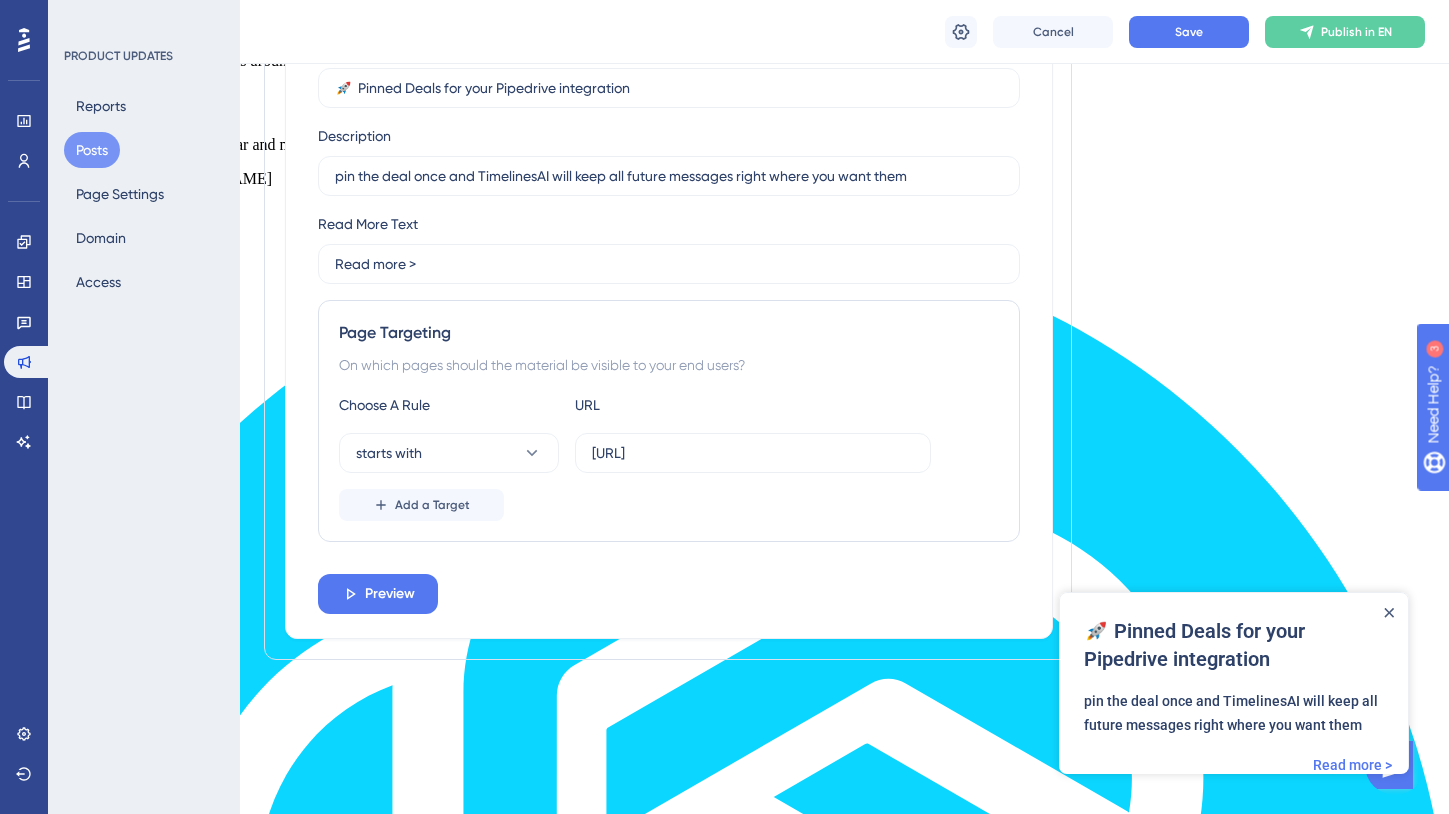 click on "Header 🚀  Pinned Deals for your Pipedrive integration Description pin the deal once and TimelinesAI will keep all future messages right where you want them Read More Text Read more > Page Targeting
On which pages should the material be visible to your end users?
Choose A Rule URL starts with [URL] Add a Target Preview" at bounding box center (669, 325) 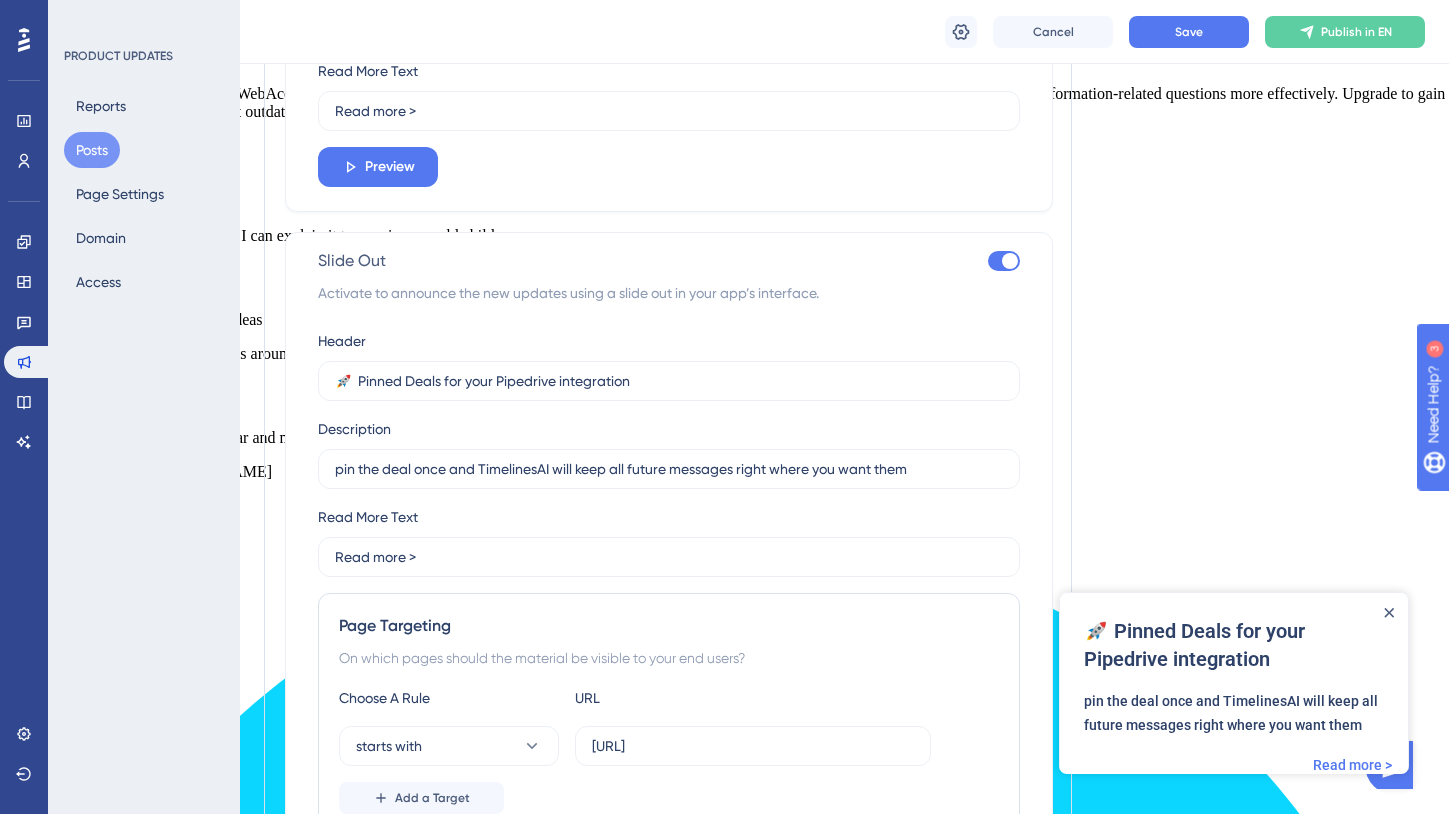 scroll, scrollTop: 1647, scrollLeft: 0, axis: vertical 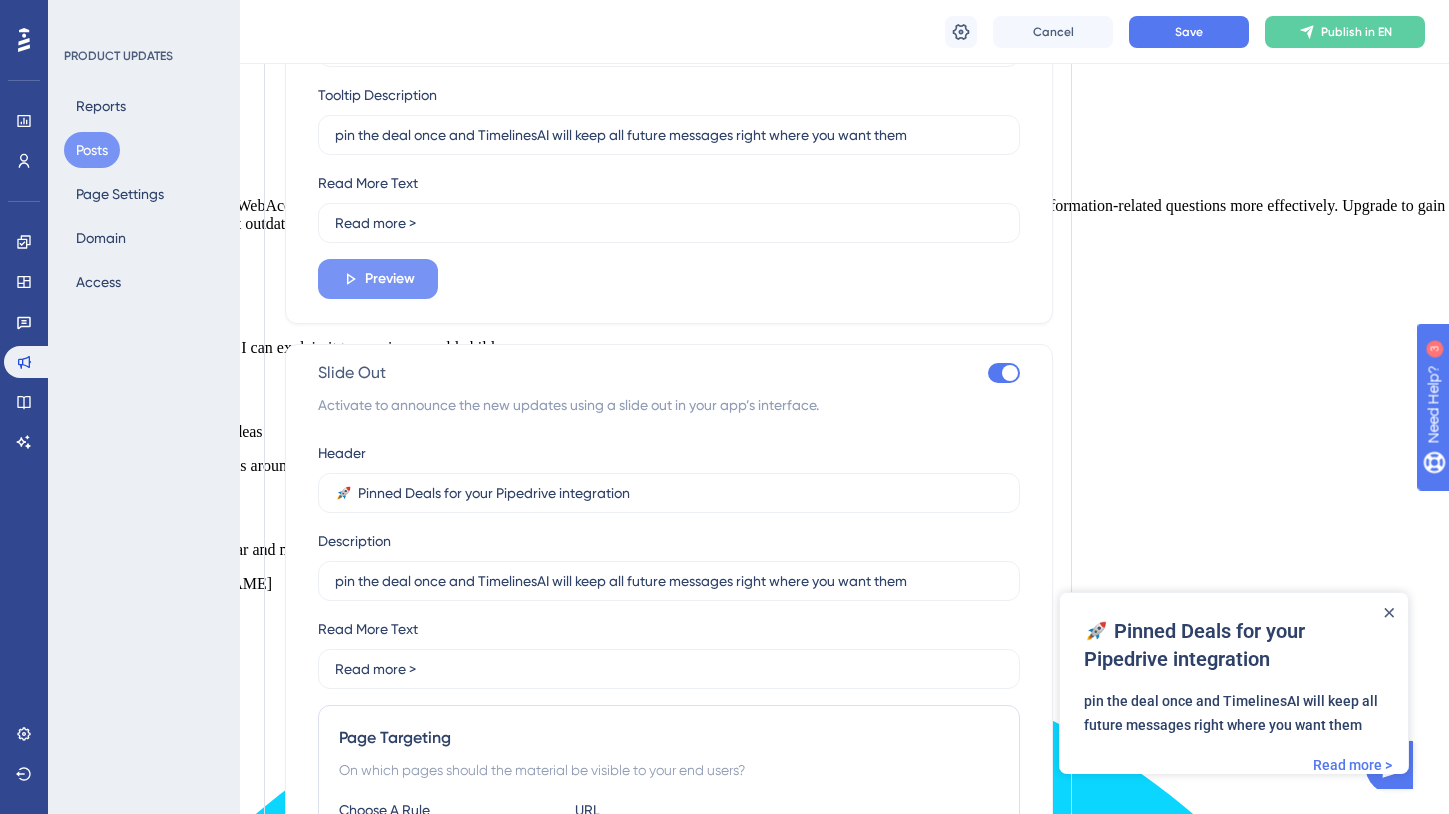 click on "Preview" at bounding box center [390, 279] 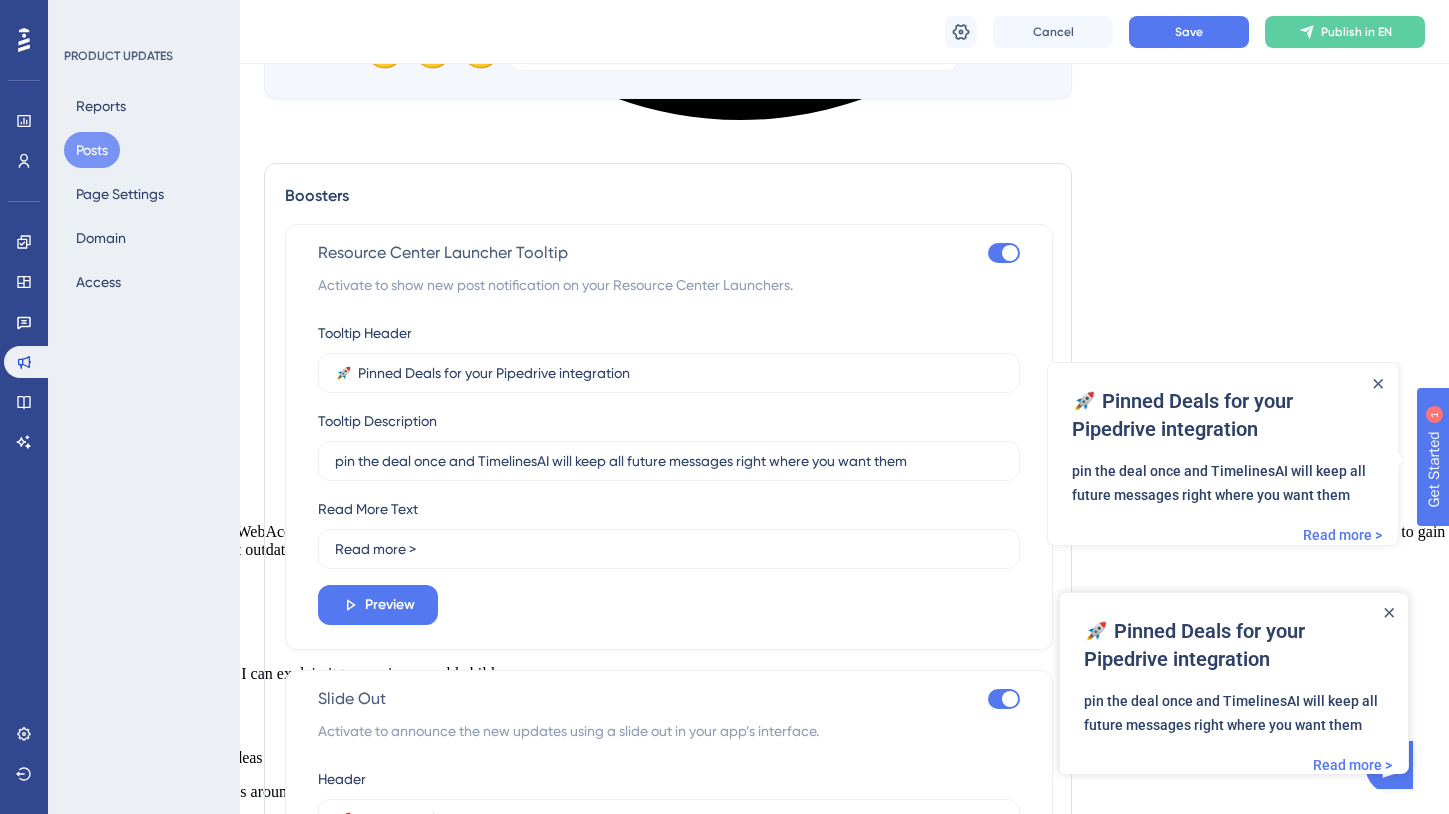 scroll, scrollTop: 1325, scrollLeft: 0, axis: vertical 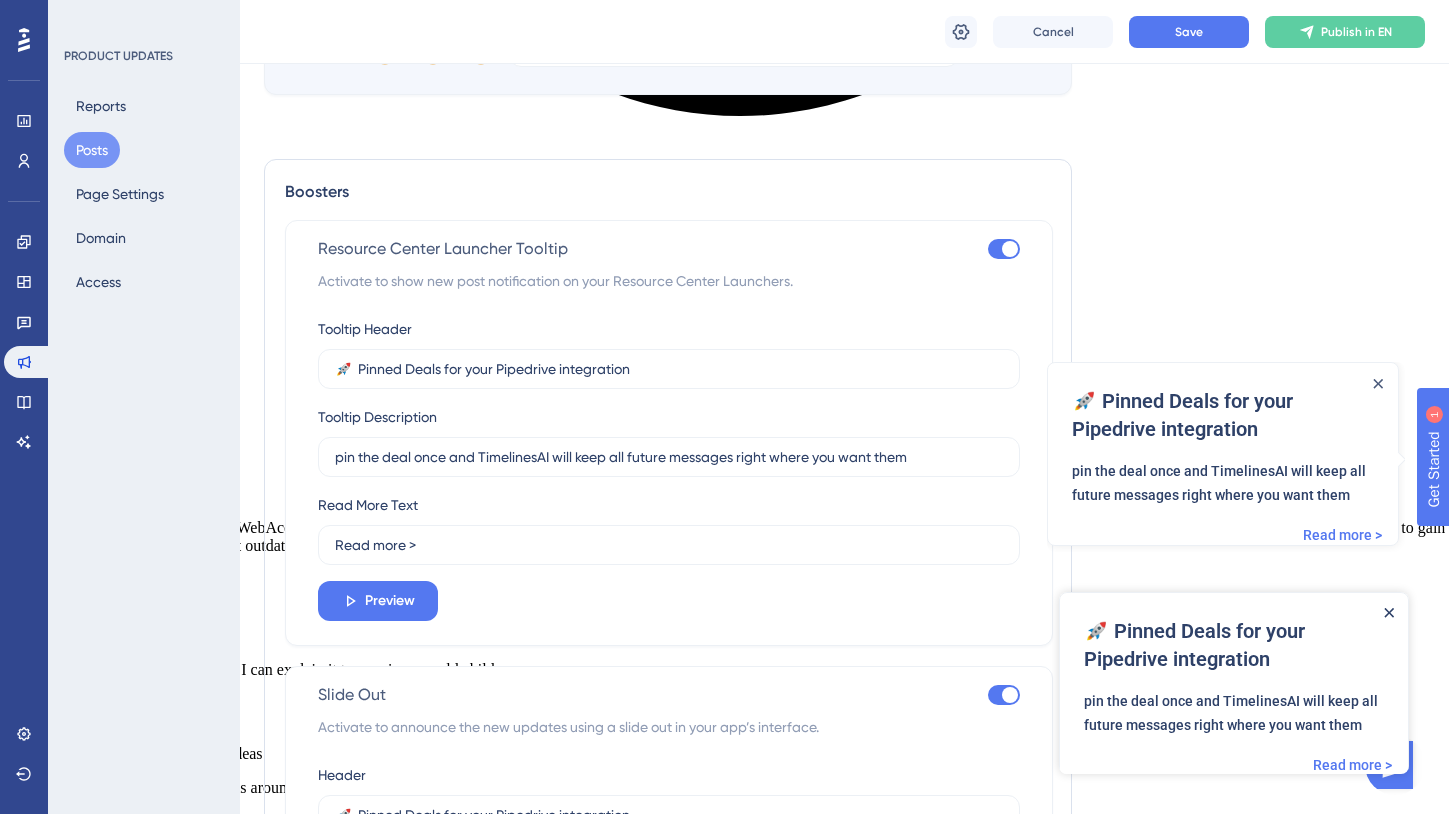 click 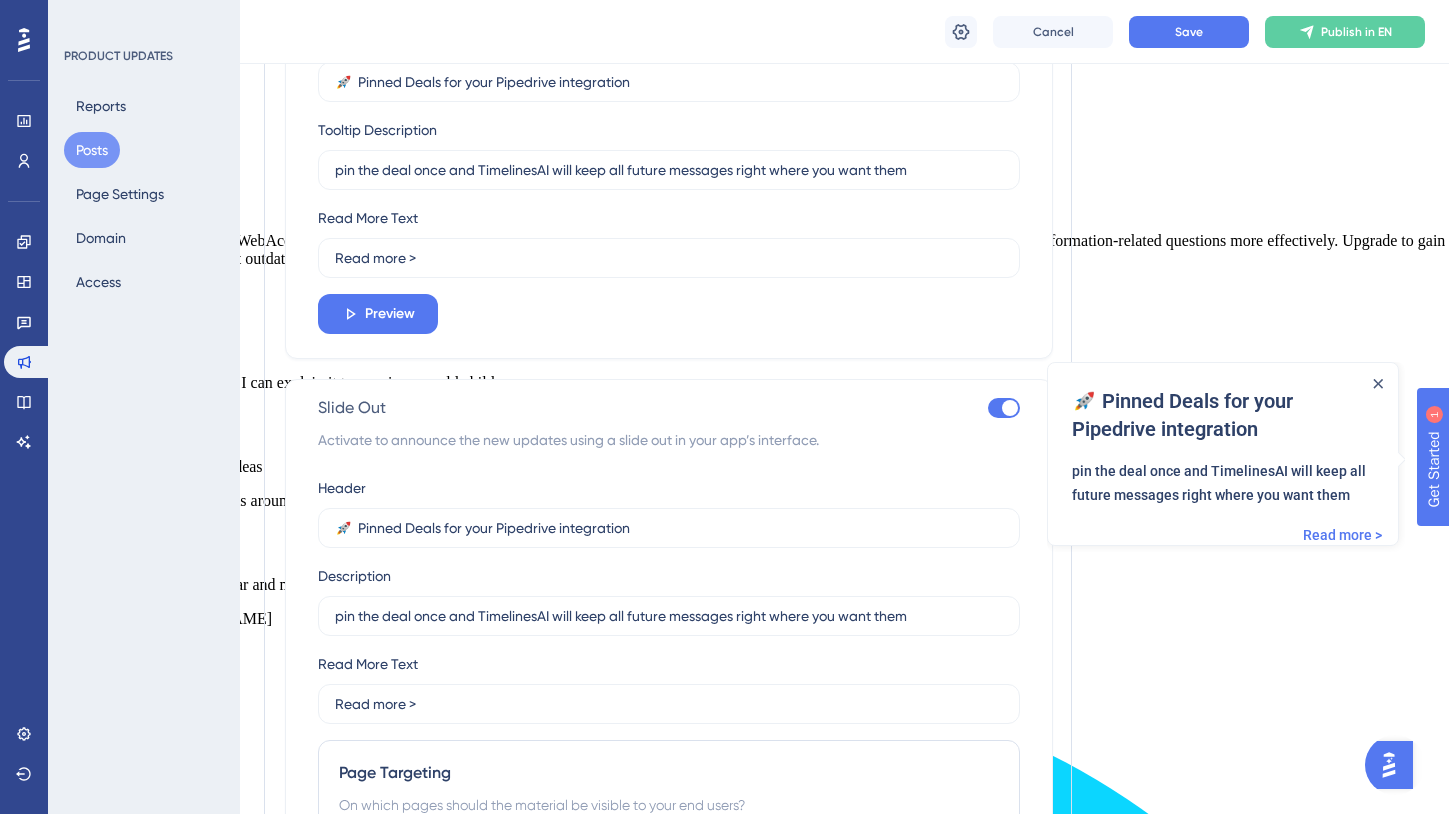 click at bounding box center [1004, 408] 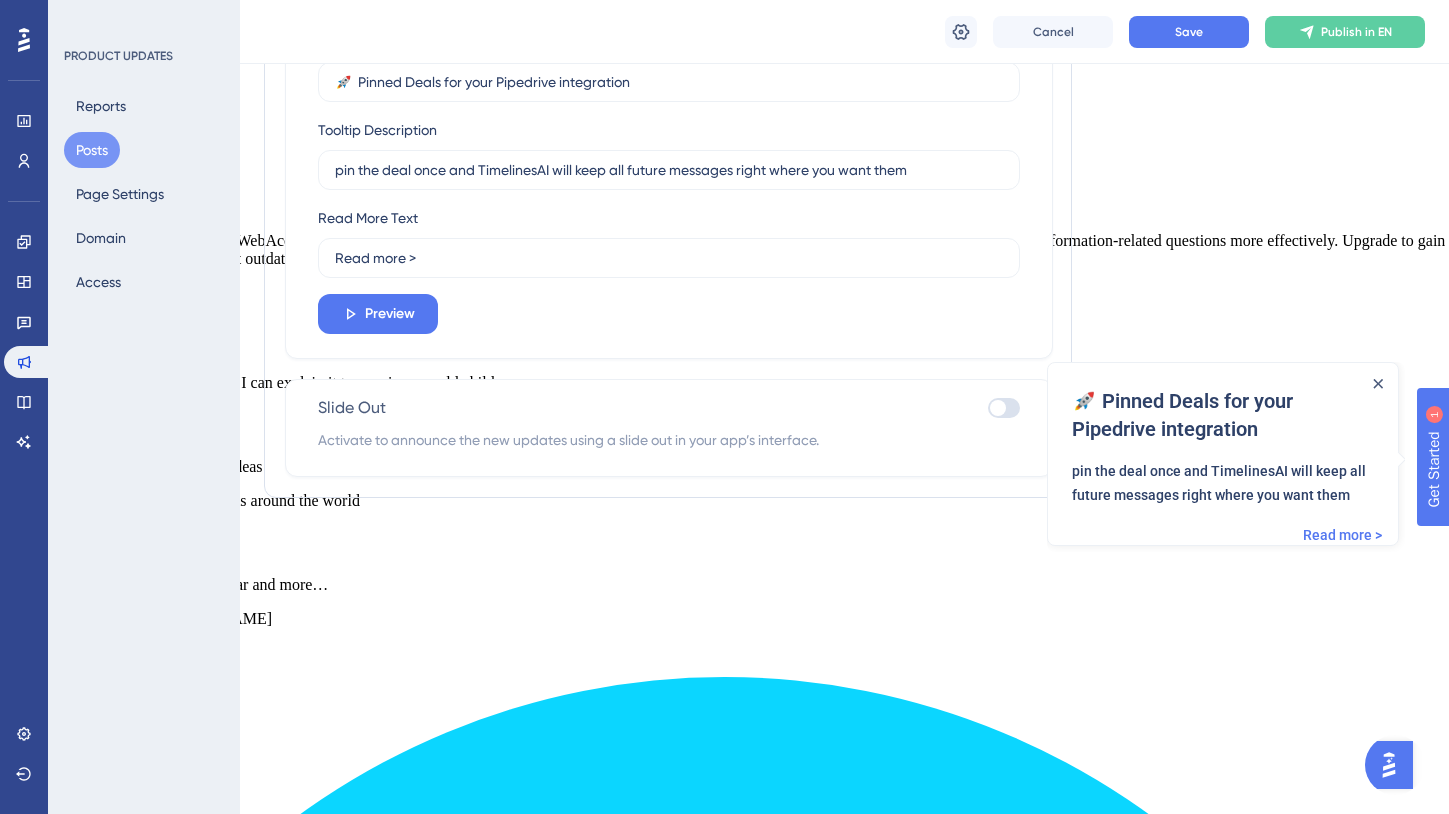scroll, scrollTop: 1450, scrollLeft: 0, axis: vertical 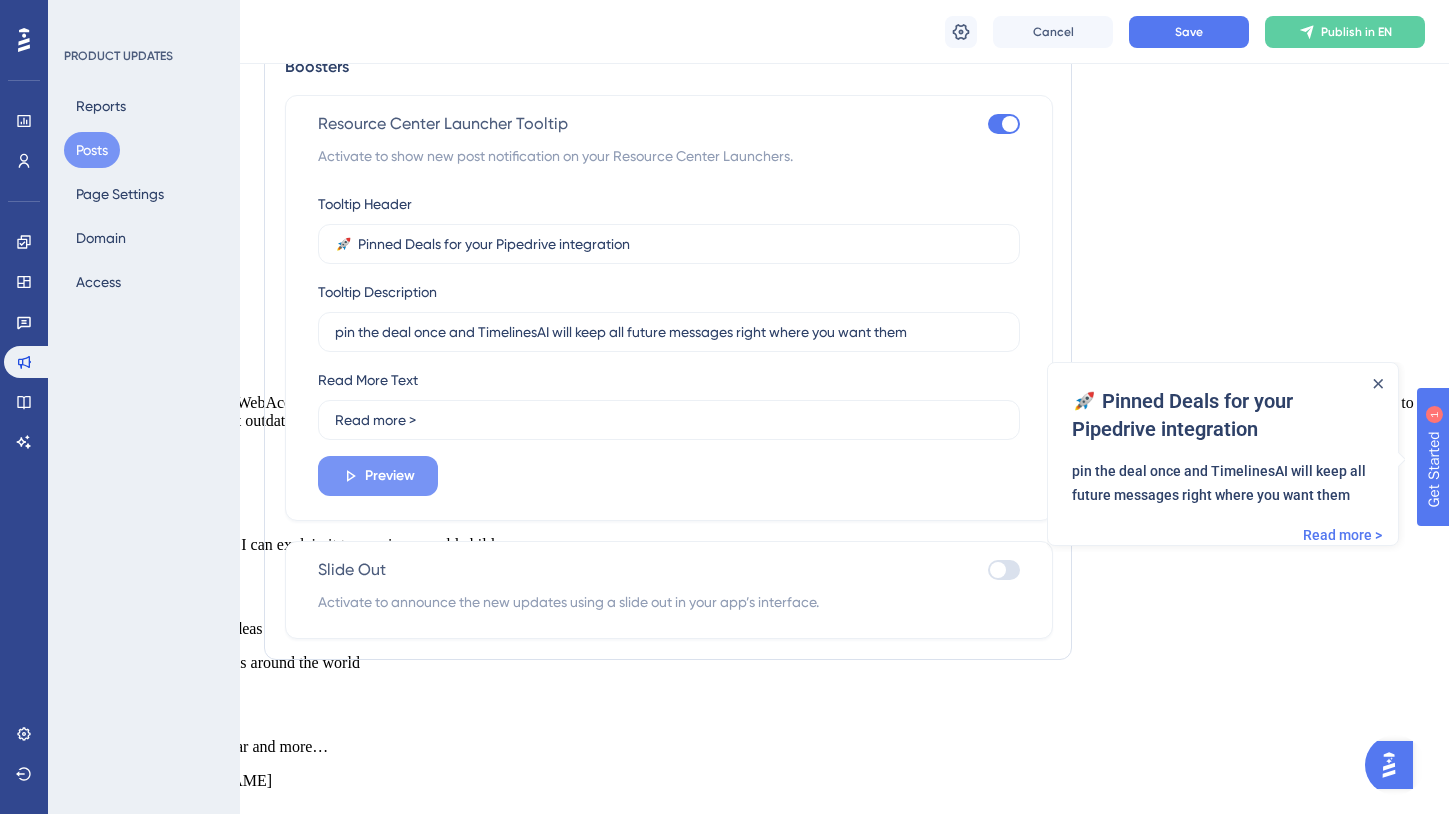 click on "Preview" at bounding box center [390, 476] 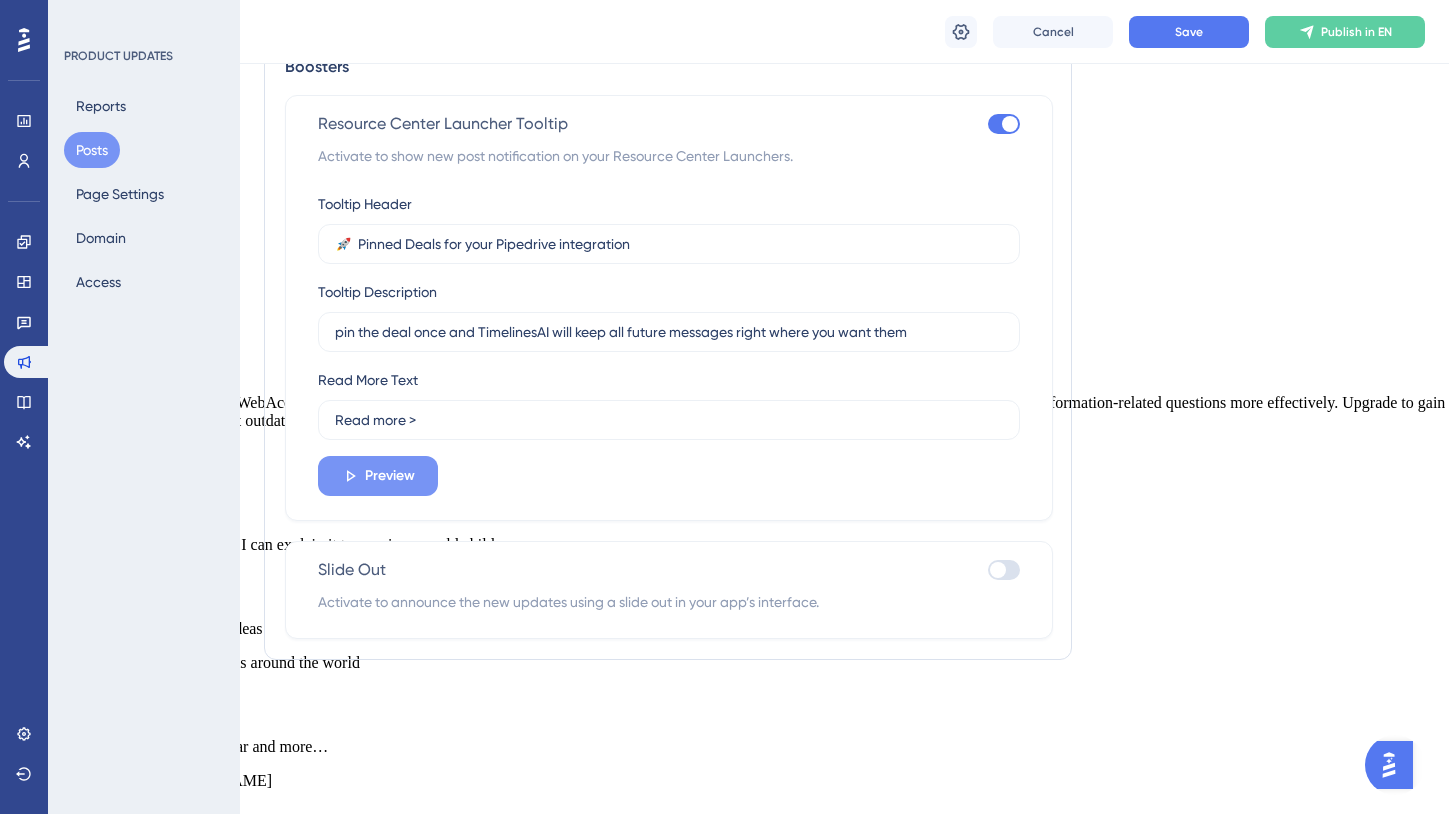 click on "Preview" at bounding box center [390, 476] 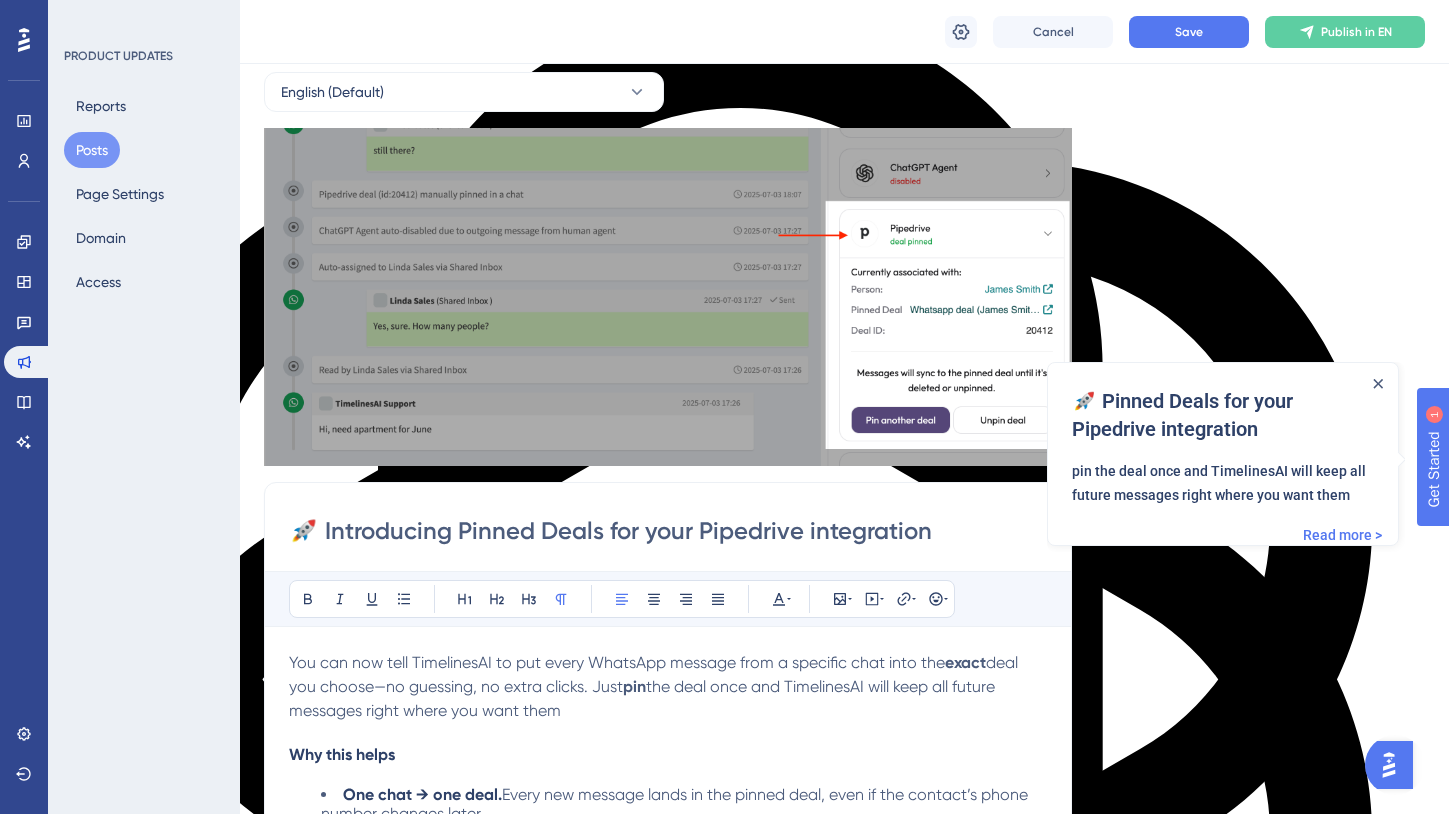 scroll, scrollTop: 0, scrollLeft: 0, axis: both 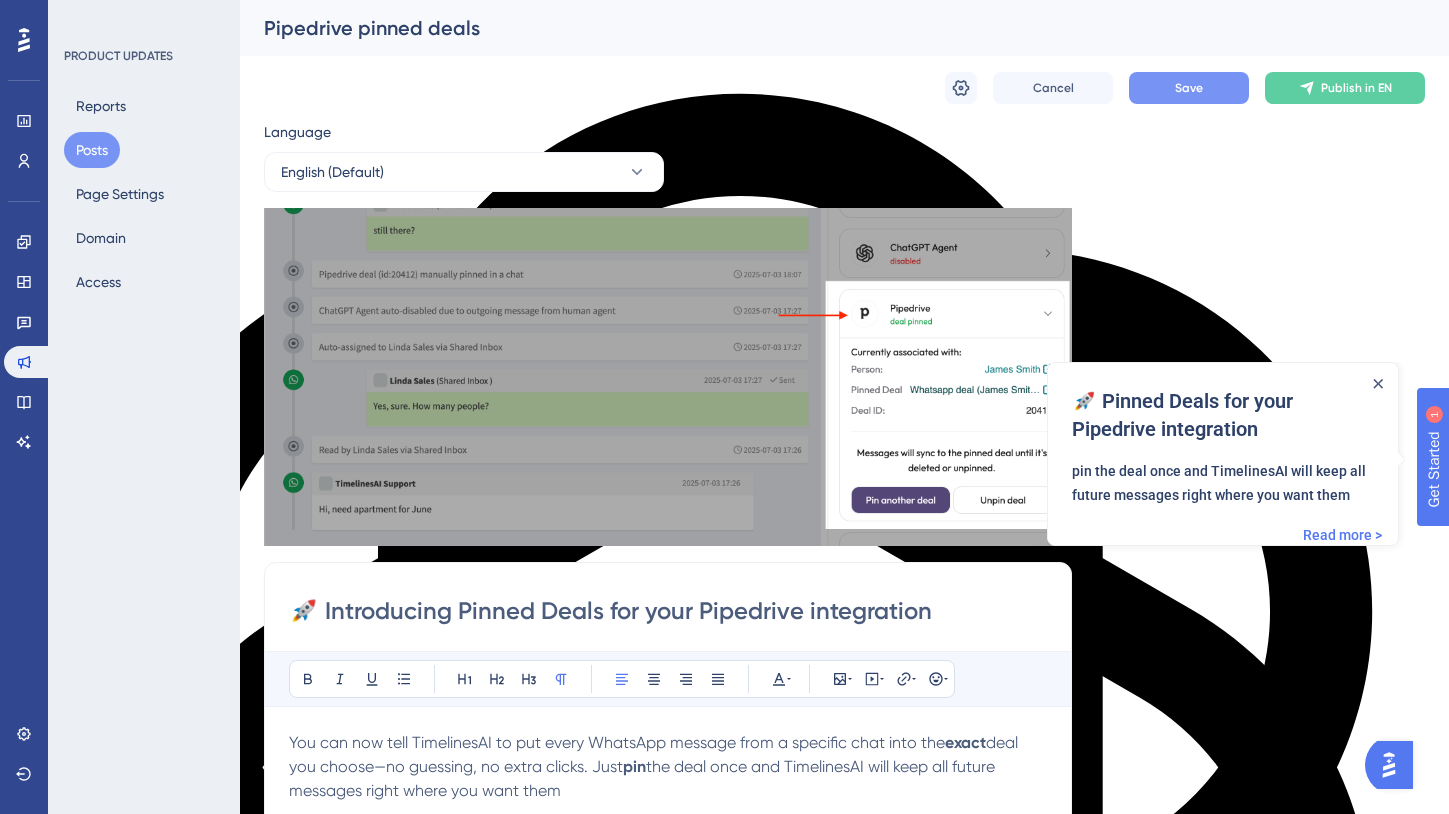 click on "Save" at bounding box center (1189, 88) 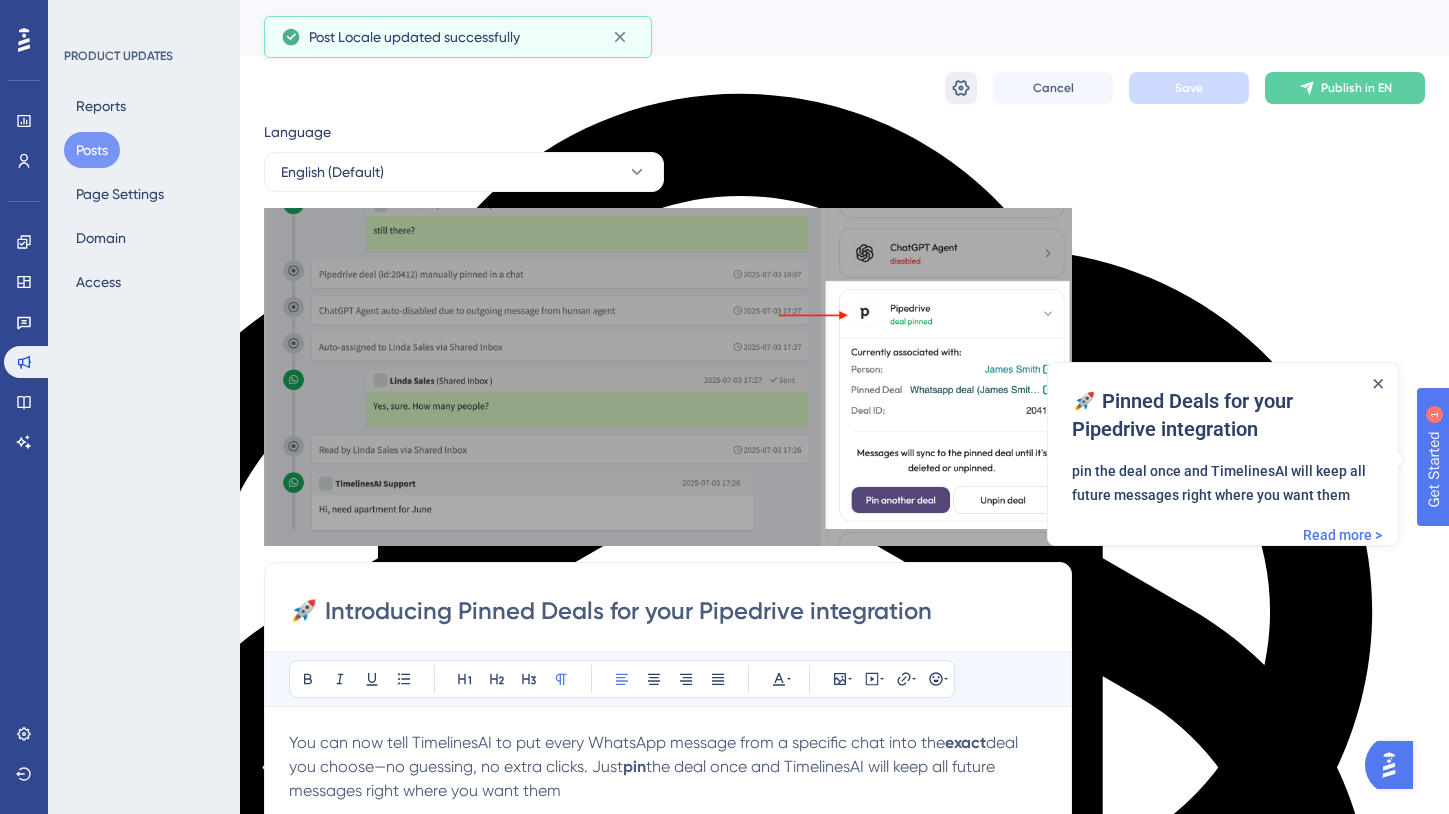 click 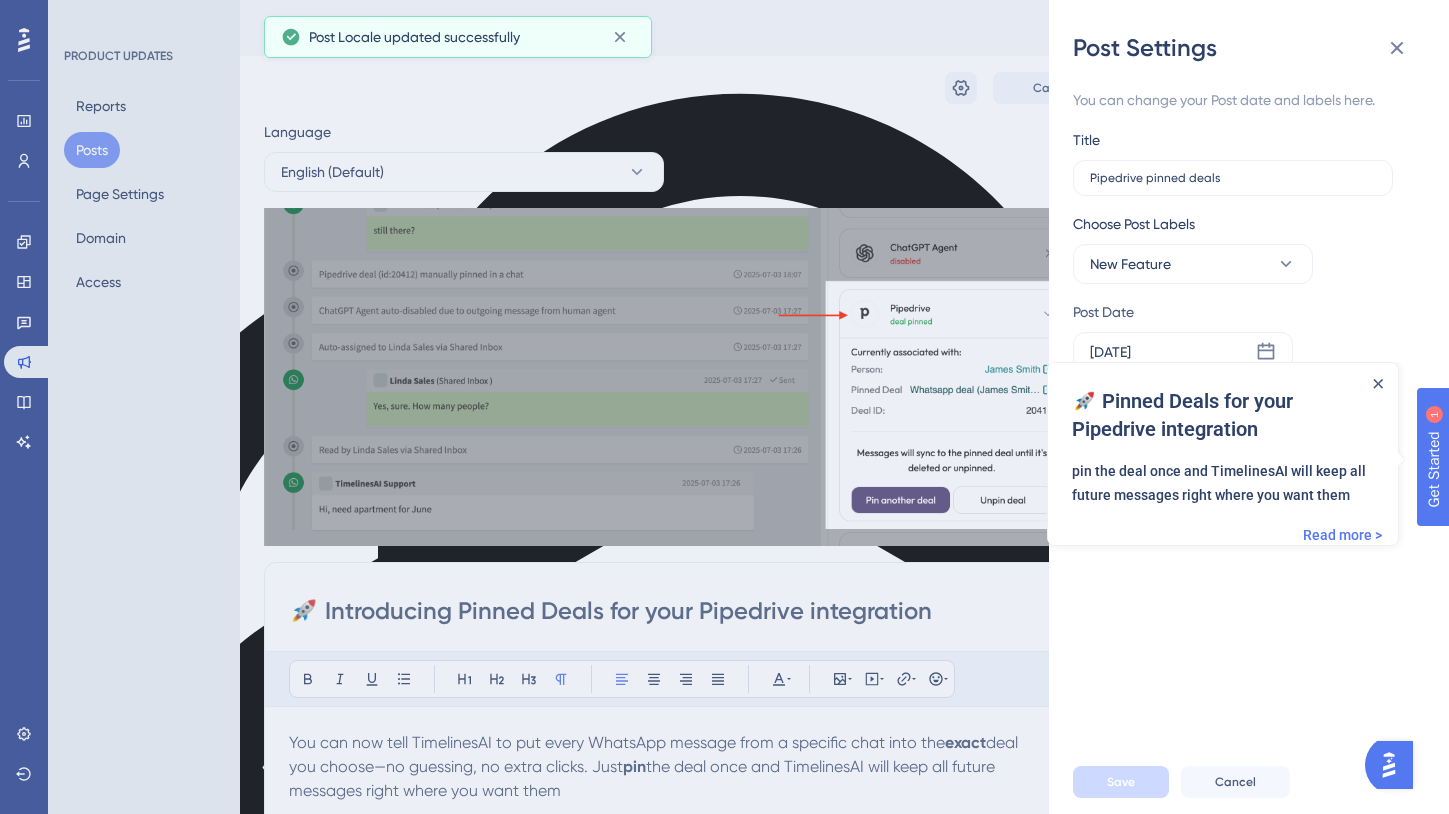 click at bounding box center [1378, 383] 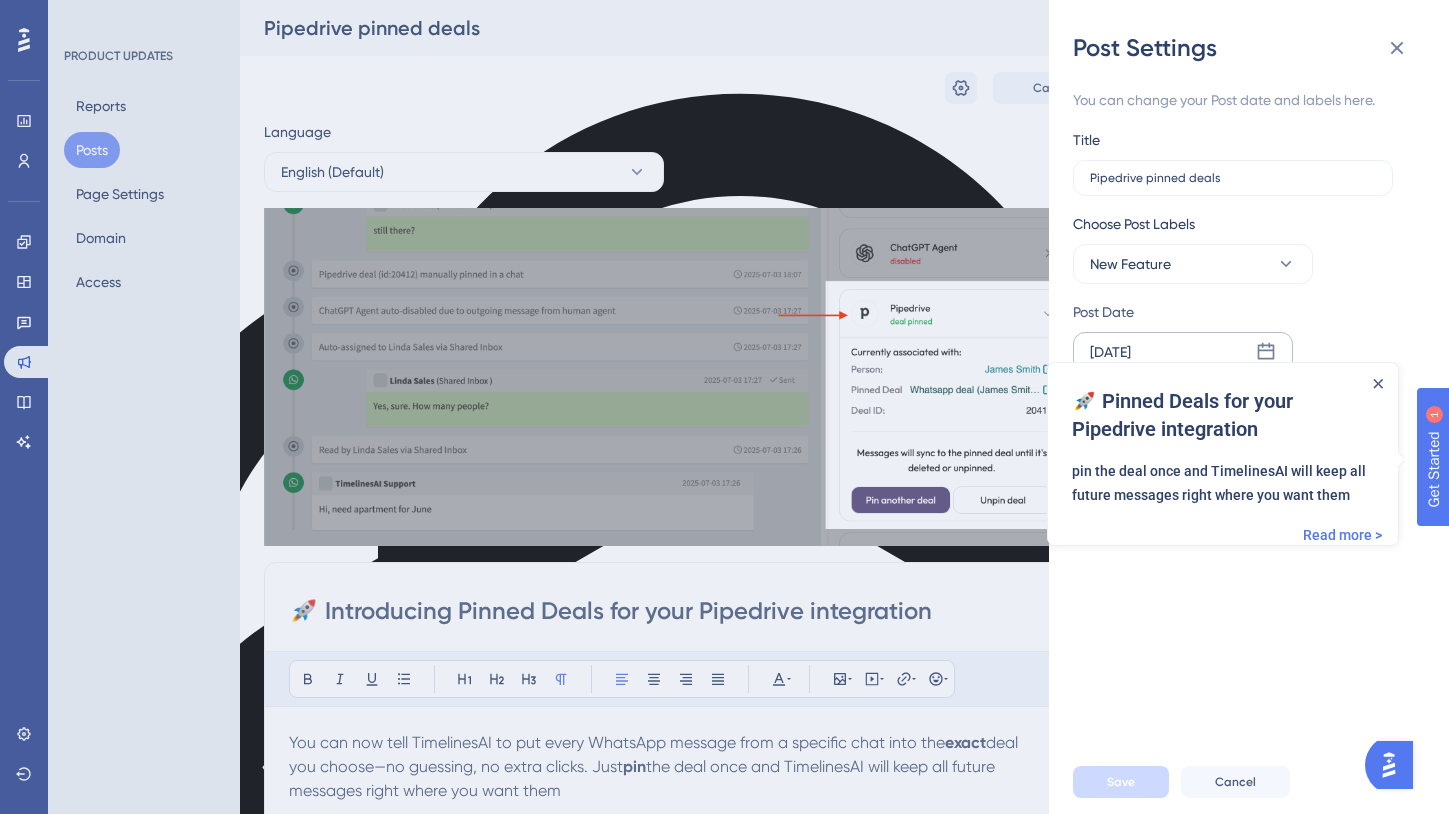click 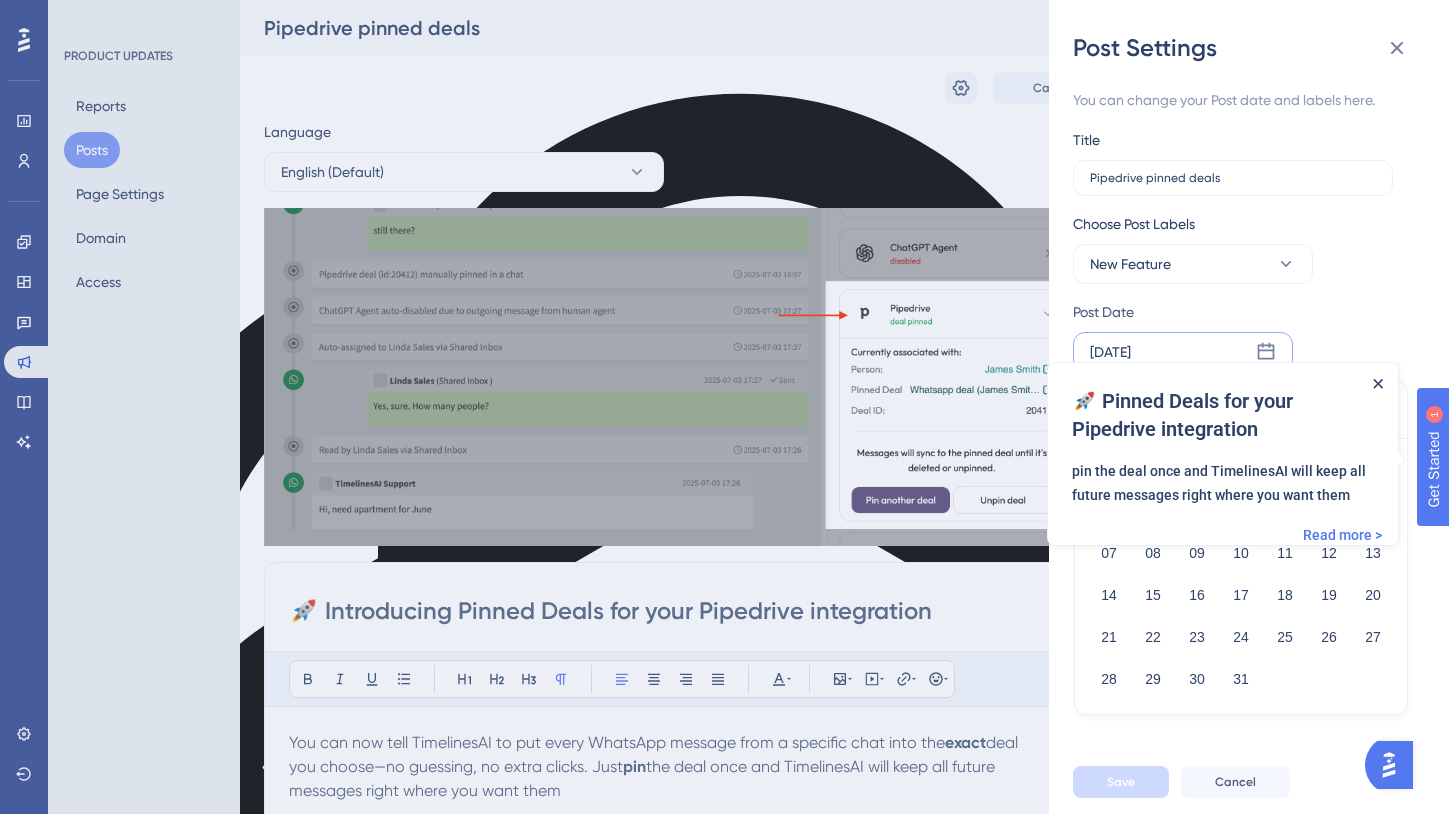 click 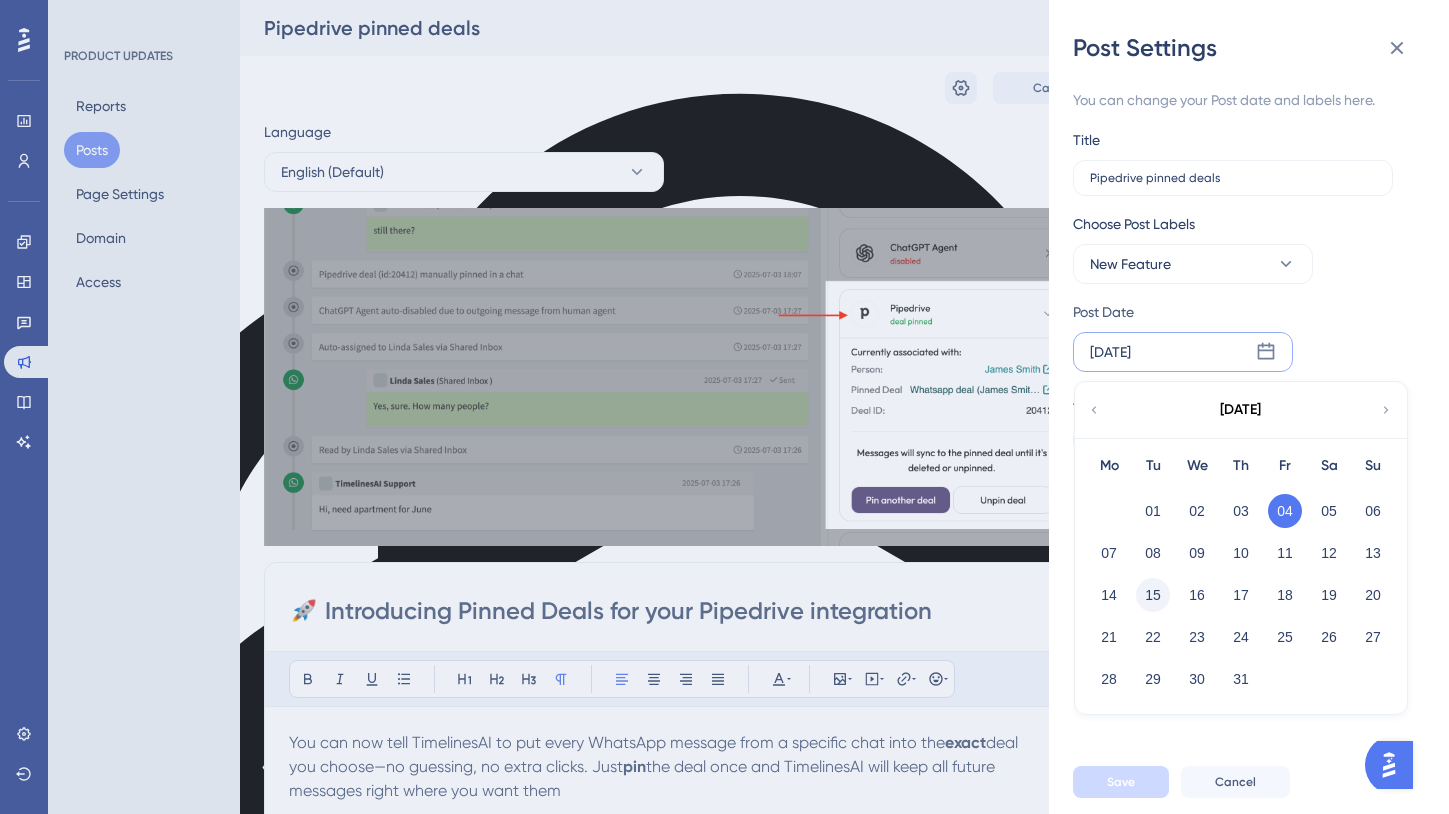 click on "15" at bounding box center (1153, 595) 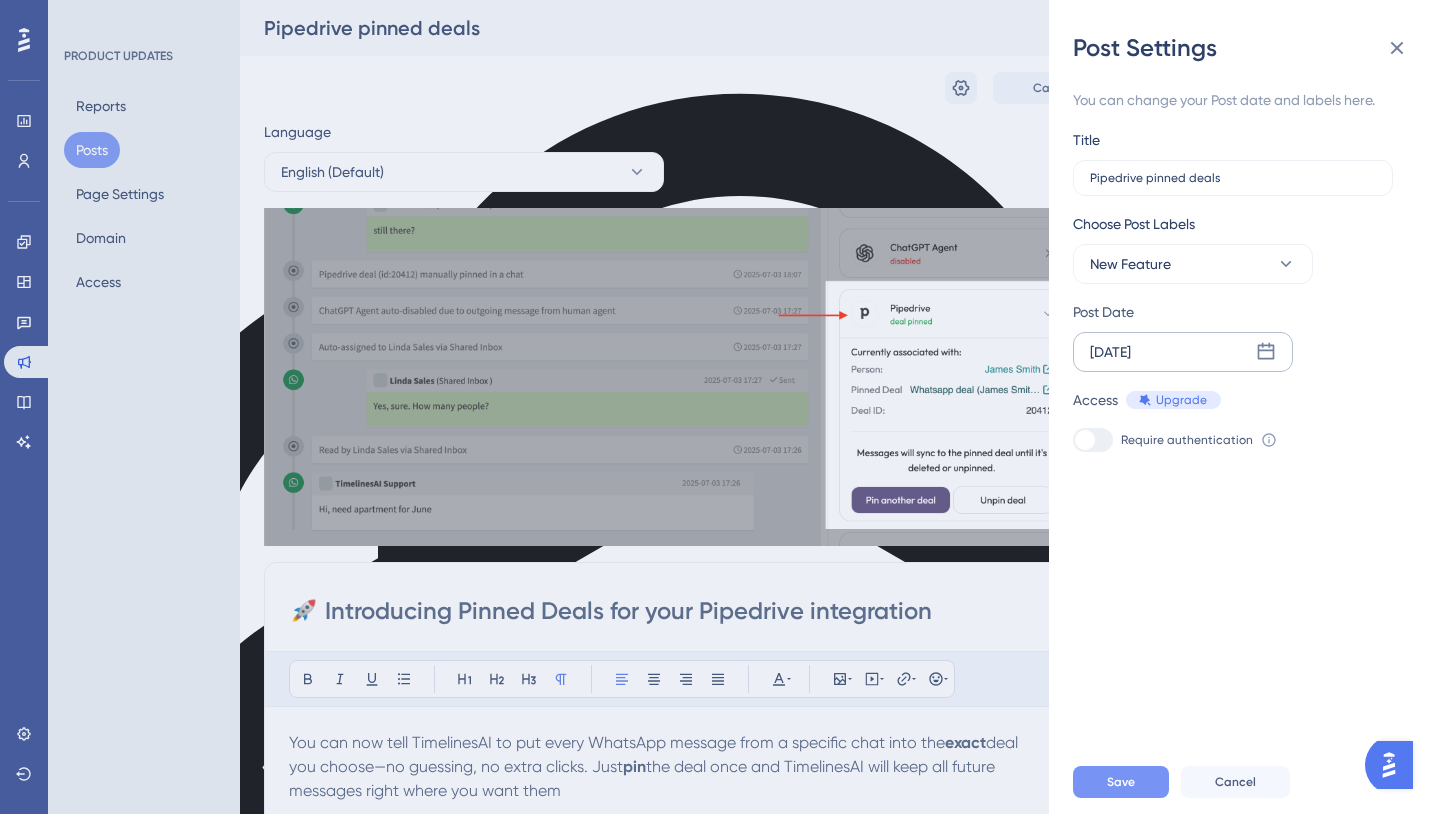 click on "Save" at bounding box center [1121, 782] 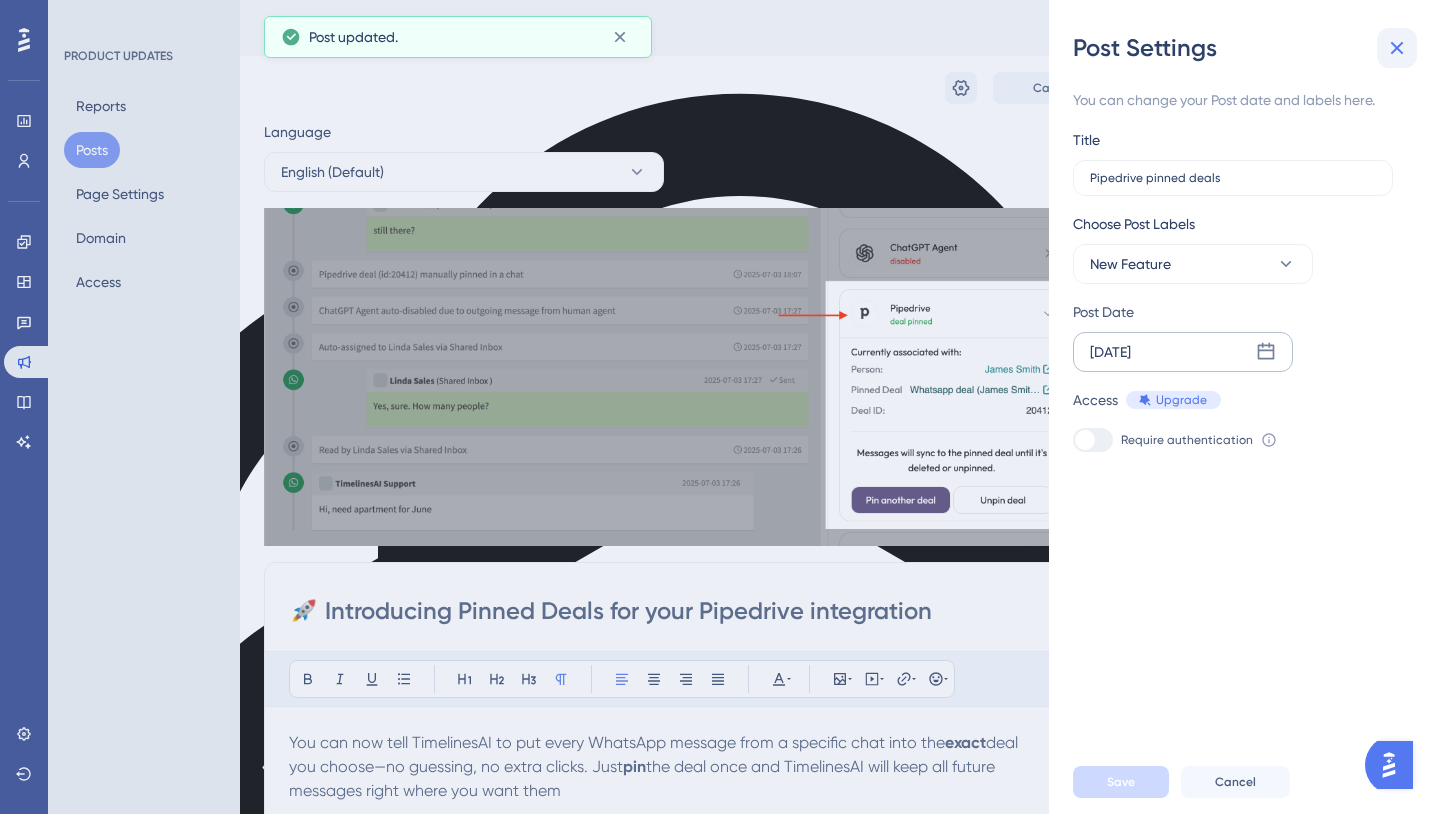 click 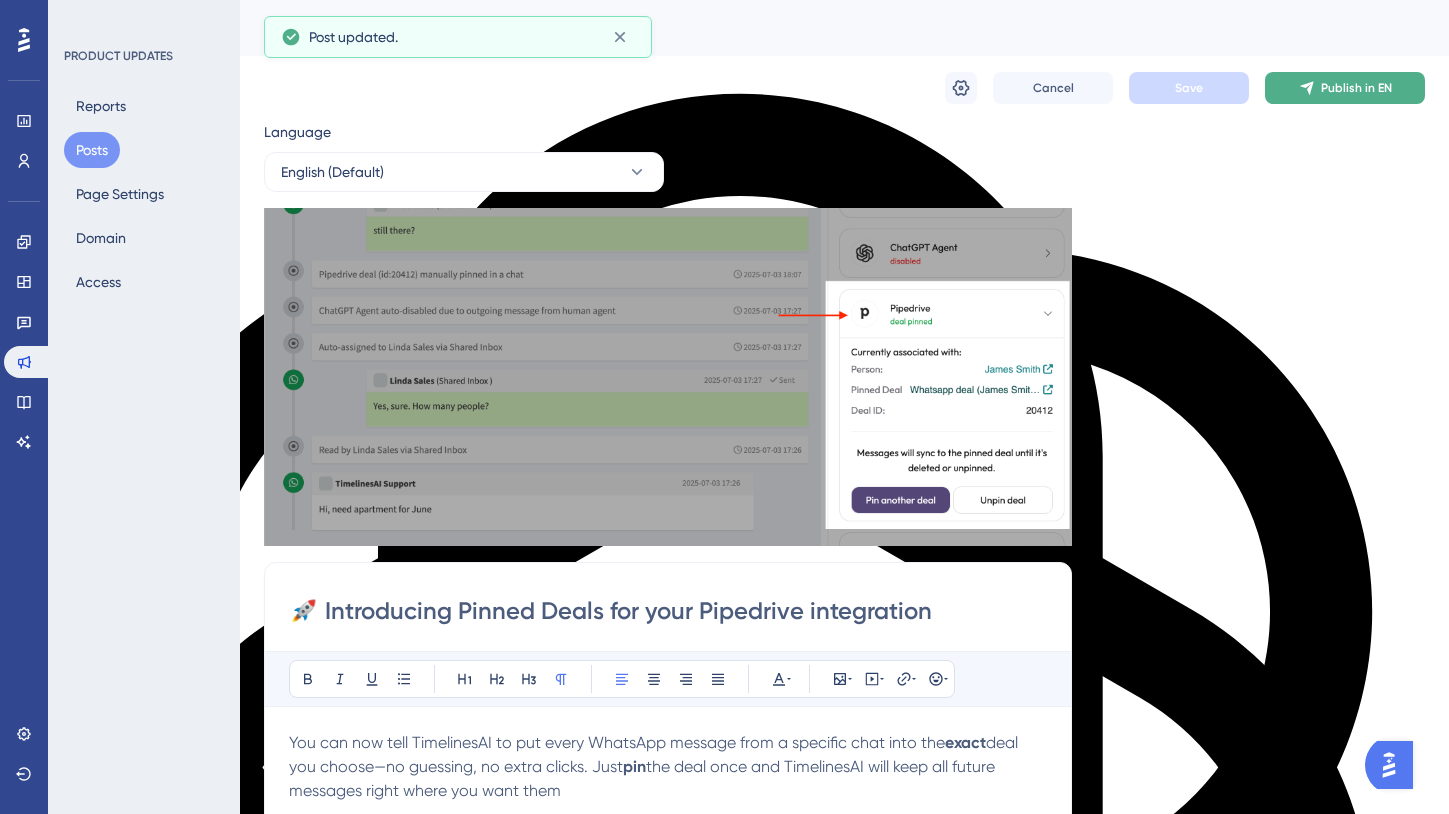 click on "Publish in EN" at bounding box center [1356, 88] 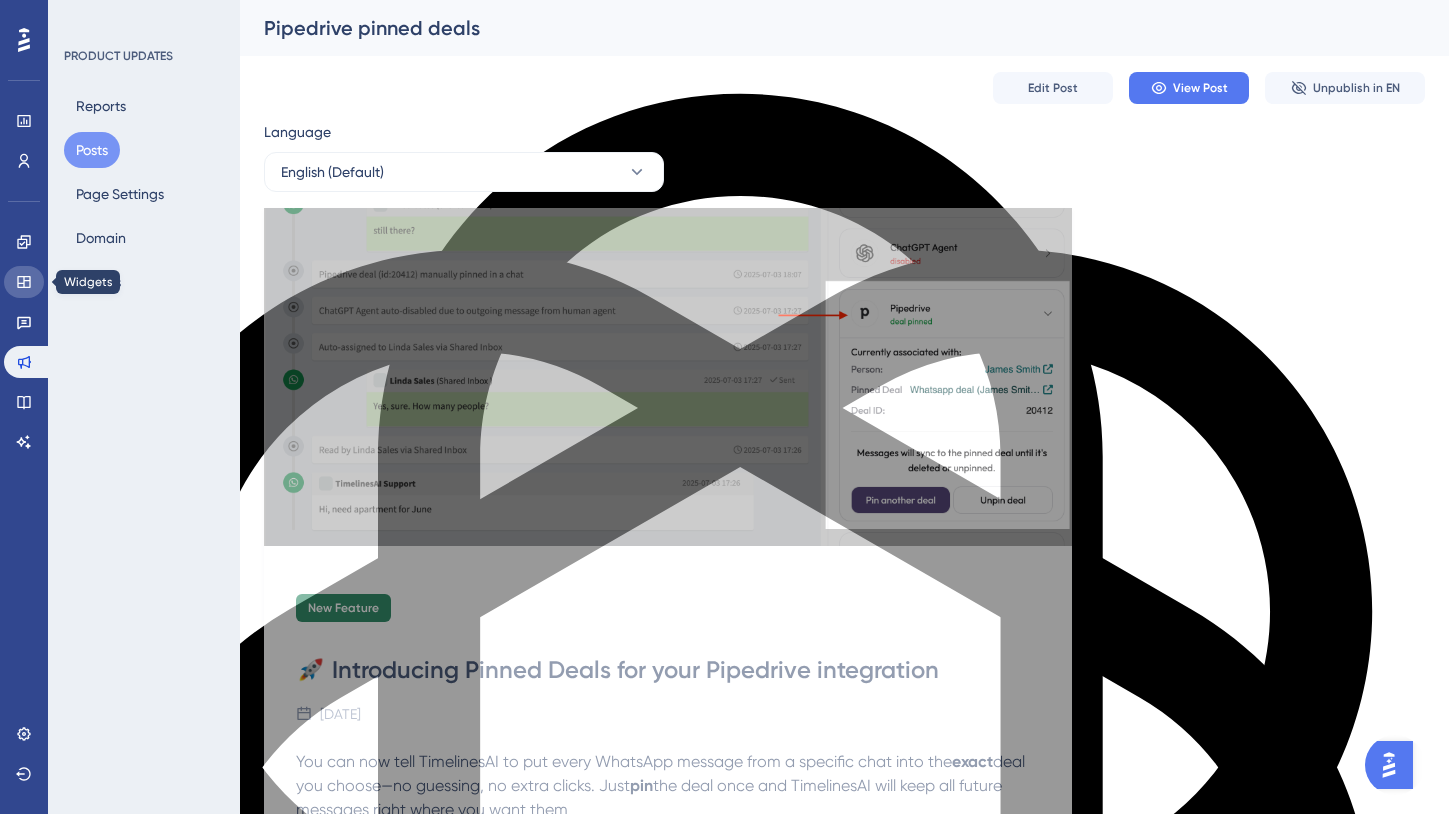click 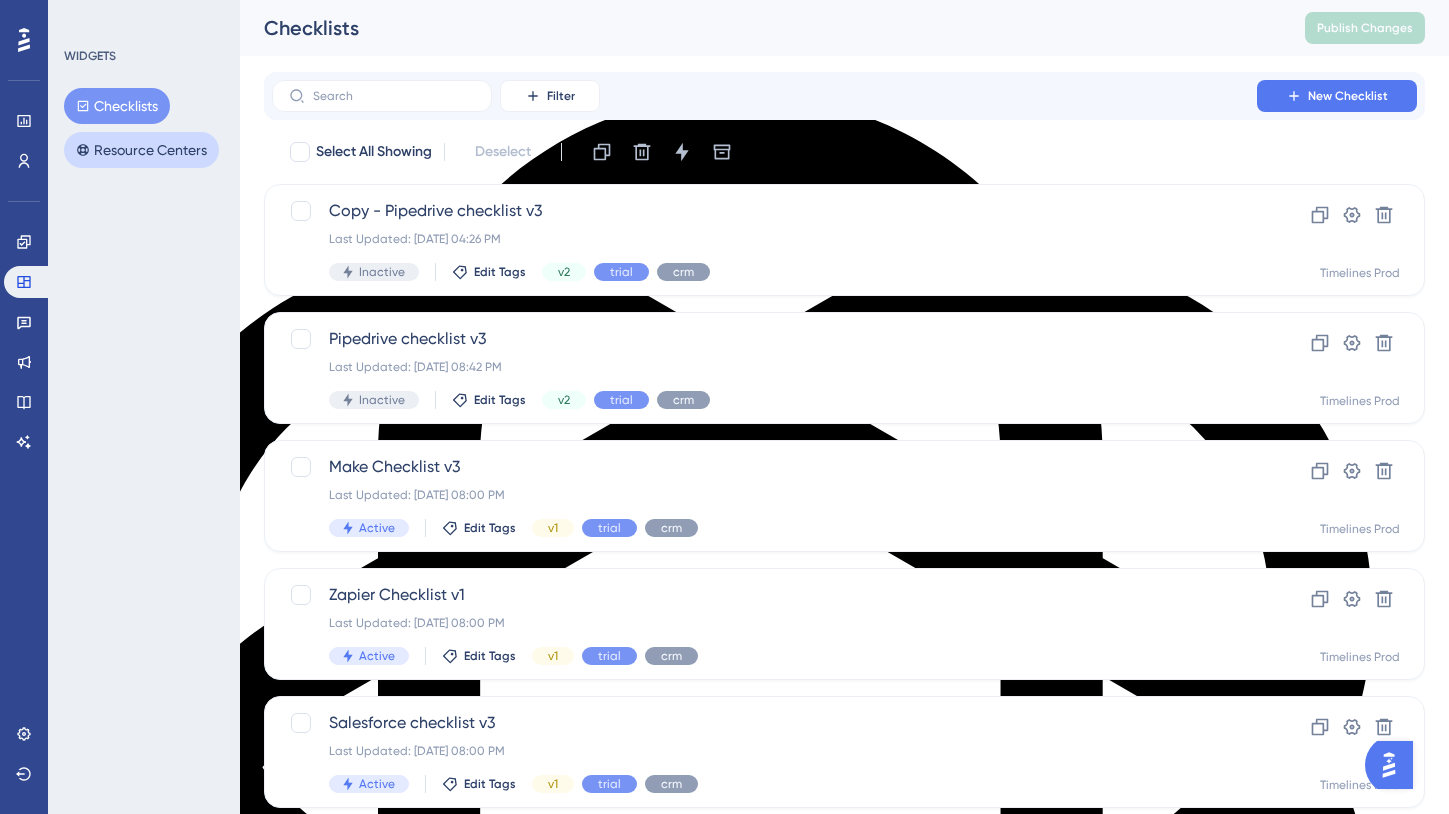 click on "Resource Centers" at bounding box center [141, 150] 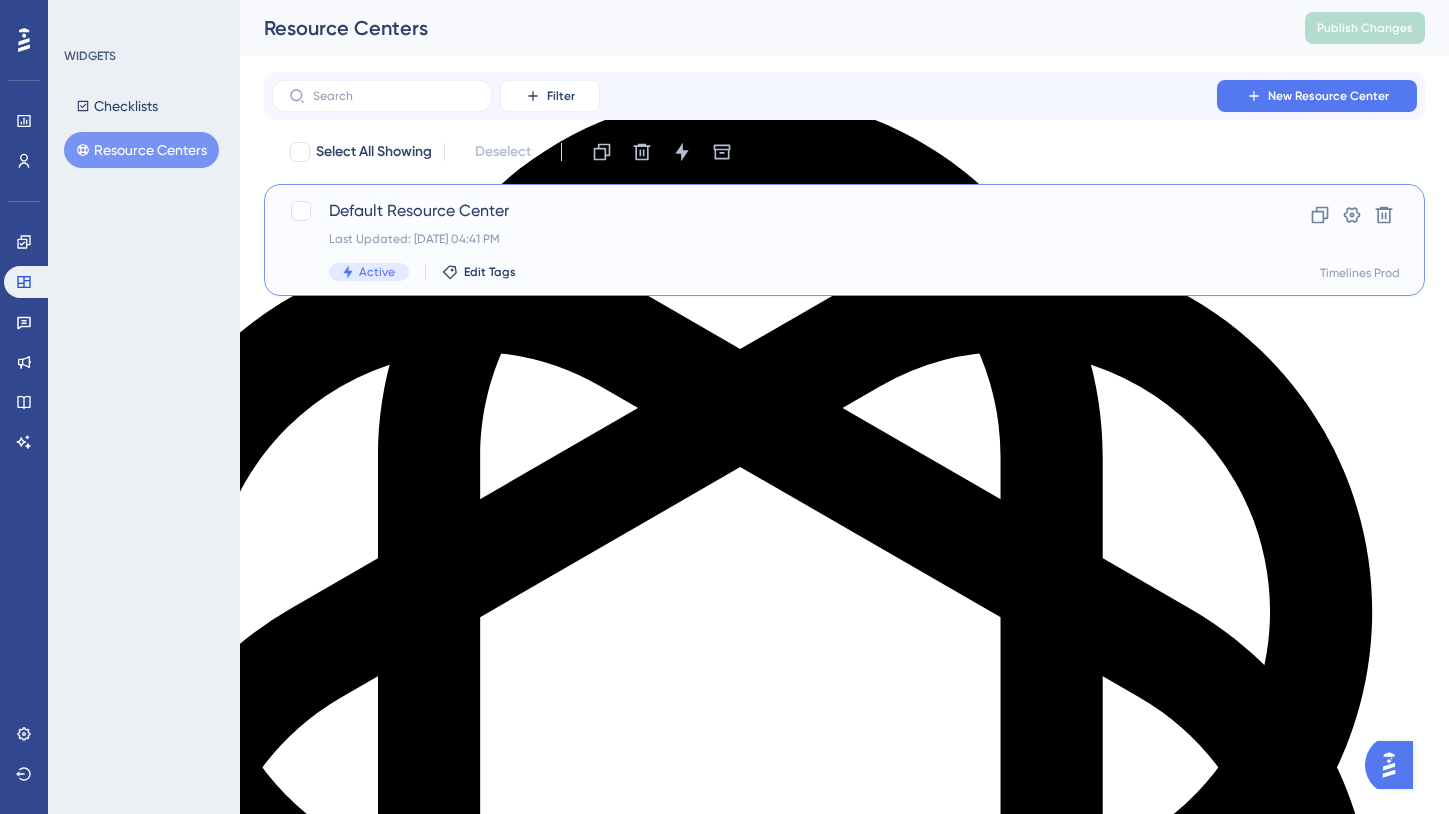 click on "Default Resource Center Last Updated: [DATE] 04:41 PM Active Edit Tags" at bounding box center (764, 240) 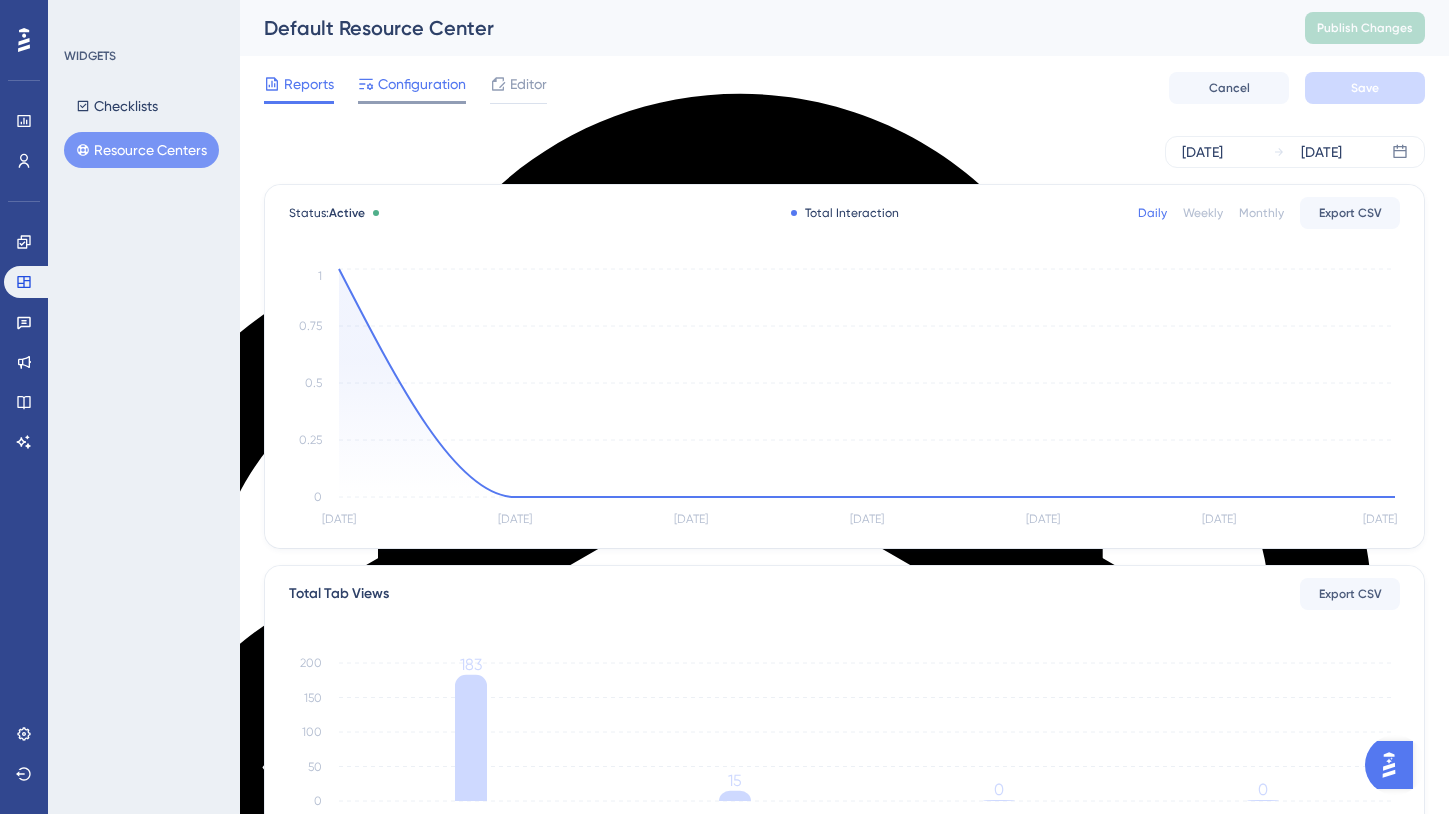 click on "Configuration" at bounding box center [422, 84] 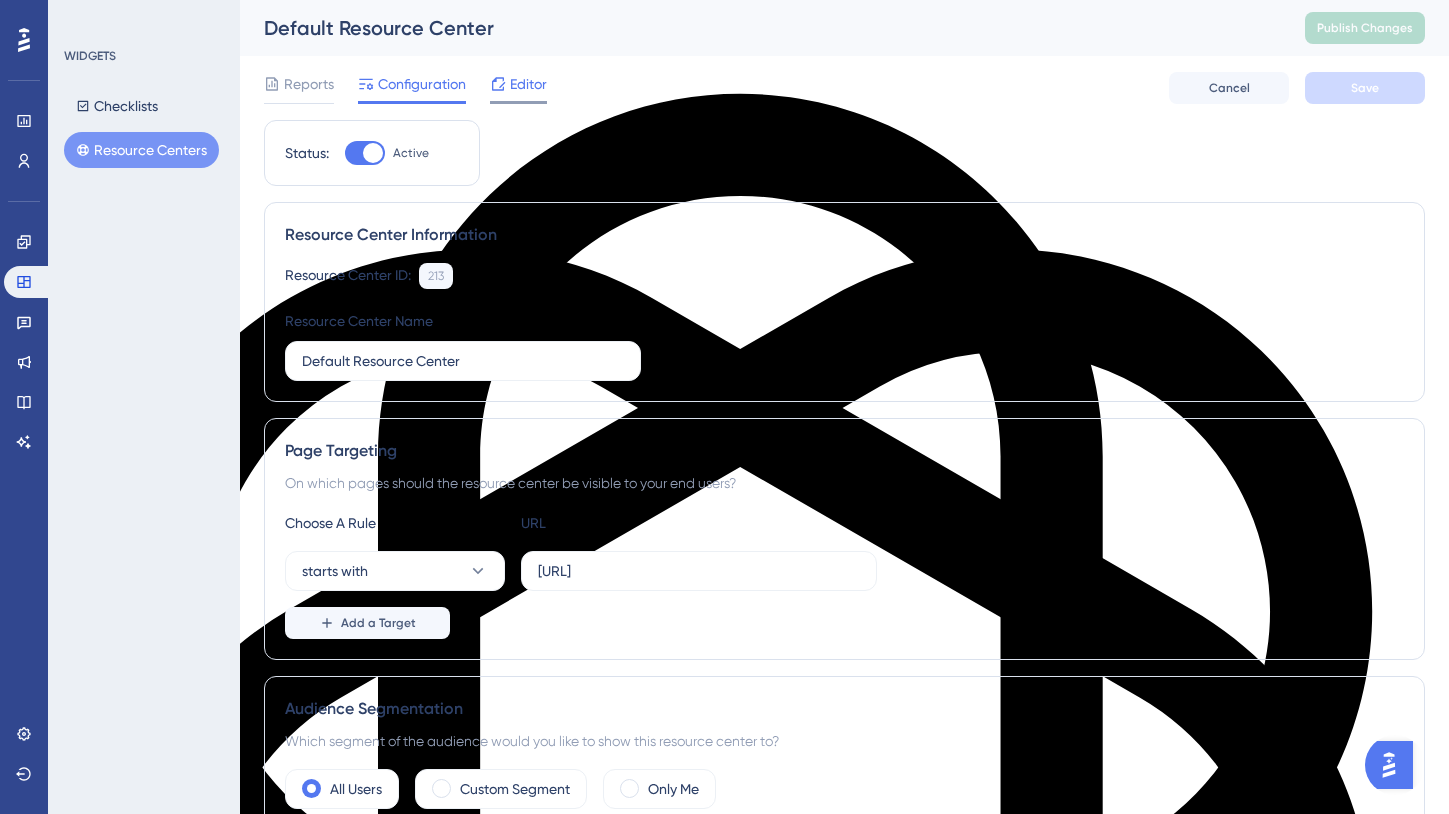 click on "Editor" at bounding box center (518, 88) 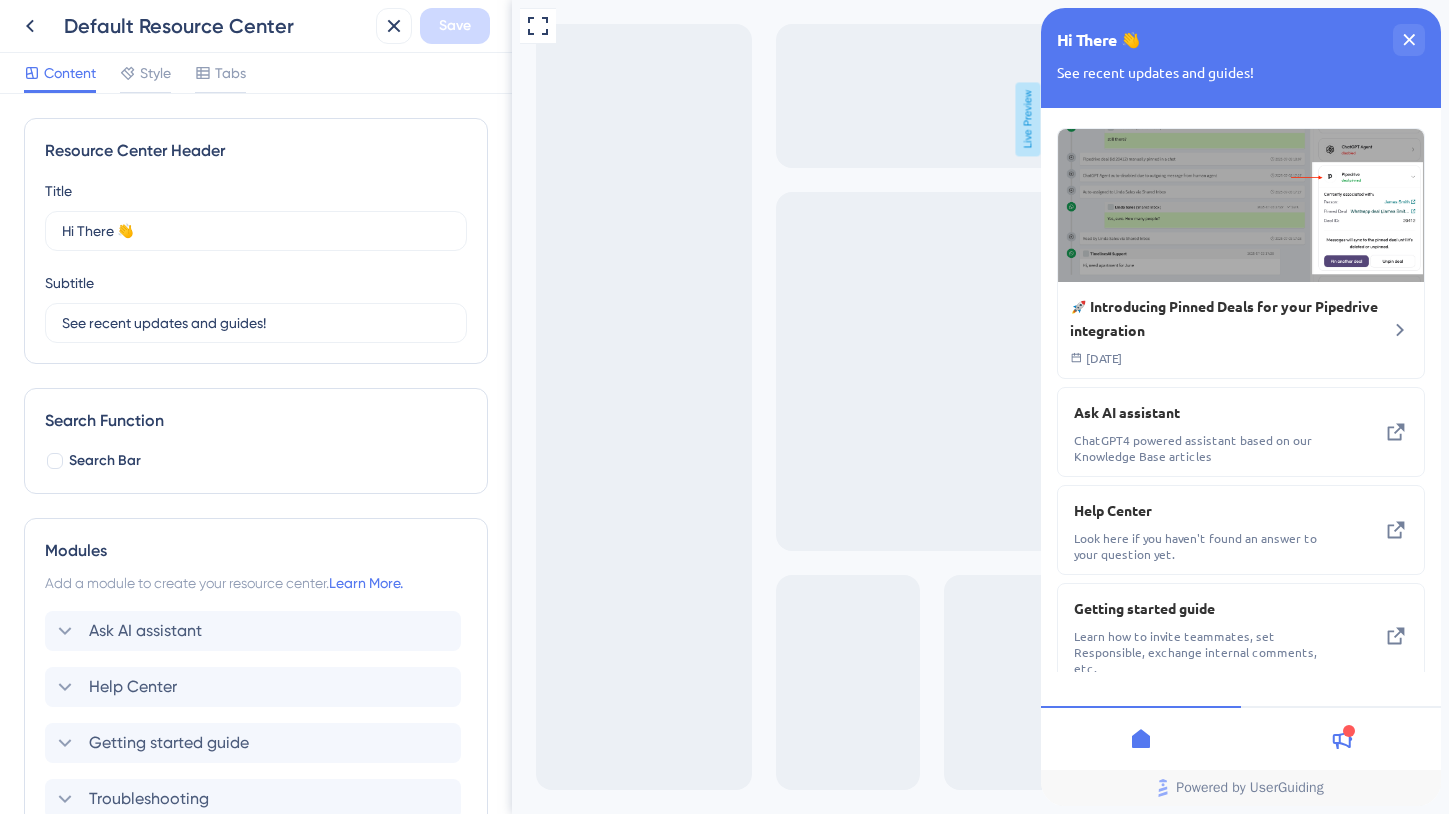 scroll, scrollTop: 0, scrollLeft: 0, axis: both 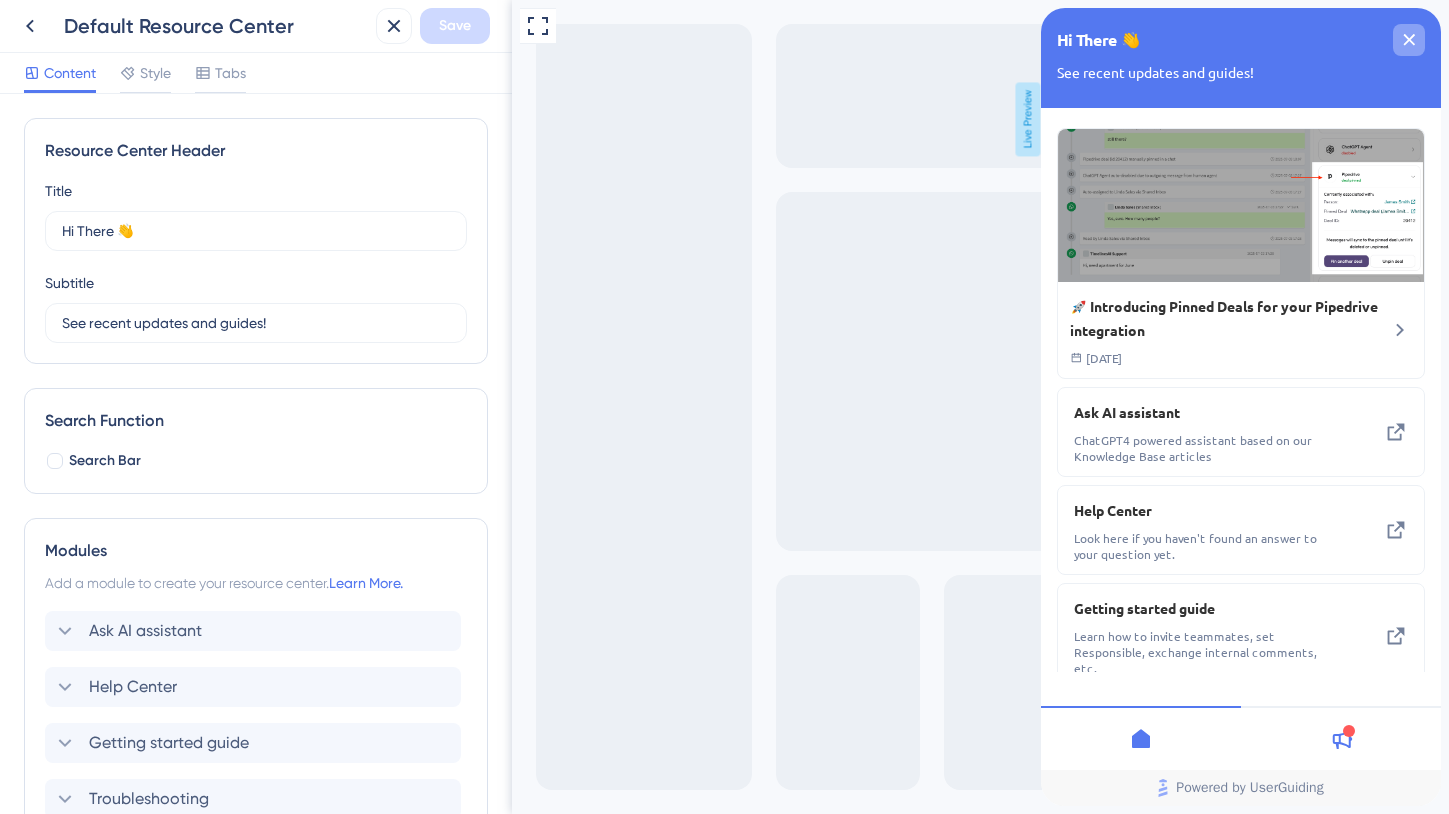 click 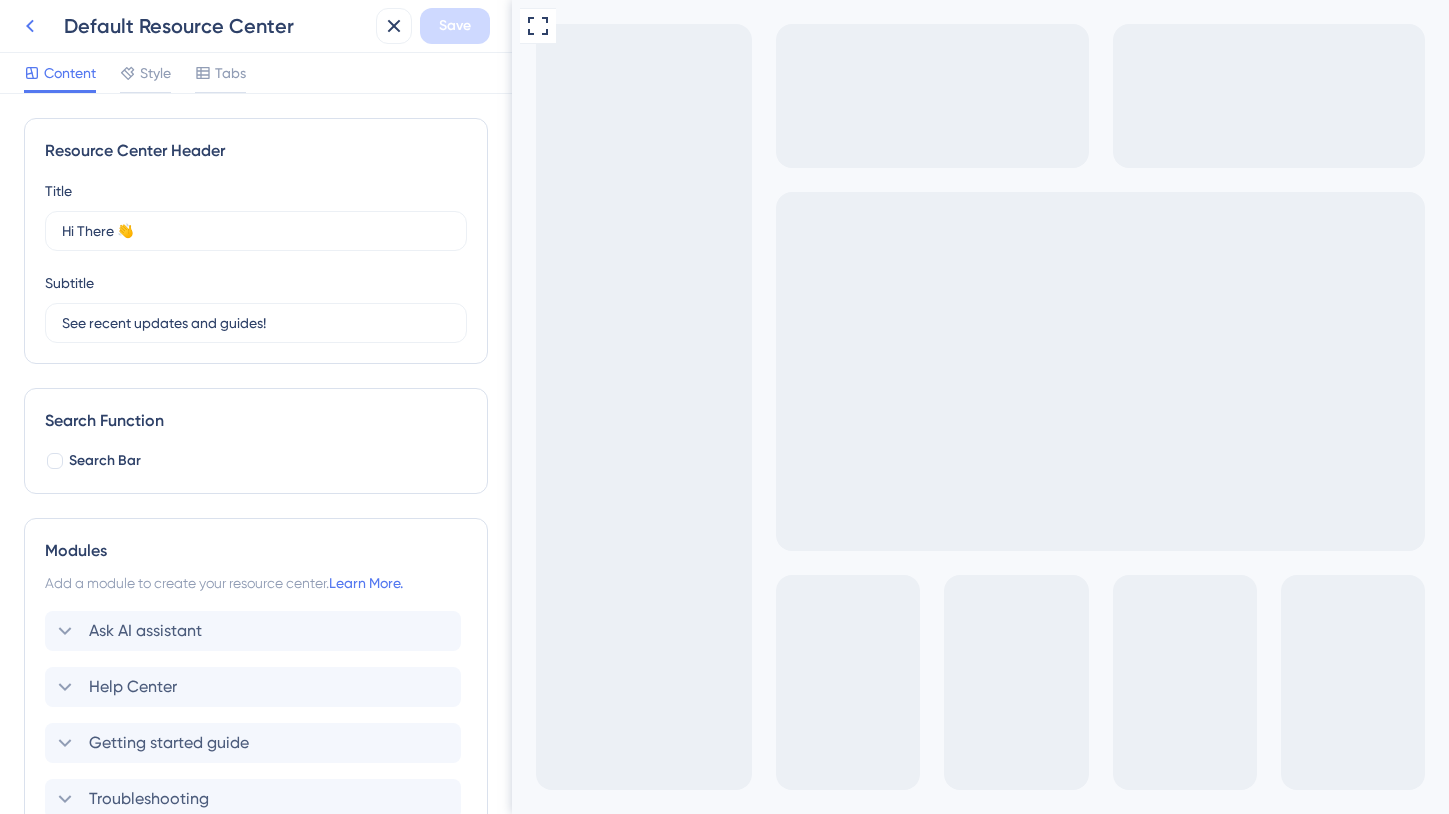 click 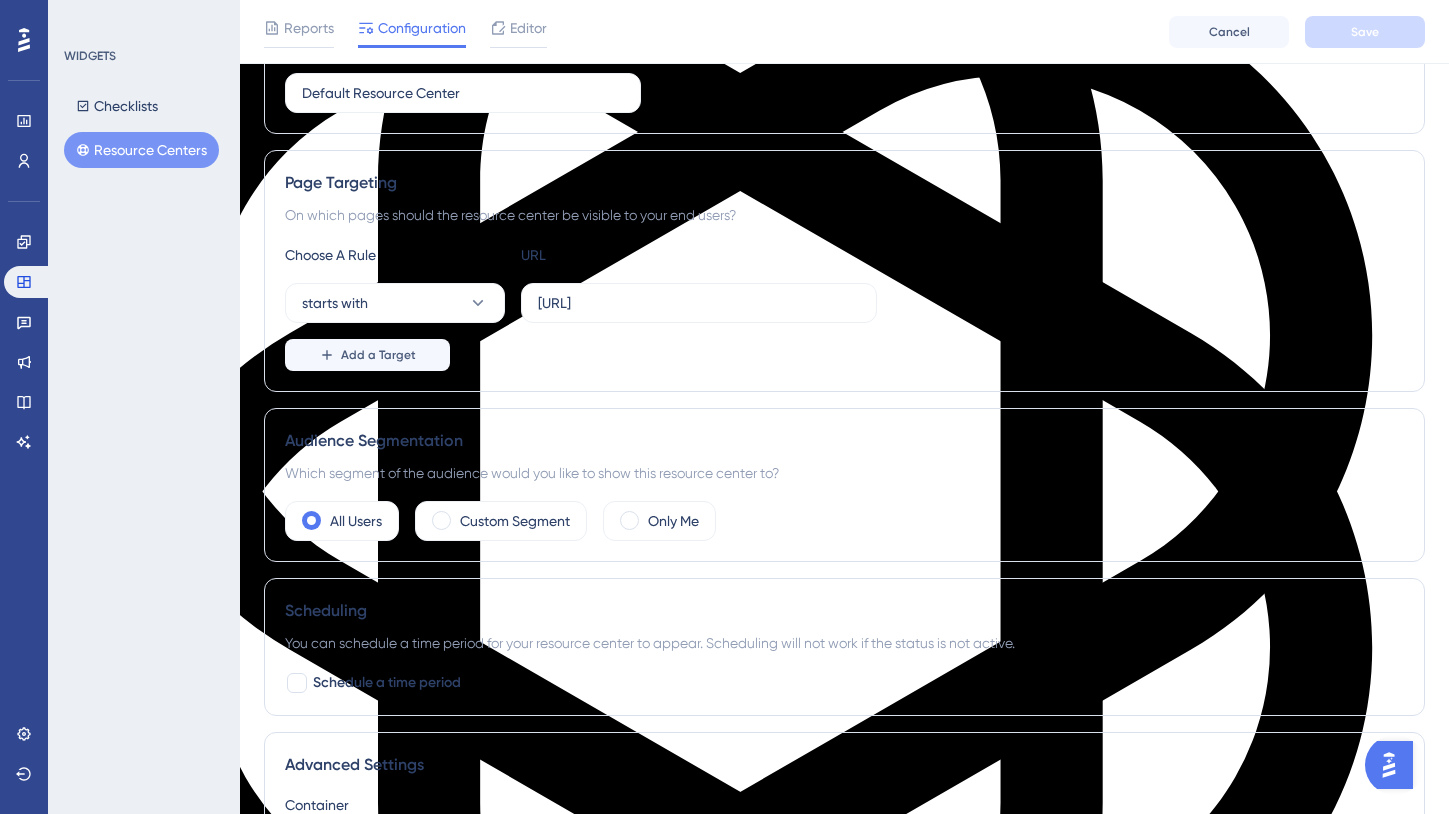 scroll, scrollTop: 0, scrollLeft: 0, axis: both 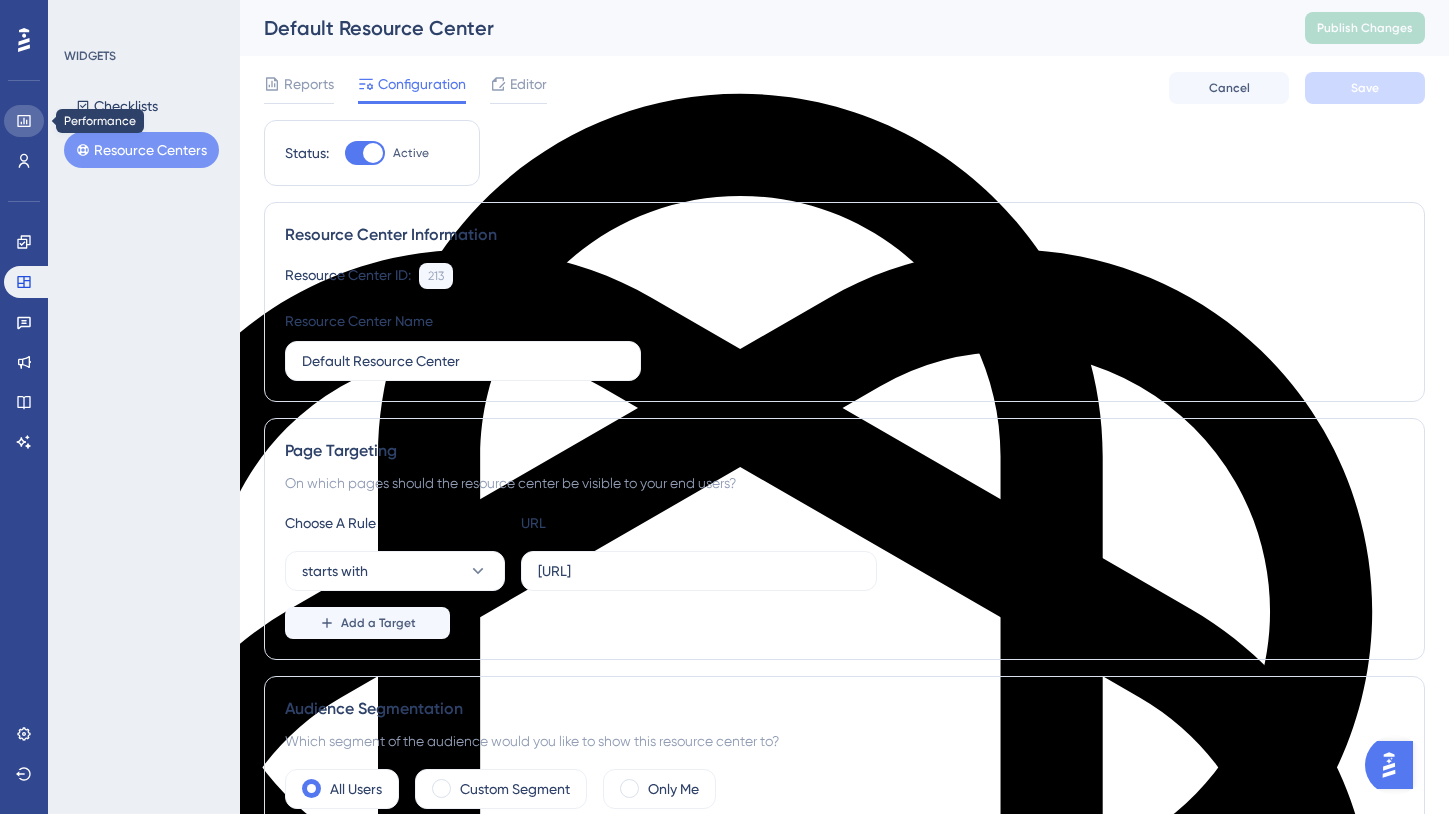 click 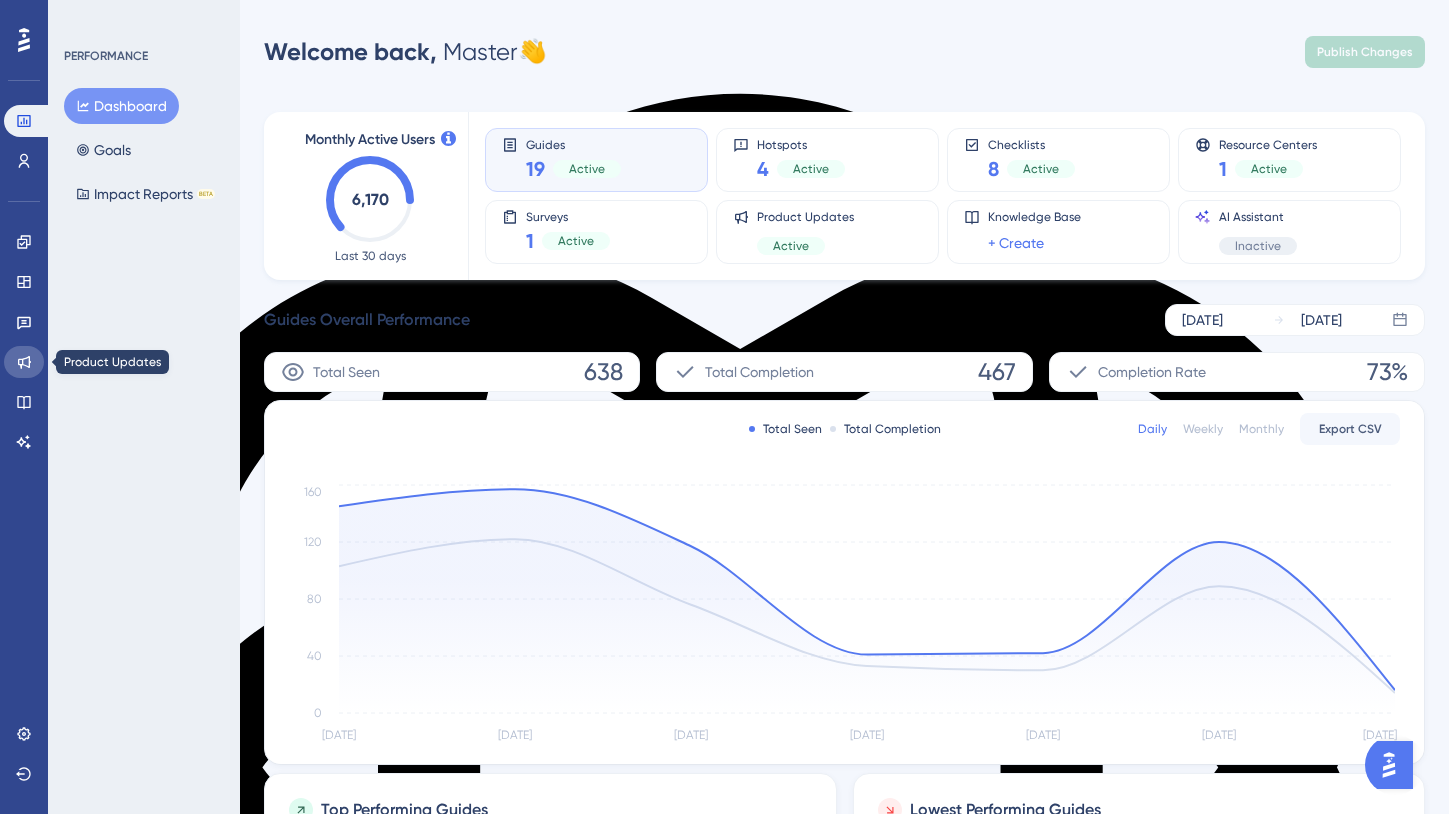 click 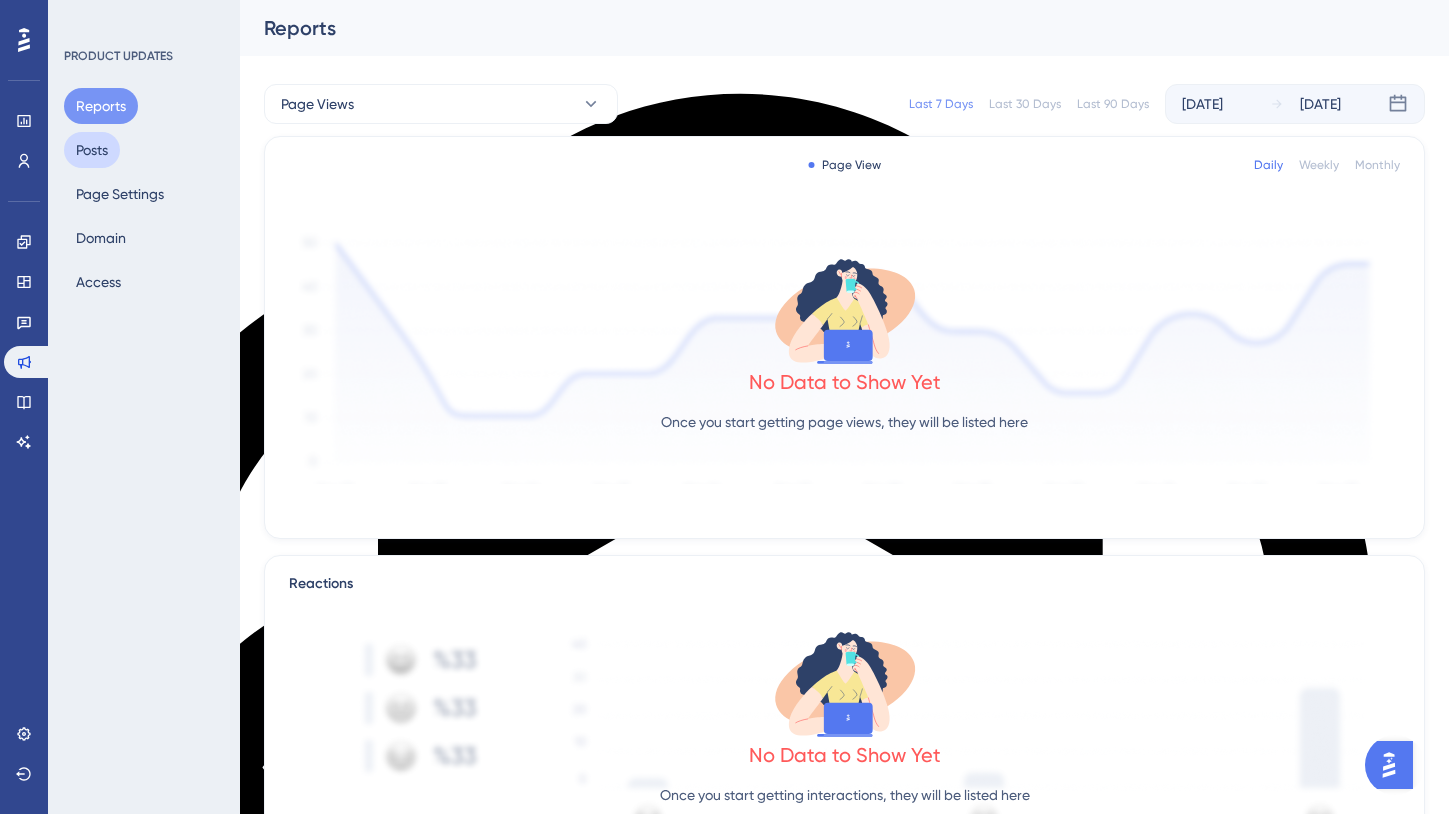 click on "Posts" at bounding box center (92, 150) 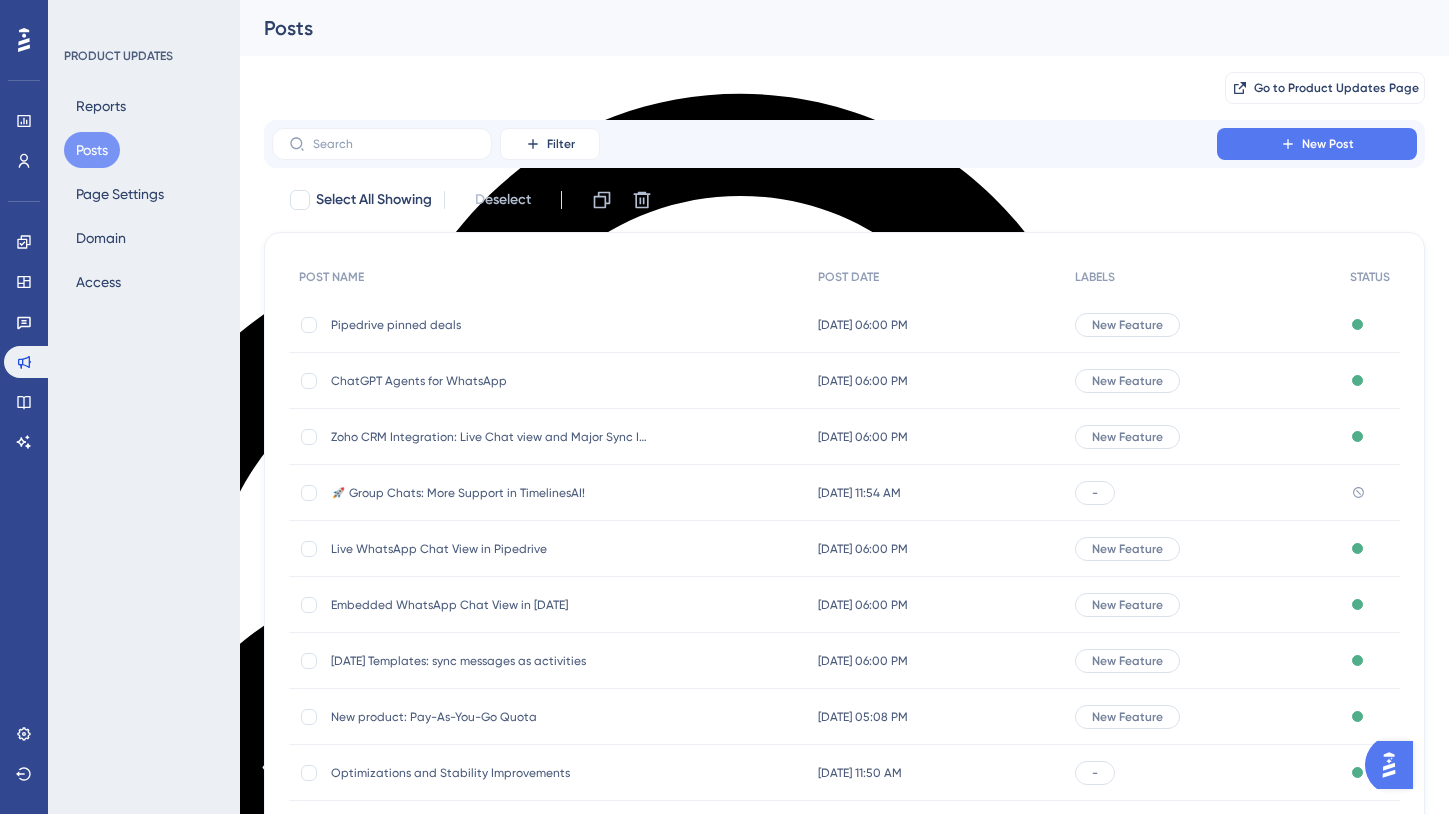 click on "Pipedrive pinned deals" at bounding box center (491, 325) 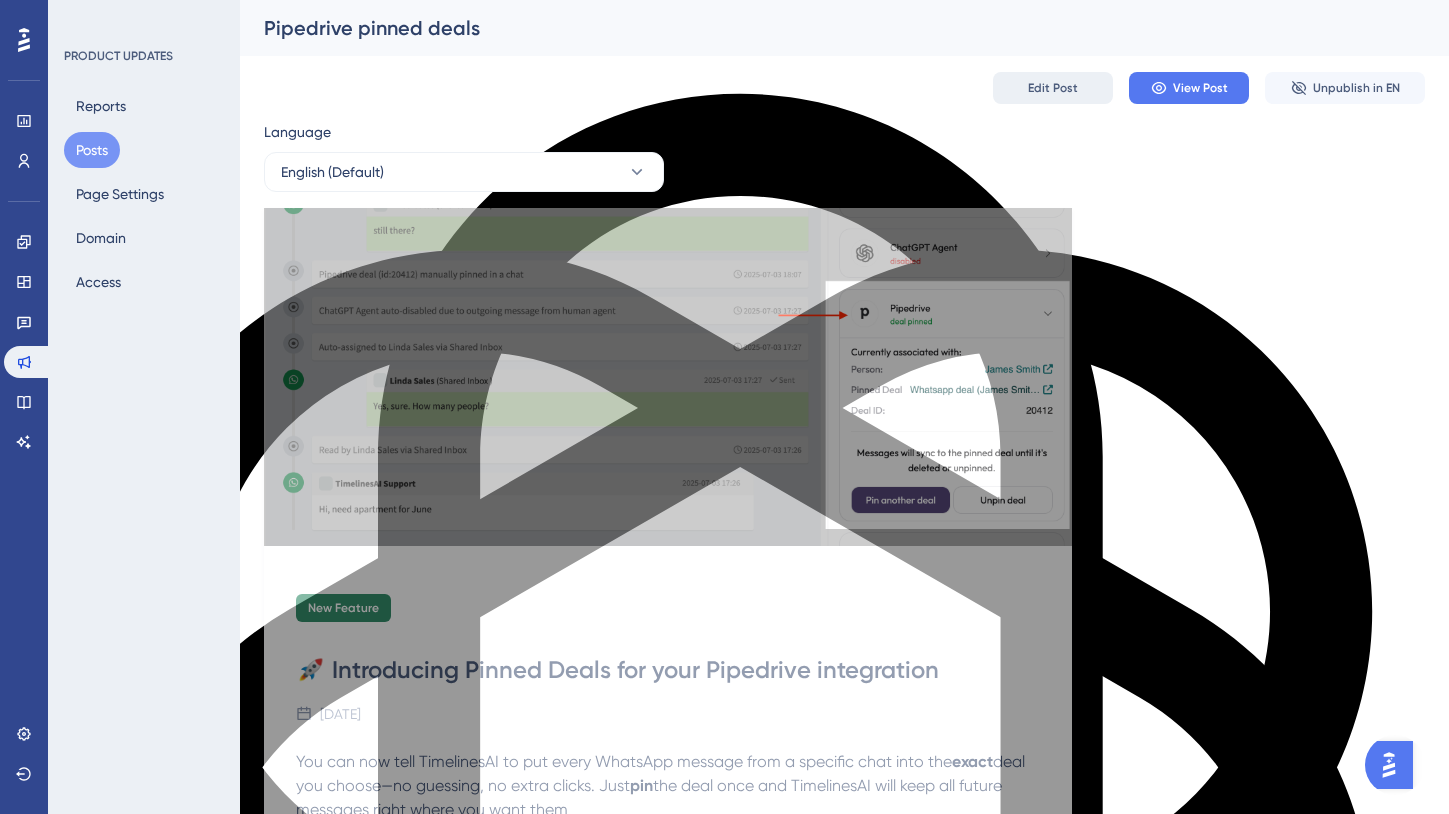 click on "Edit Post" at bounding box center [1053, 88] 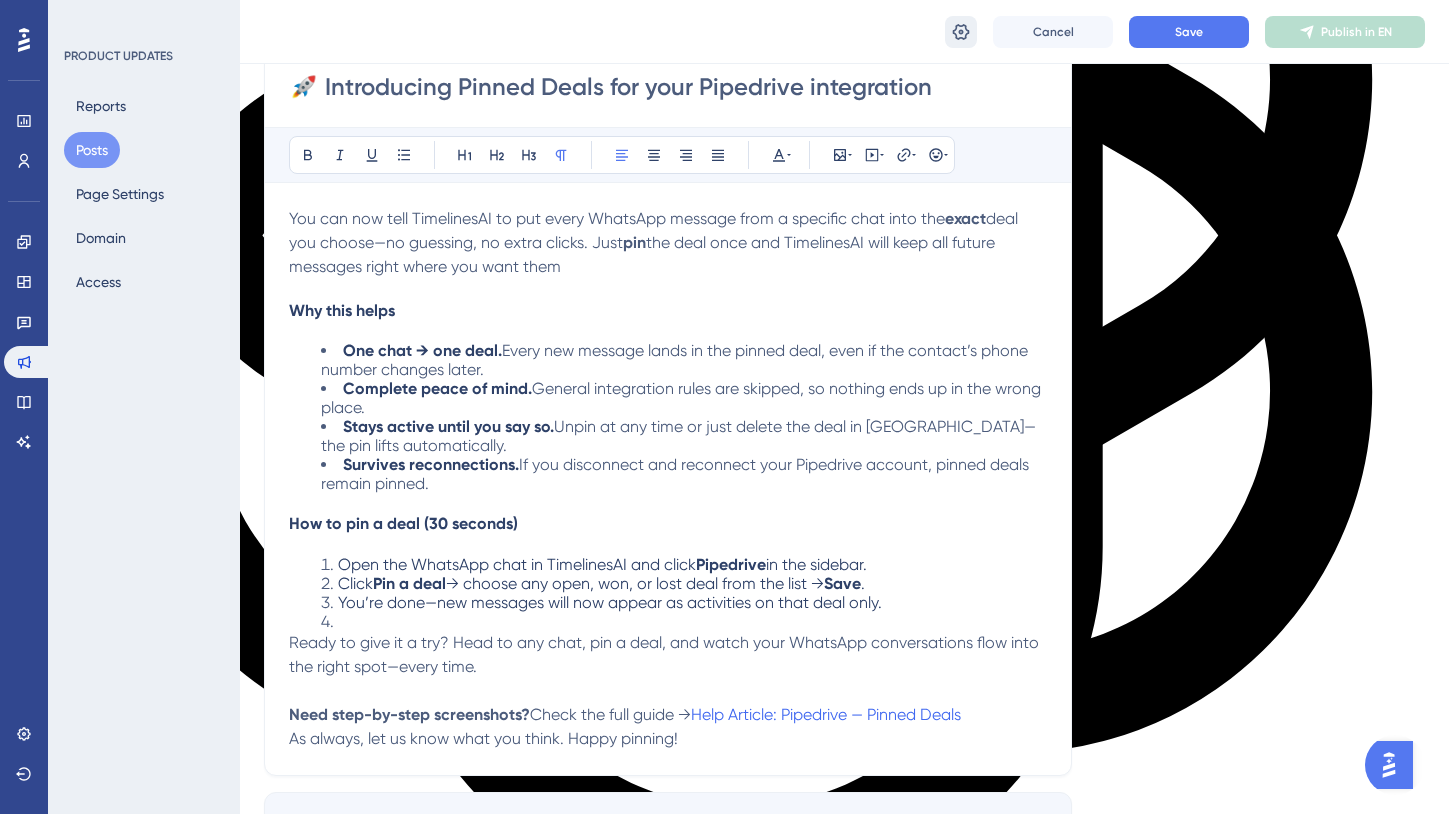 click at bounding box center [961, 32] 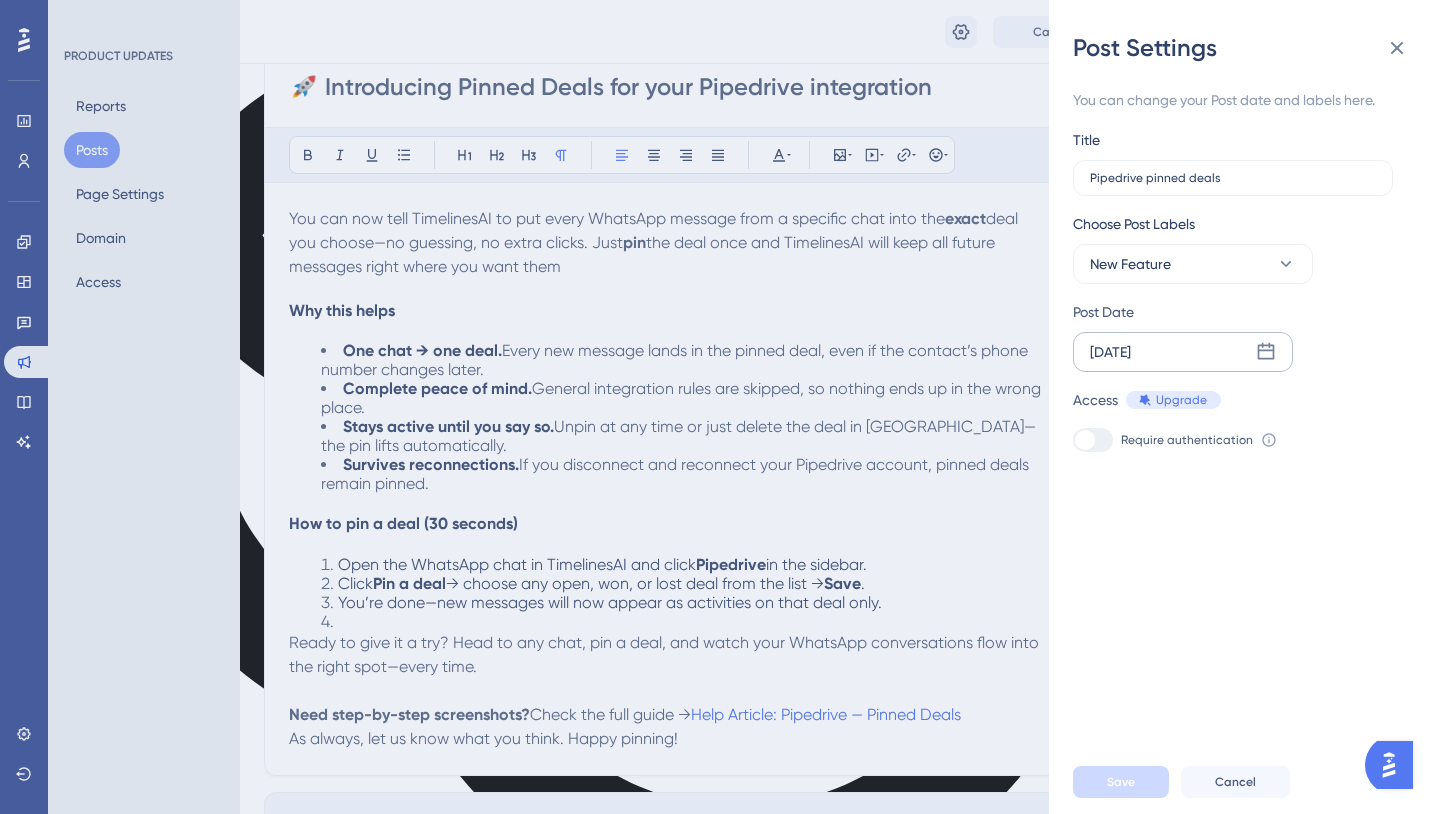 click 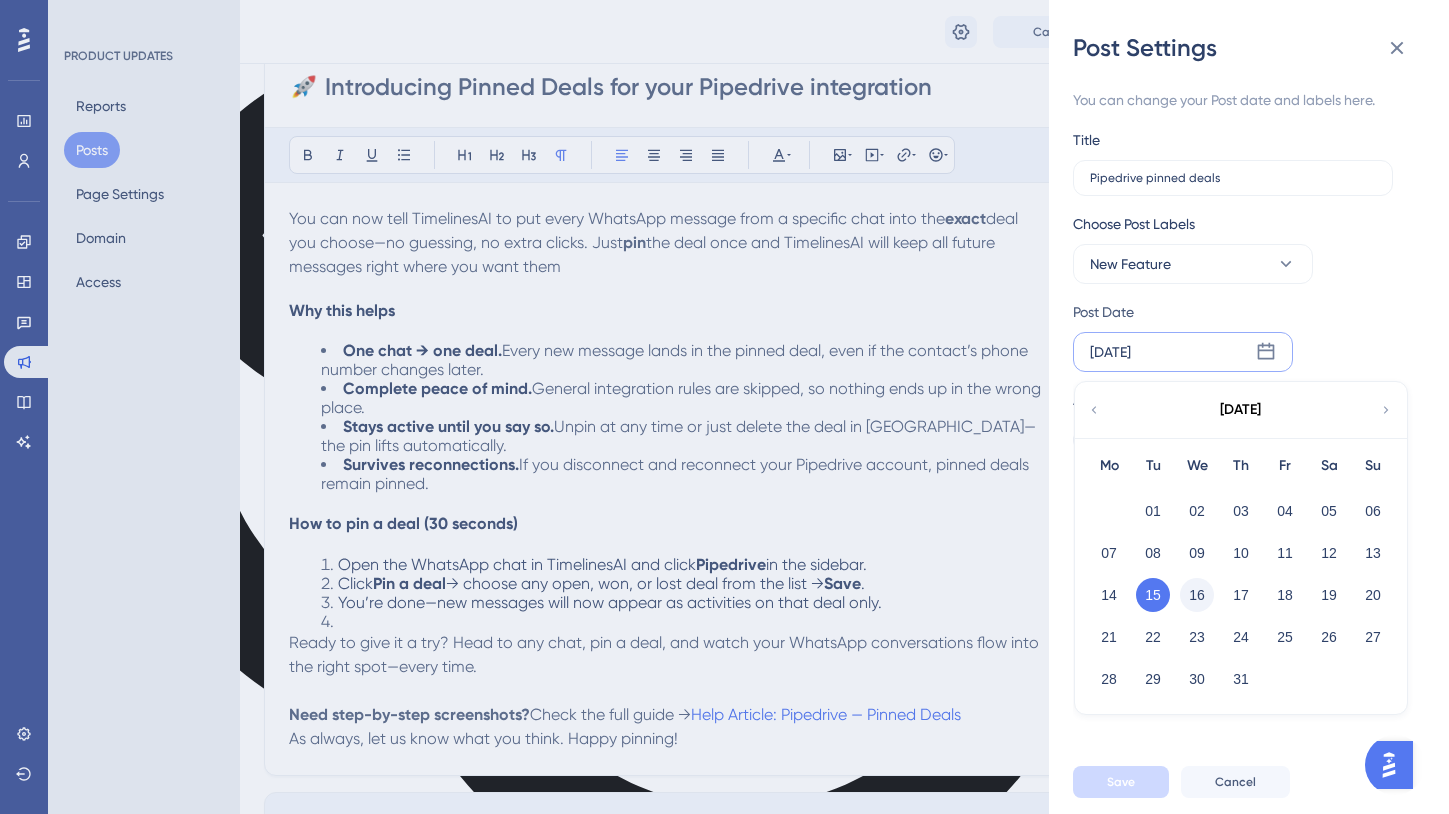 click on "16" at bounding box center [1197, 595] 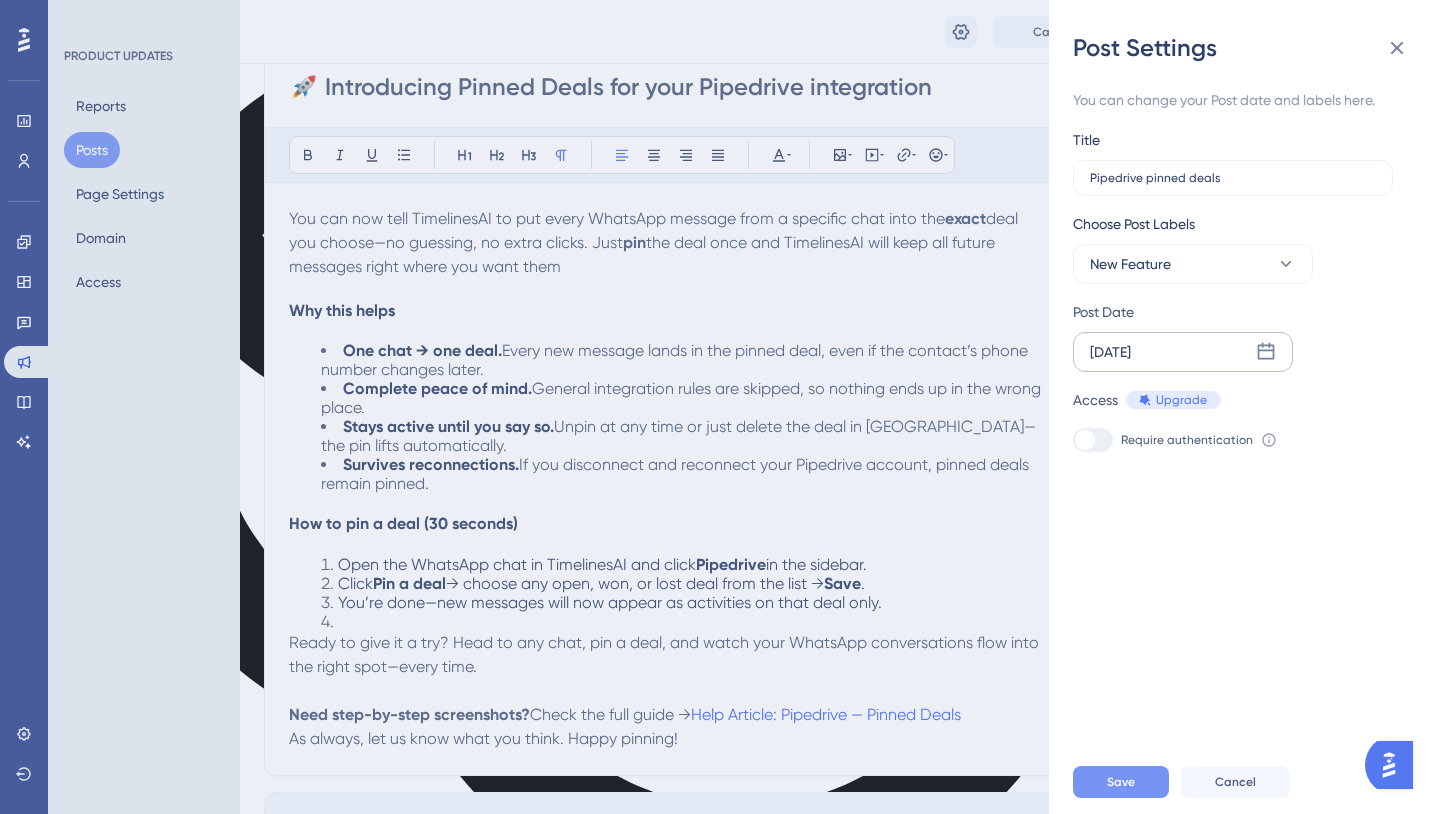 click on "Save" at bounding box center (1121, 782) 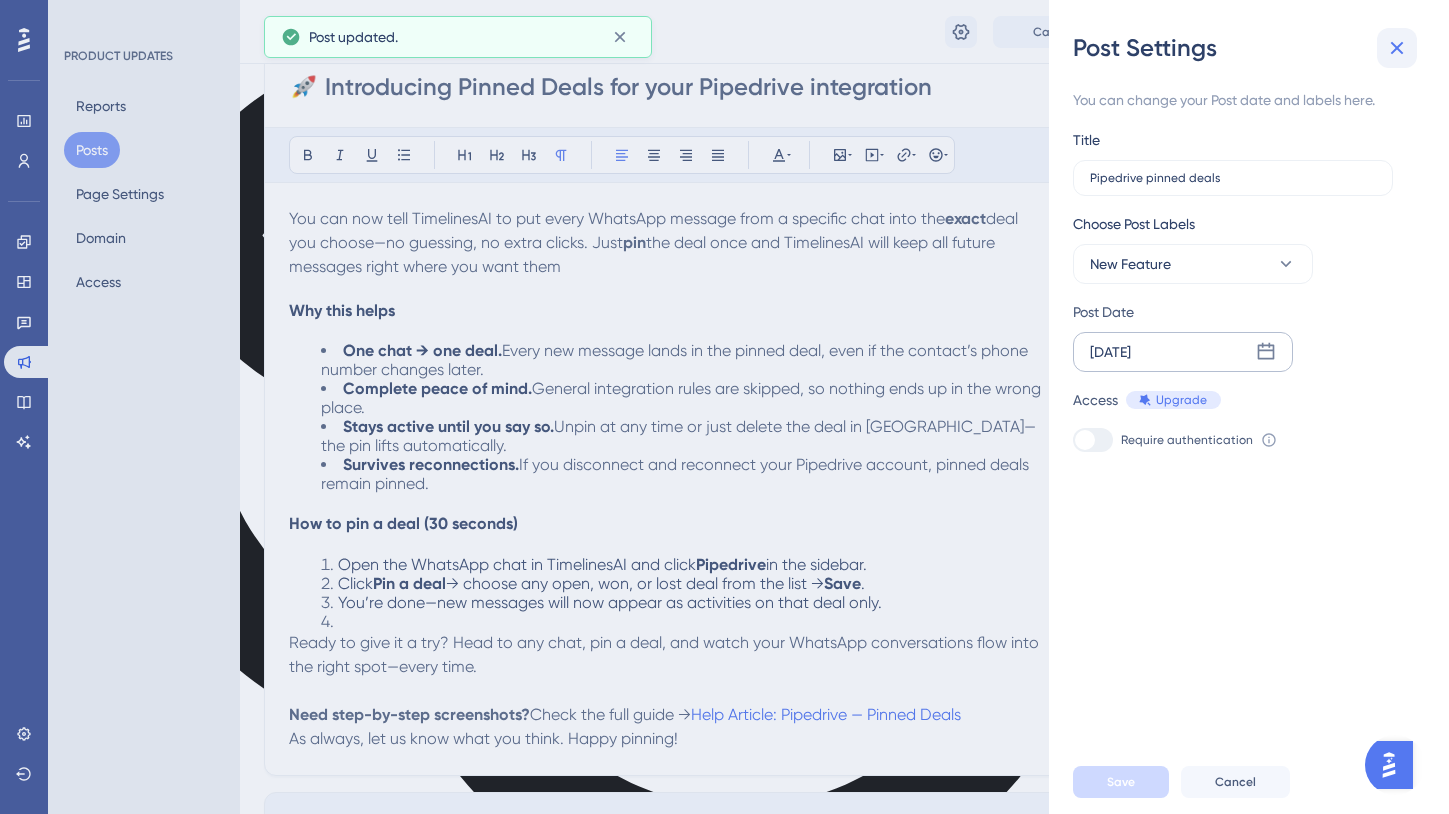 click 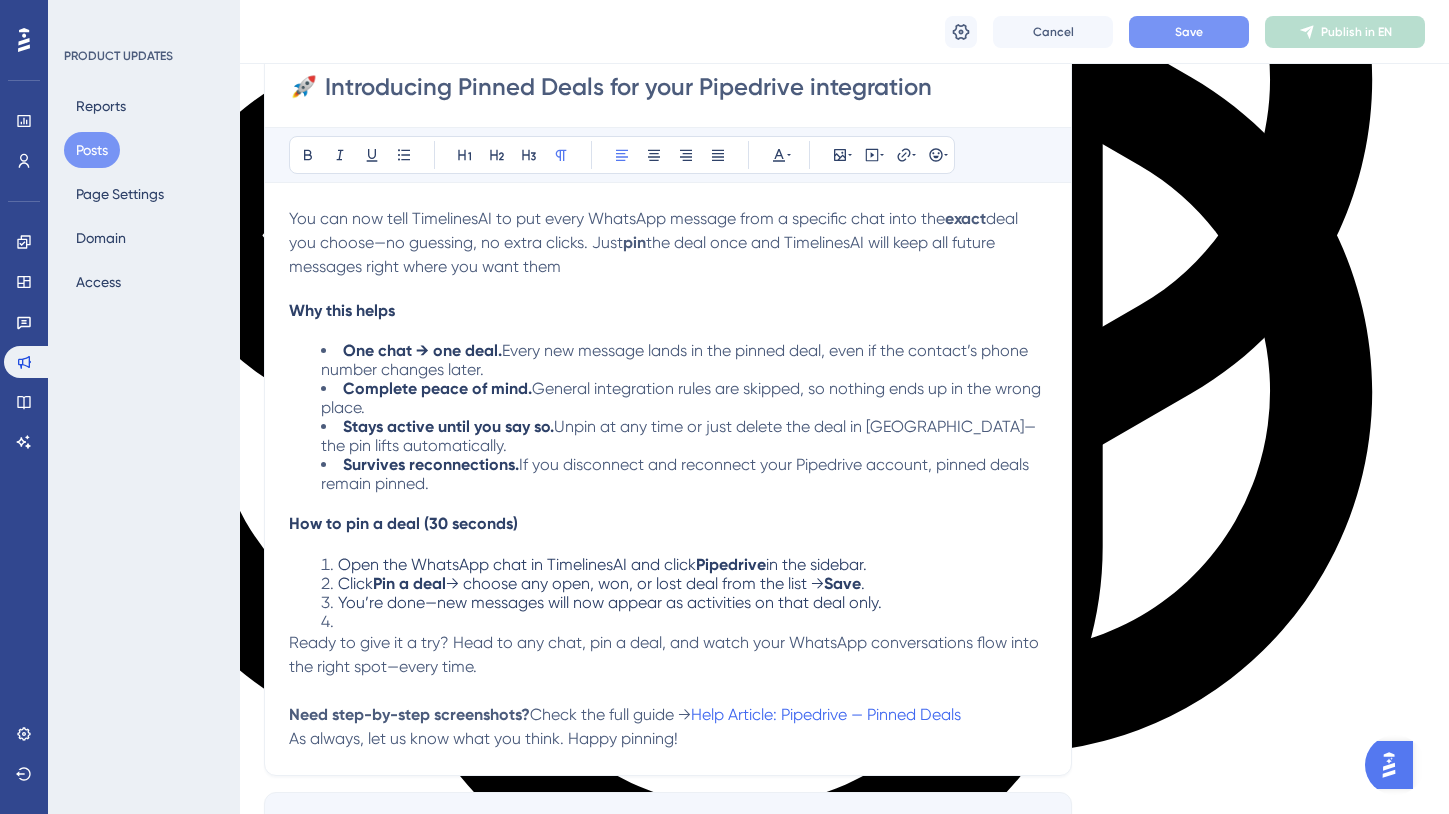 click on "Save" at bounding box center [1189, 32] 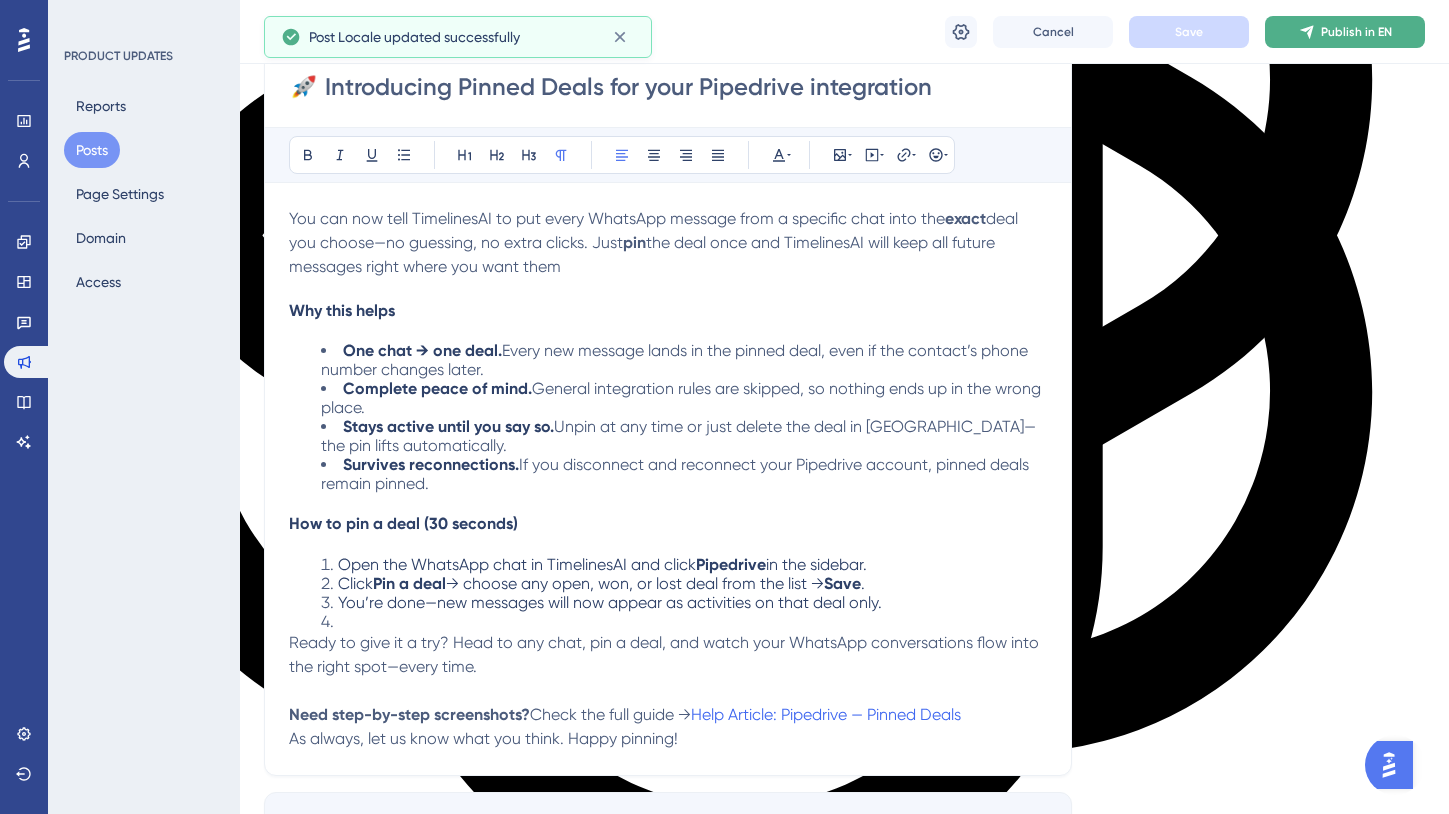 click on "Publish in EN" at bounding box center [1345, 32] 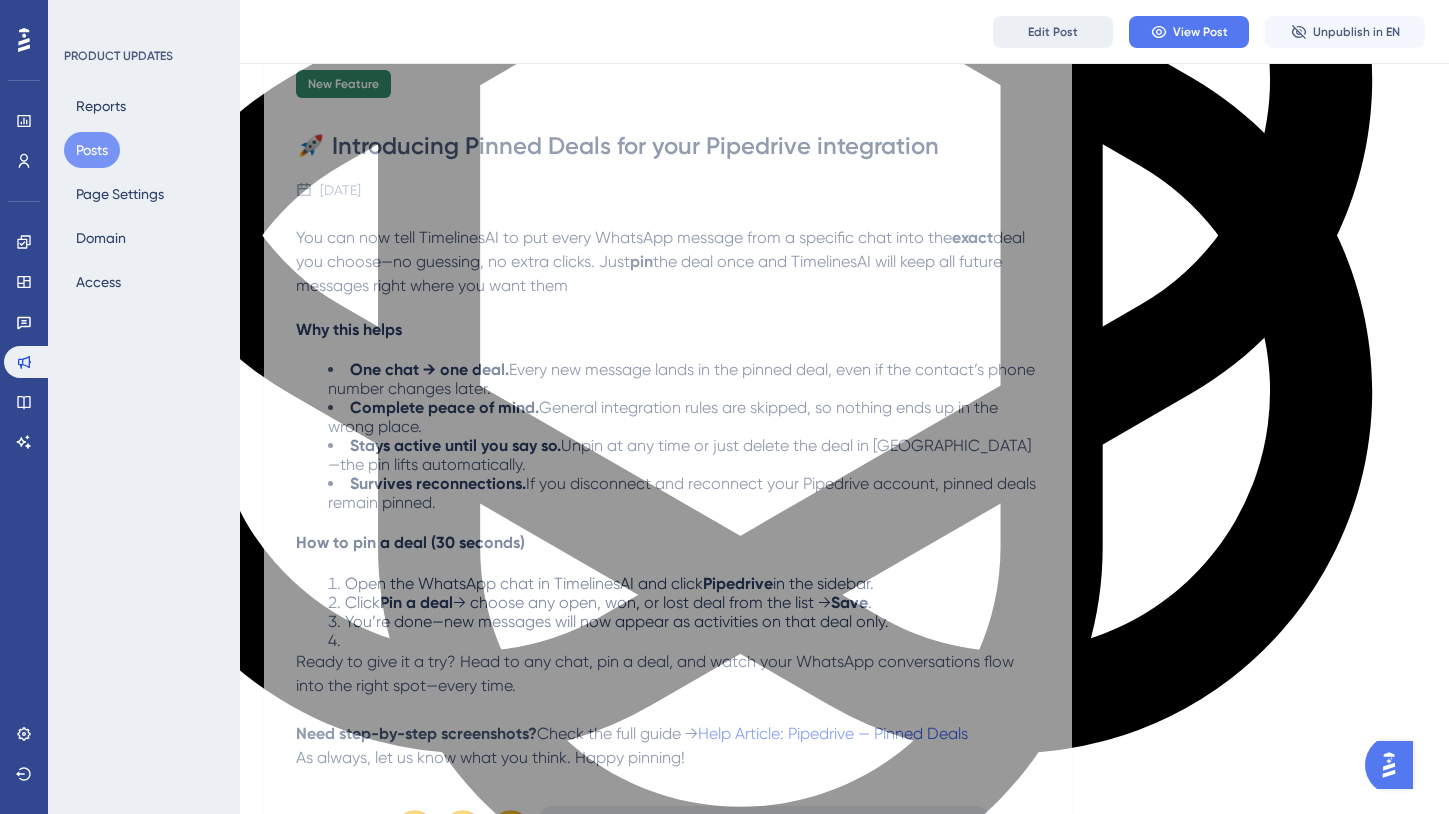 click on "Edit Post" at bounding box center (1053, 32) 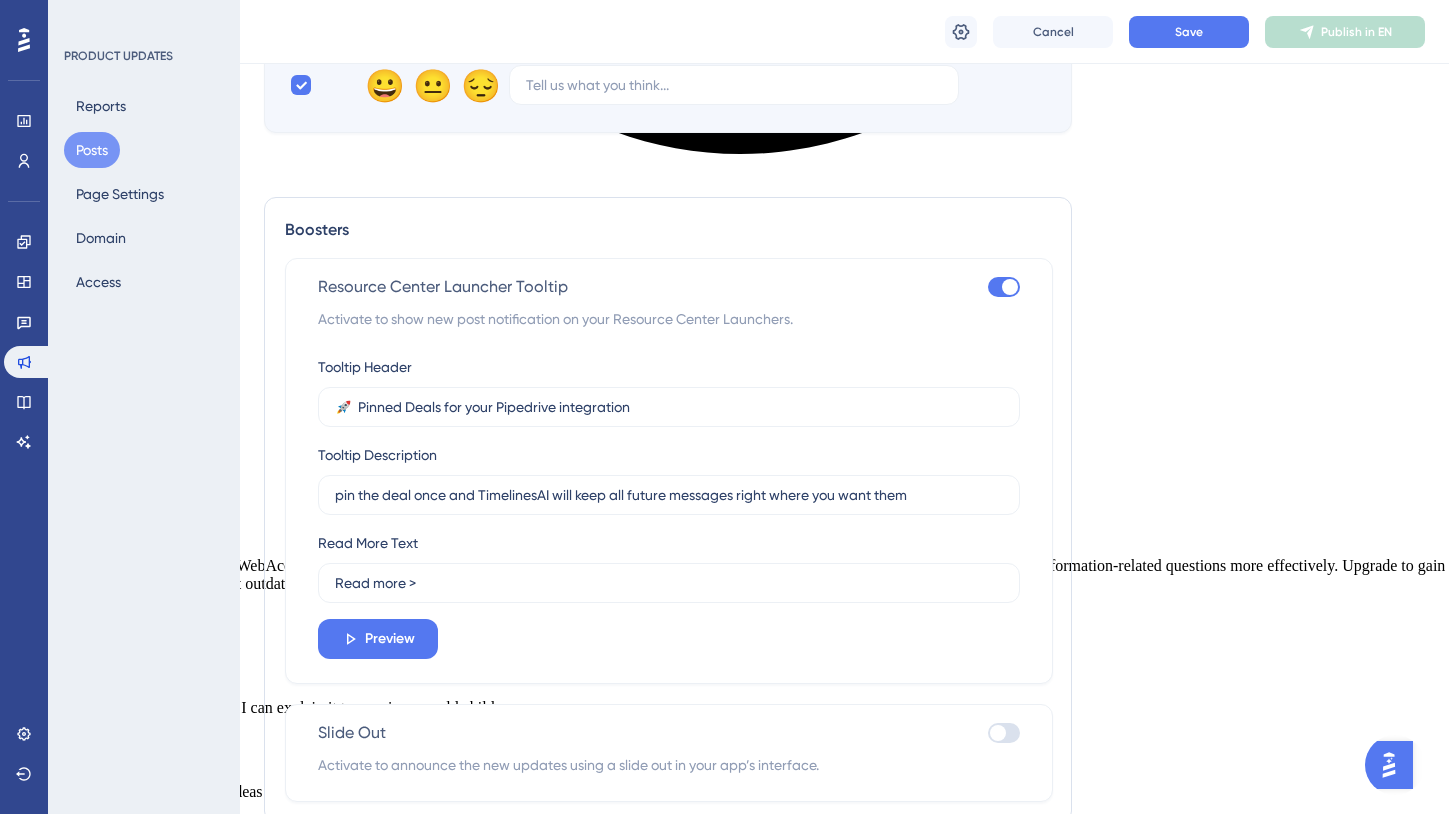 scroll, scrollTop: 1450, scrollLeft: 0, axis: vertical 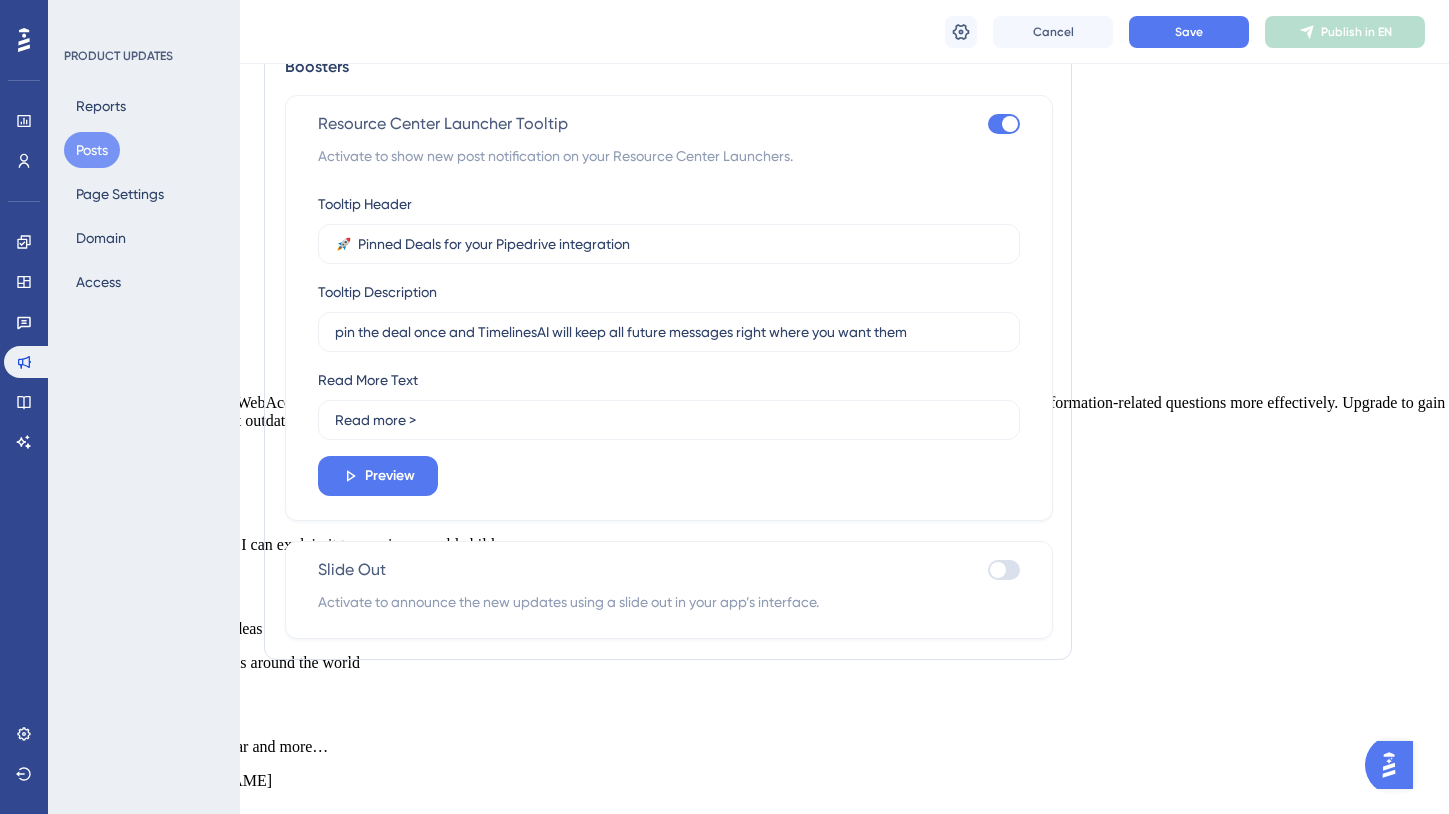 click on "Slide Out Activate to announce the new updates using a slide out in your app’s interface." at bounding box center (669, 590) 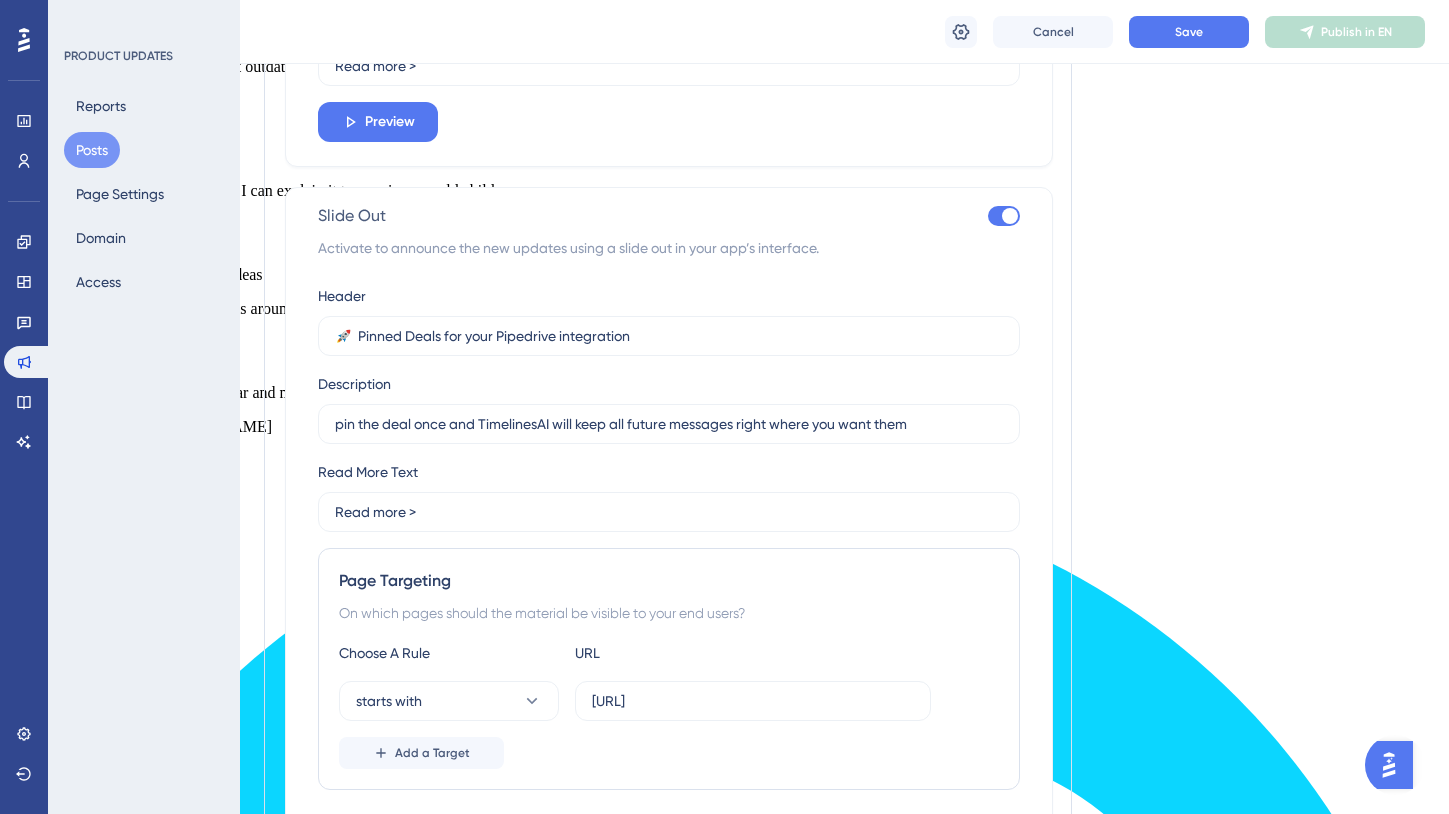scroll, scrollTop: 1902, scrollLeft: 0, axis: vertical 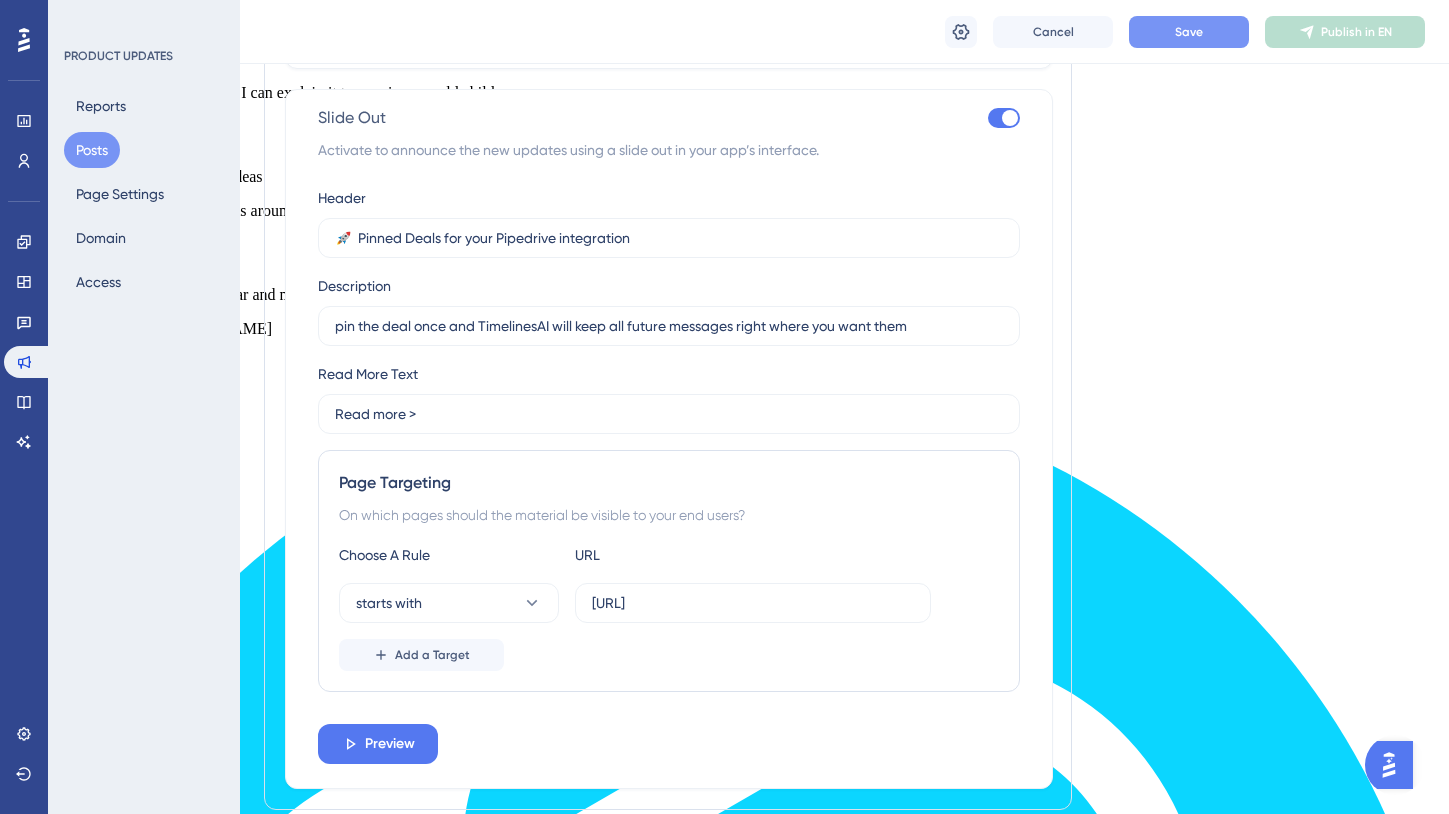 click on "Save" at bounding box center [1189, 32] 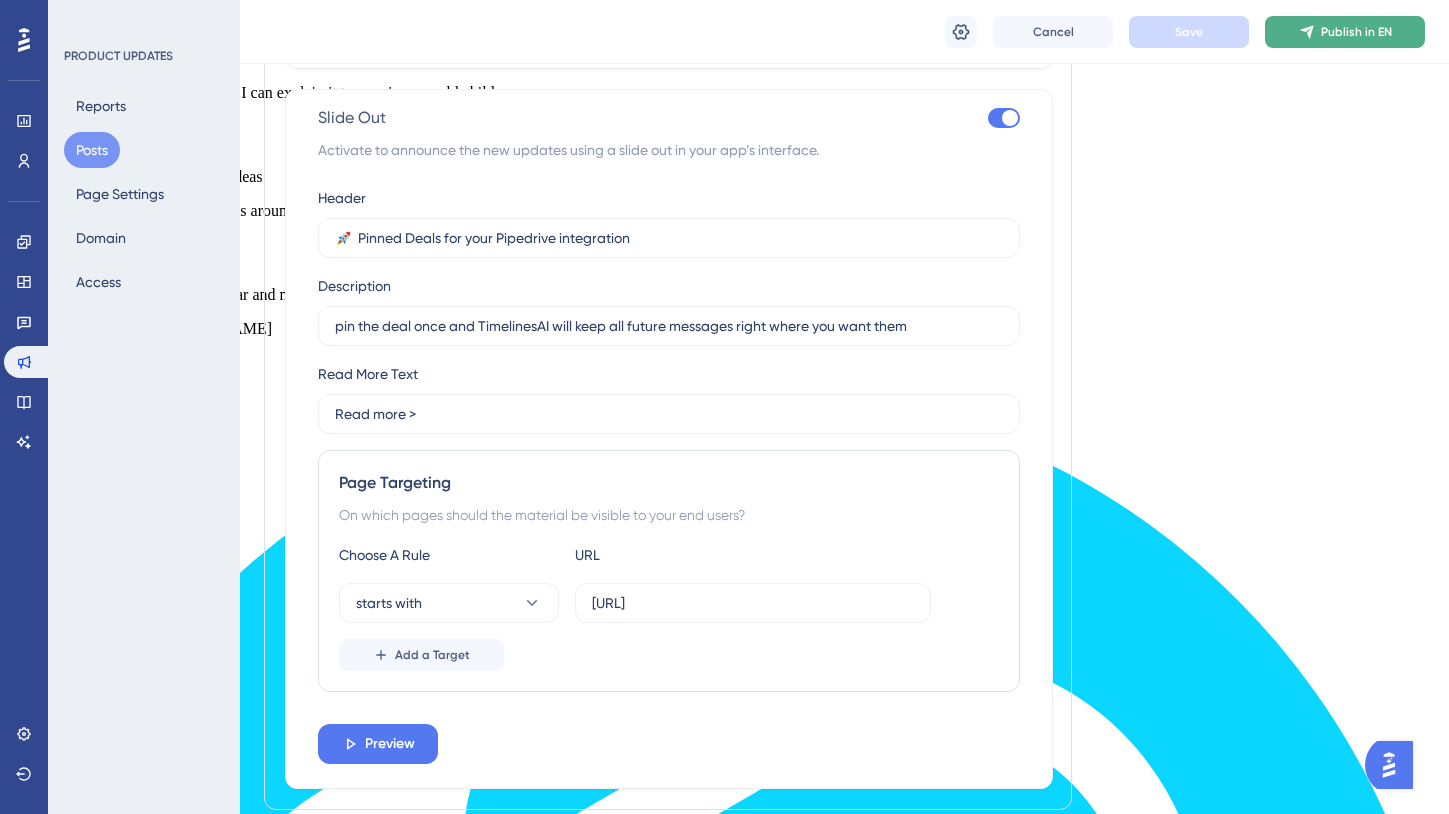 click on "Publish in EN" at bounding box center (1356, 32) 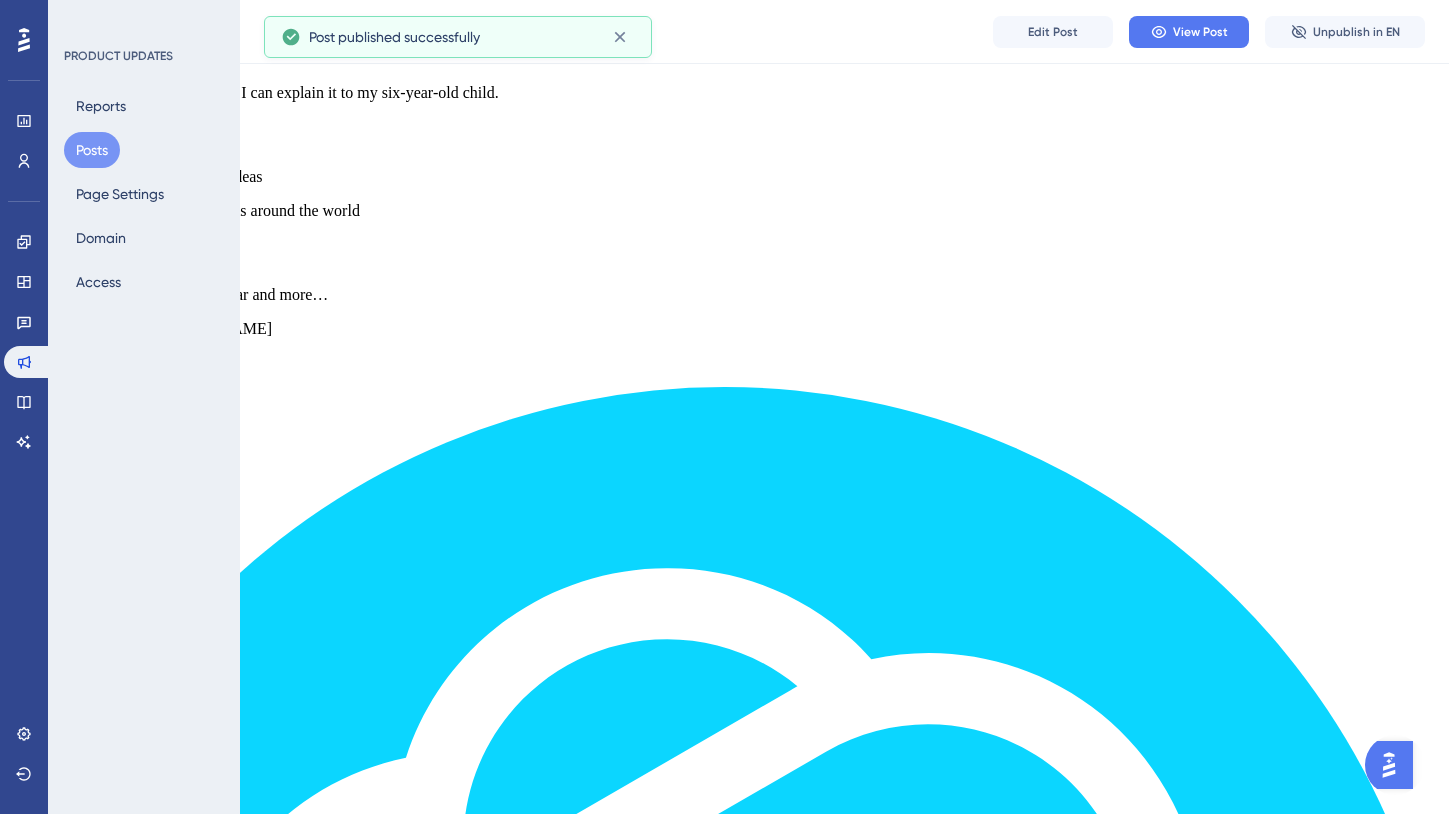 scroll, scrollTop: 742, scrollLeft: 0, axis: vertical 